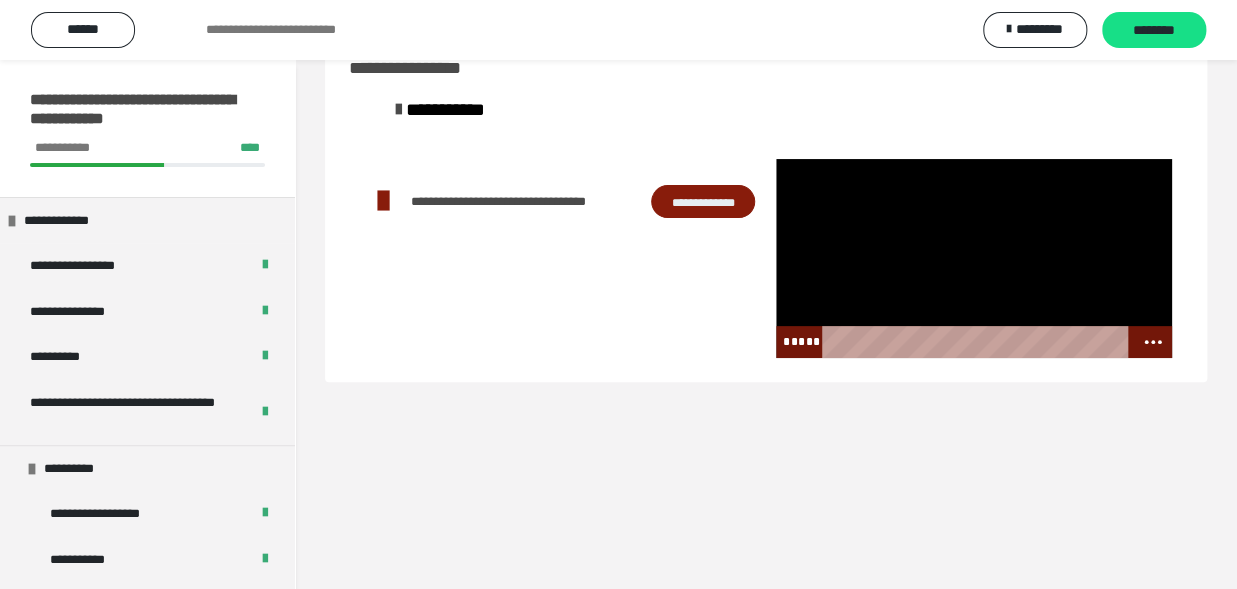 scroll, scrollTop: 60, scrollLeft: 0, axis: vertical 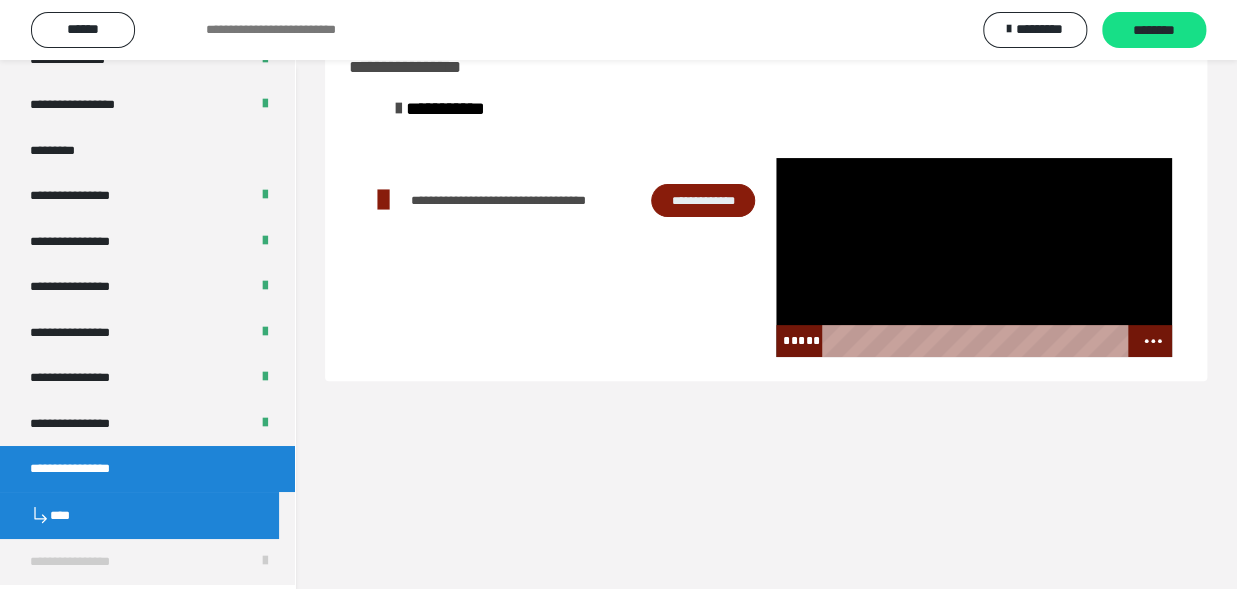 drag, startPoint x: 1212, startPoint y: 424, endPoint x: 609, endPoint y: 380, distance: 604.60315 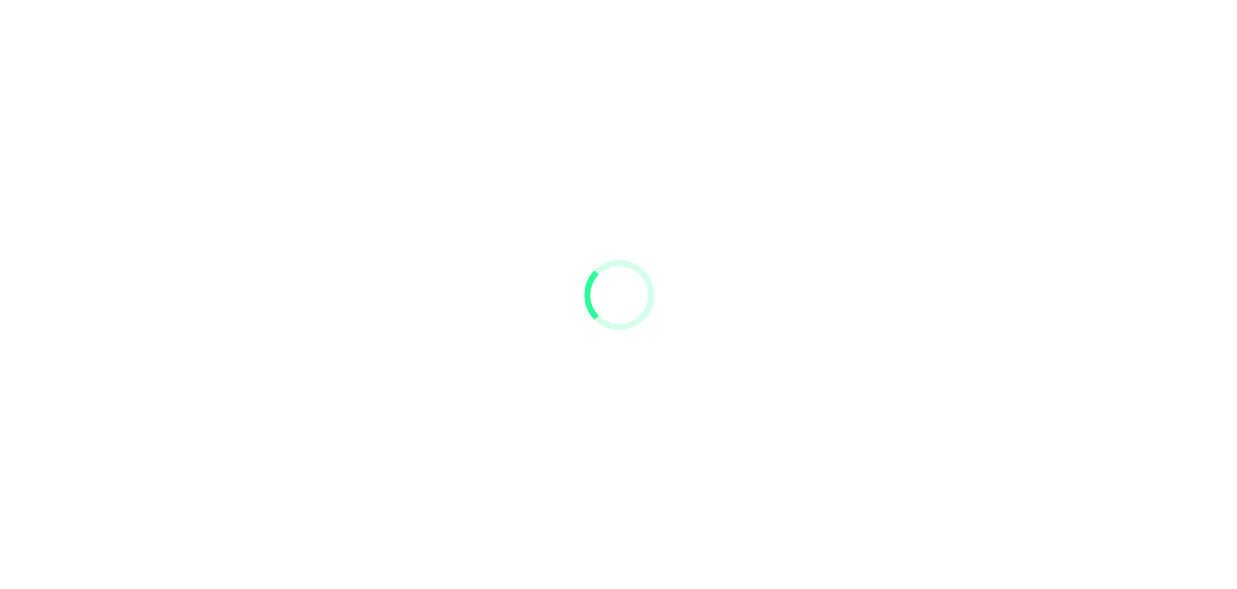 scroll, scrollTop: 0, scrollLeft: 0, axis: both 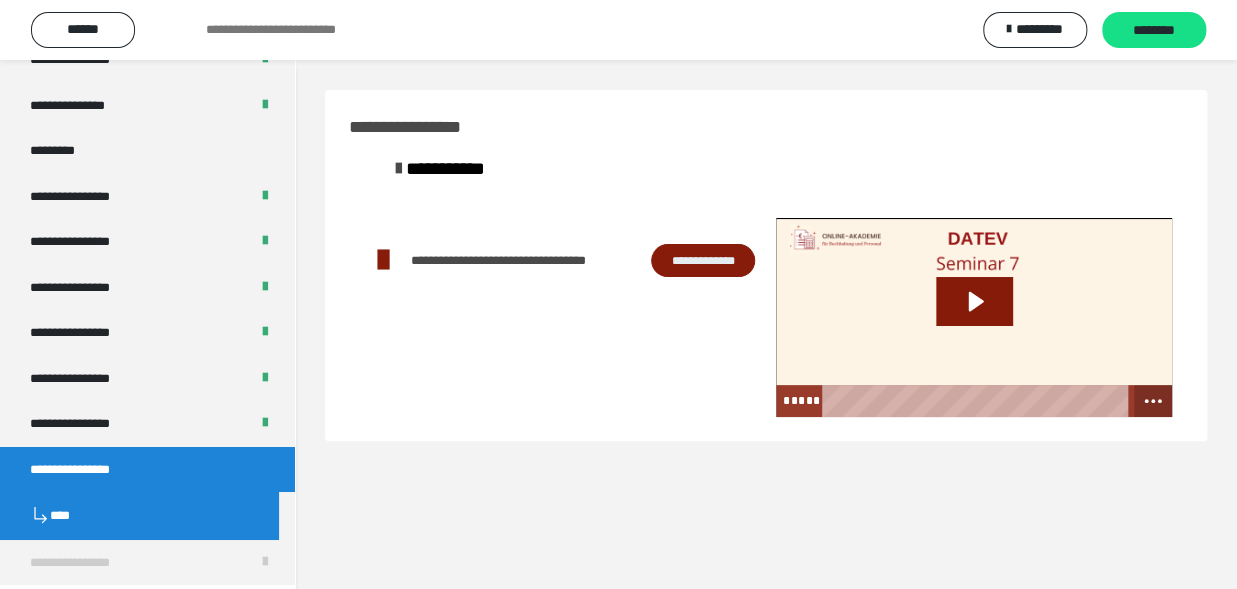 click 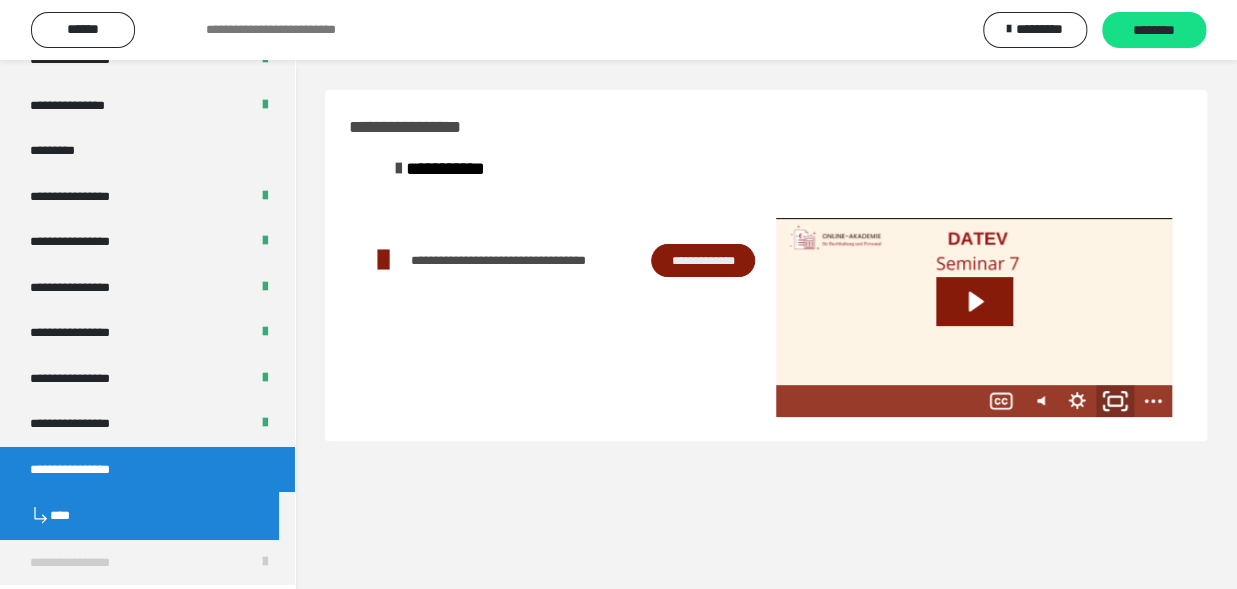 click 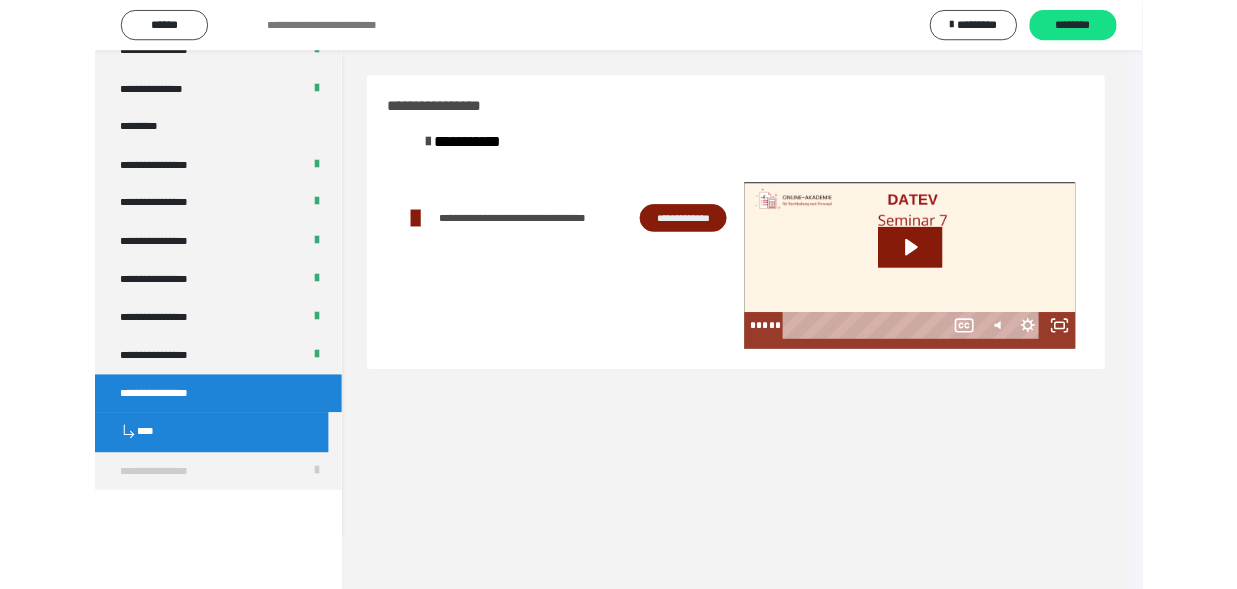 scroll, scrollTop: 2493, scrollLeft: 0, axis: vertical 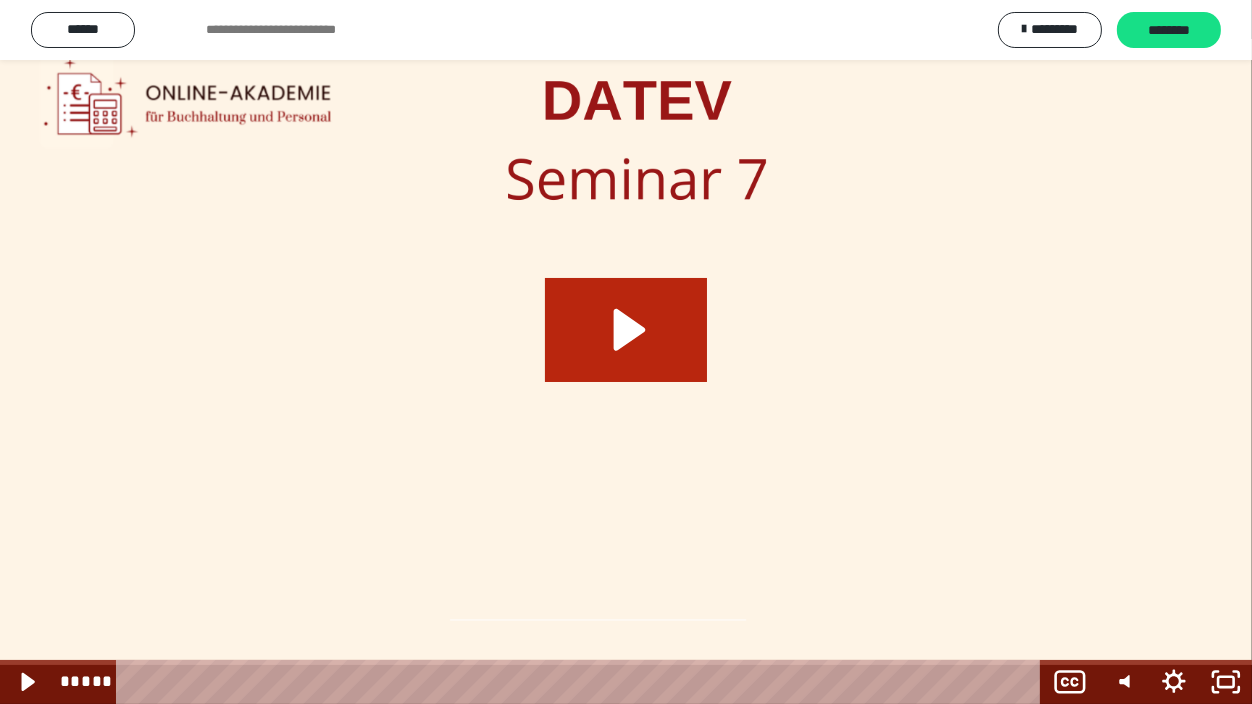 click 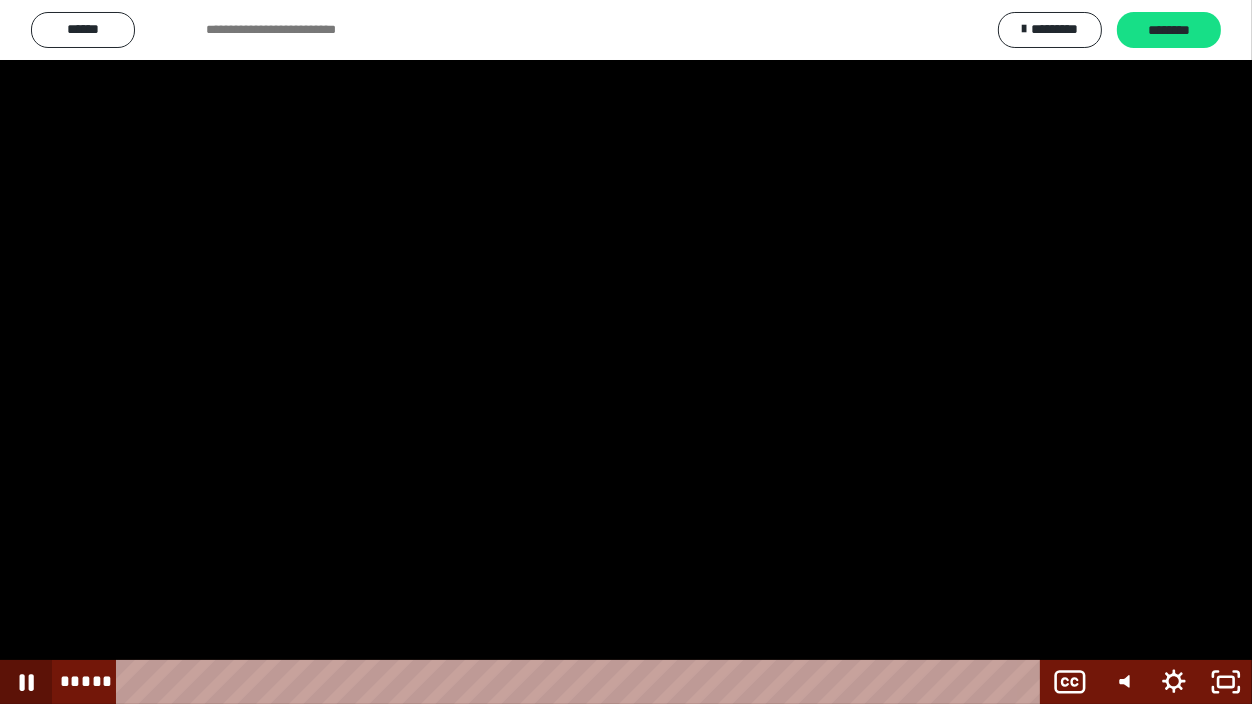 click 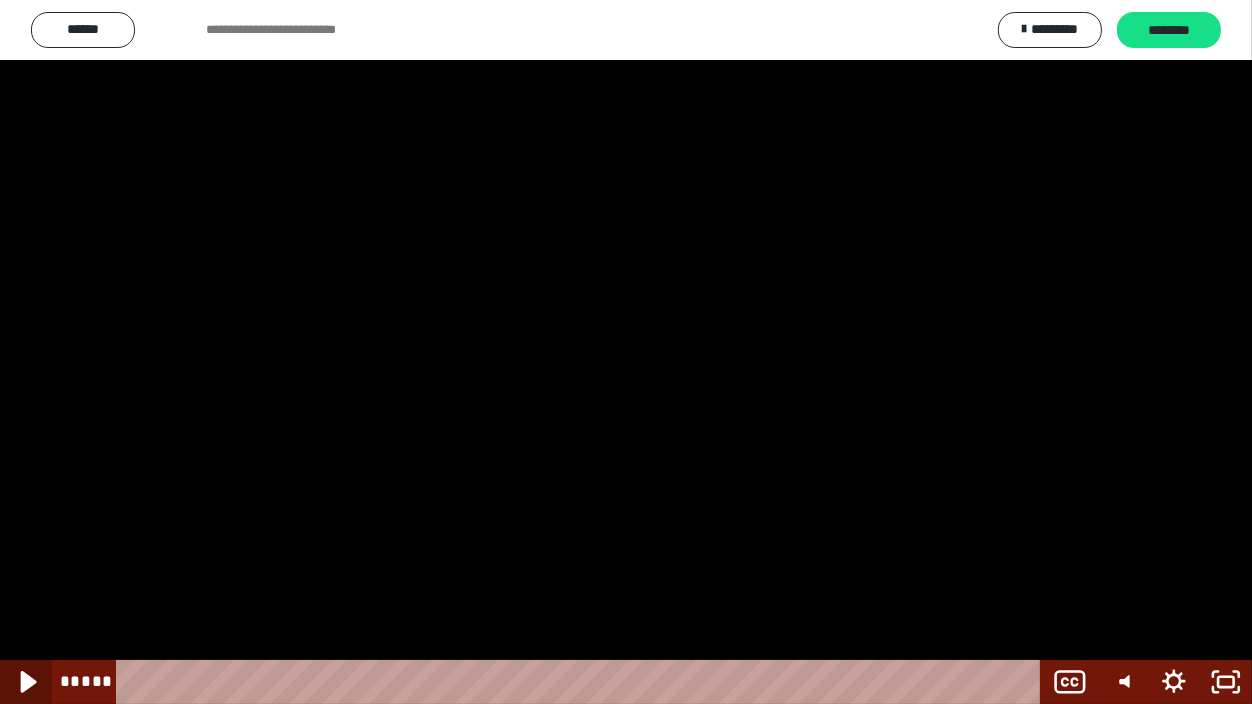 click 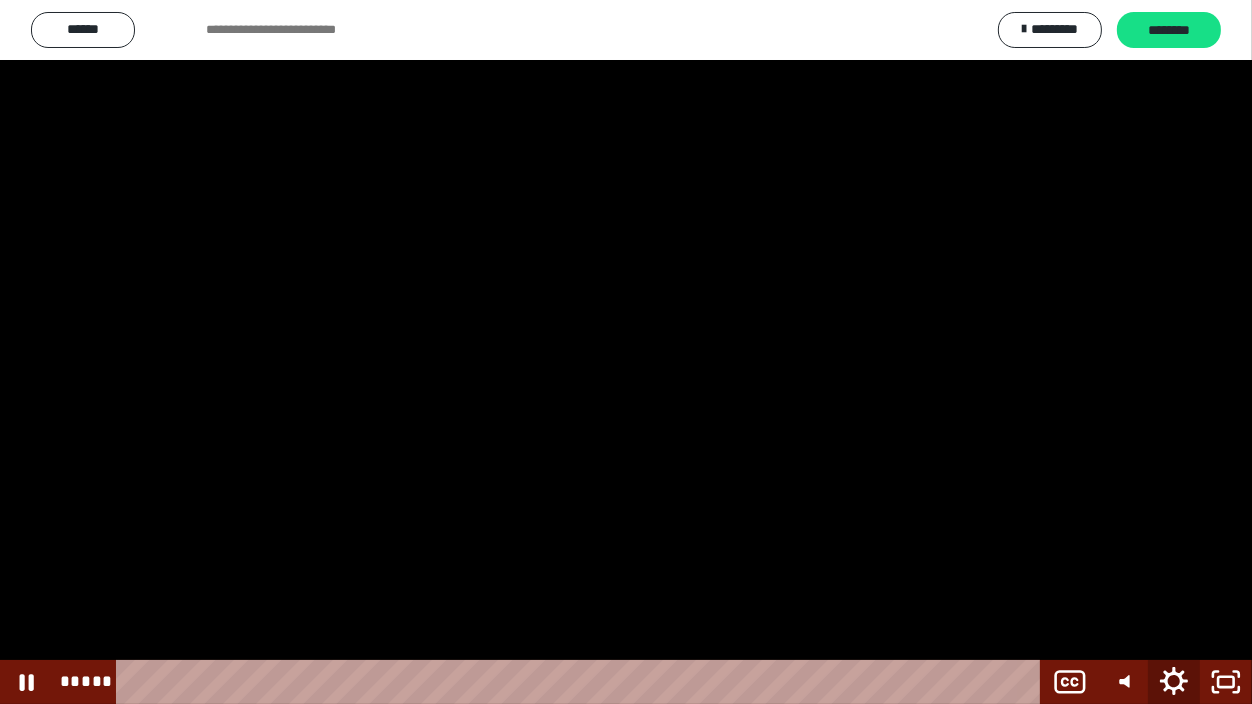 click 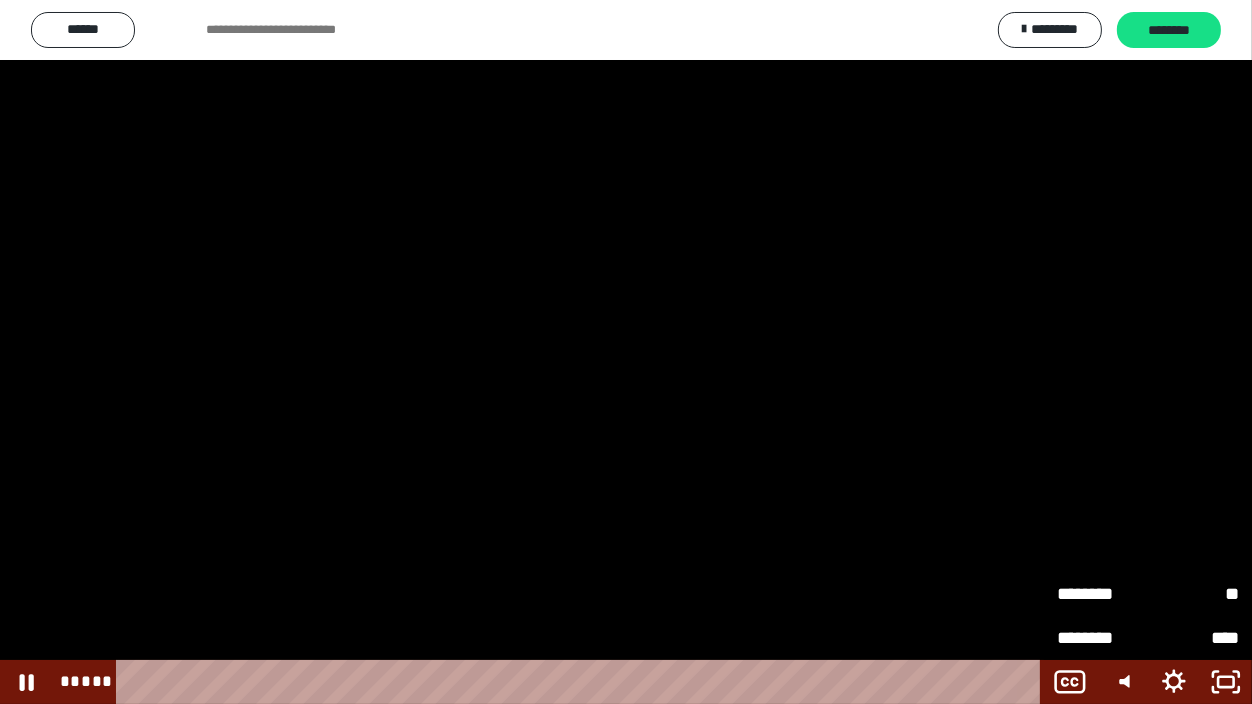 click on "**" at bounding box center (1193, 594) 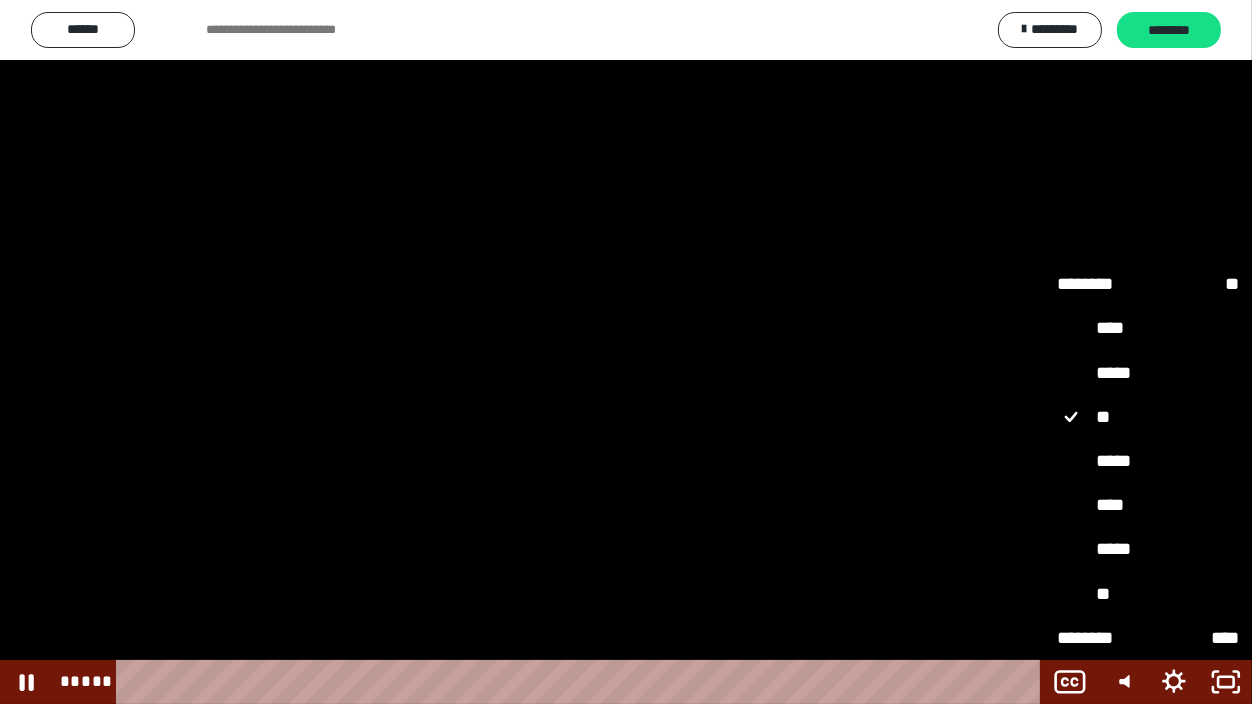 click on "*****" at bounding box center (1148, 374) 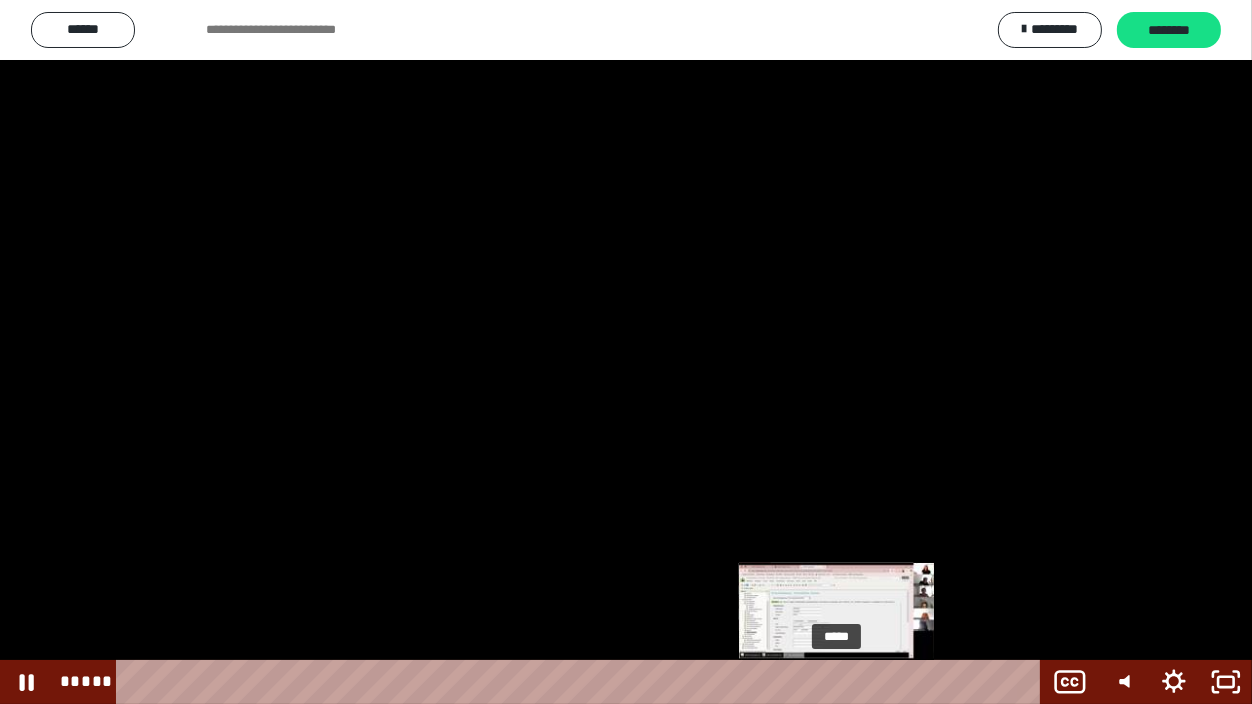 click on "*****" at bounding box center (582, 682) 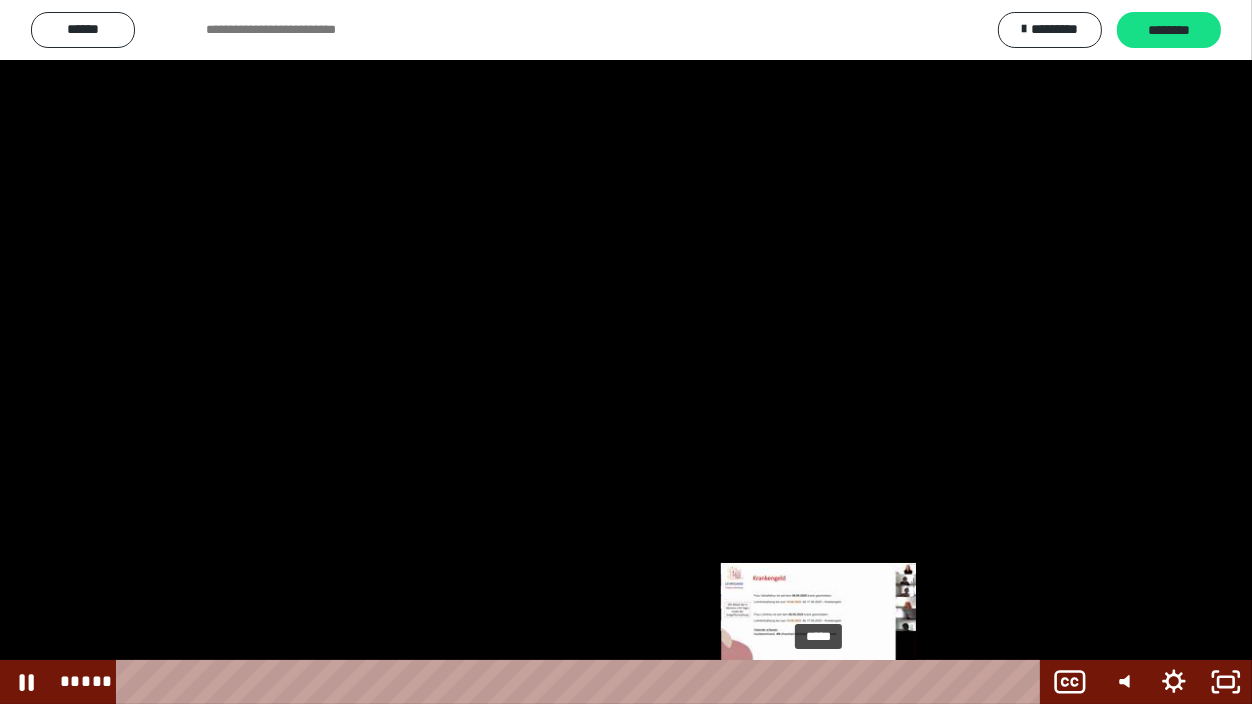 click on "*****" at bounding box center [582, 682] 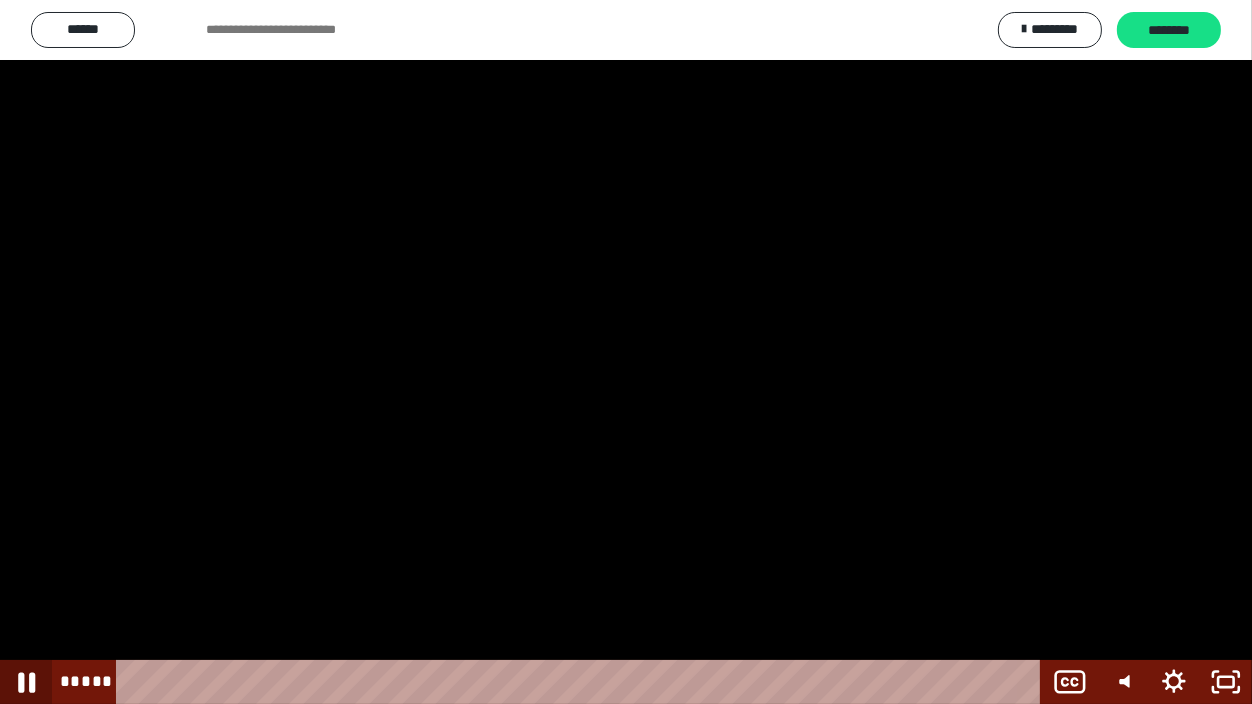 click 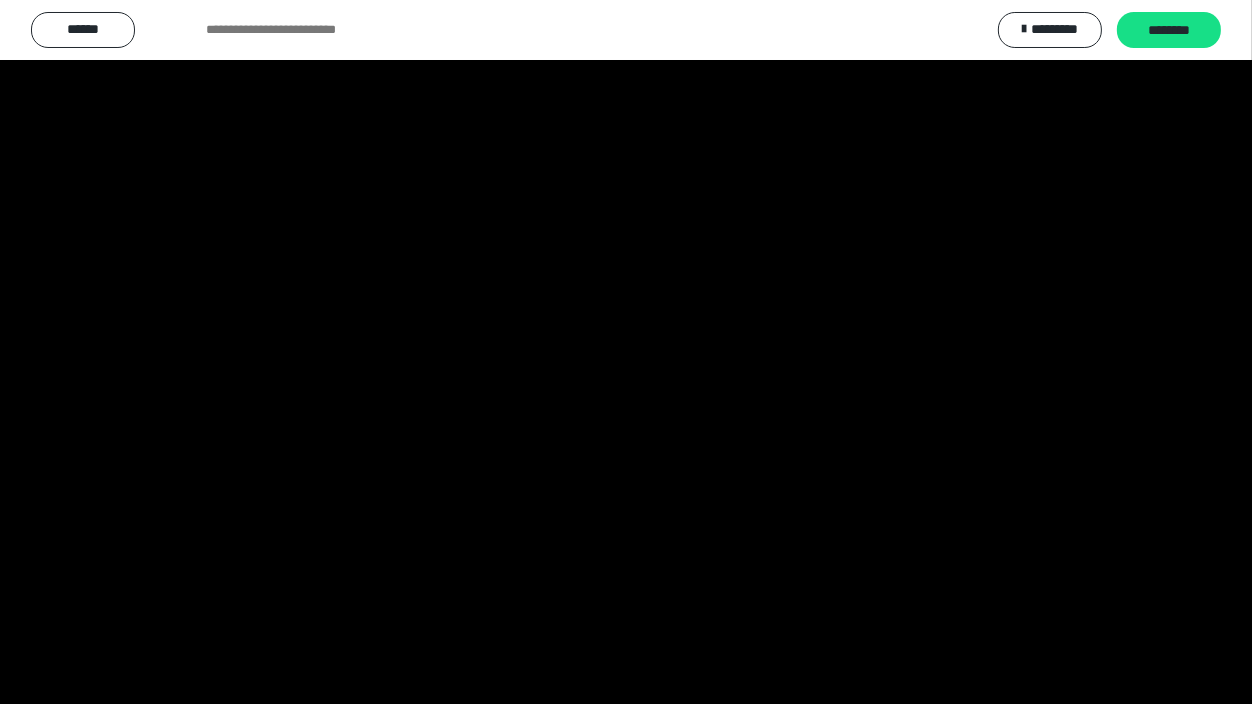 type 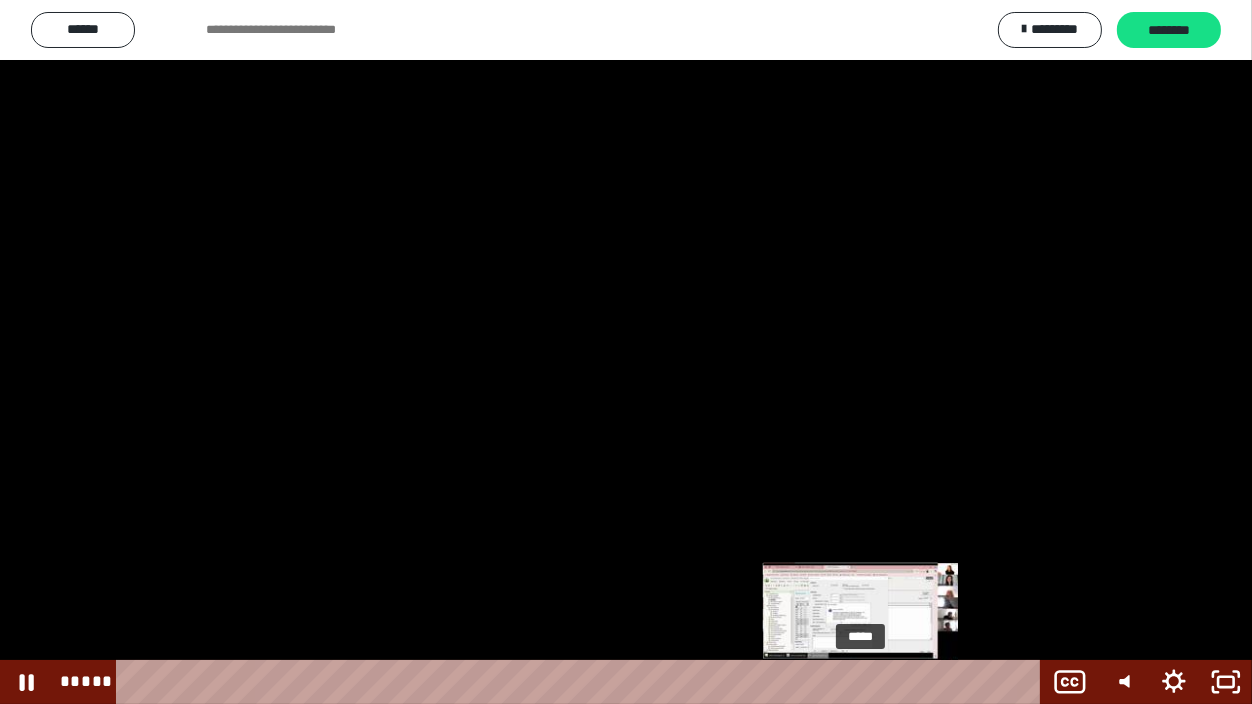 click on "*****" at bounding box center (582, 682) 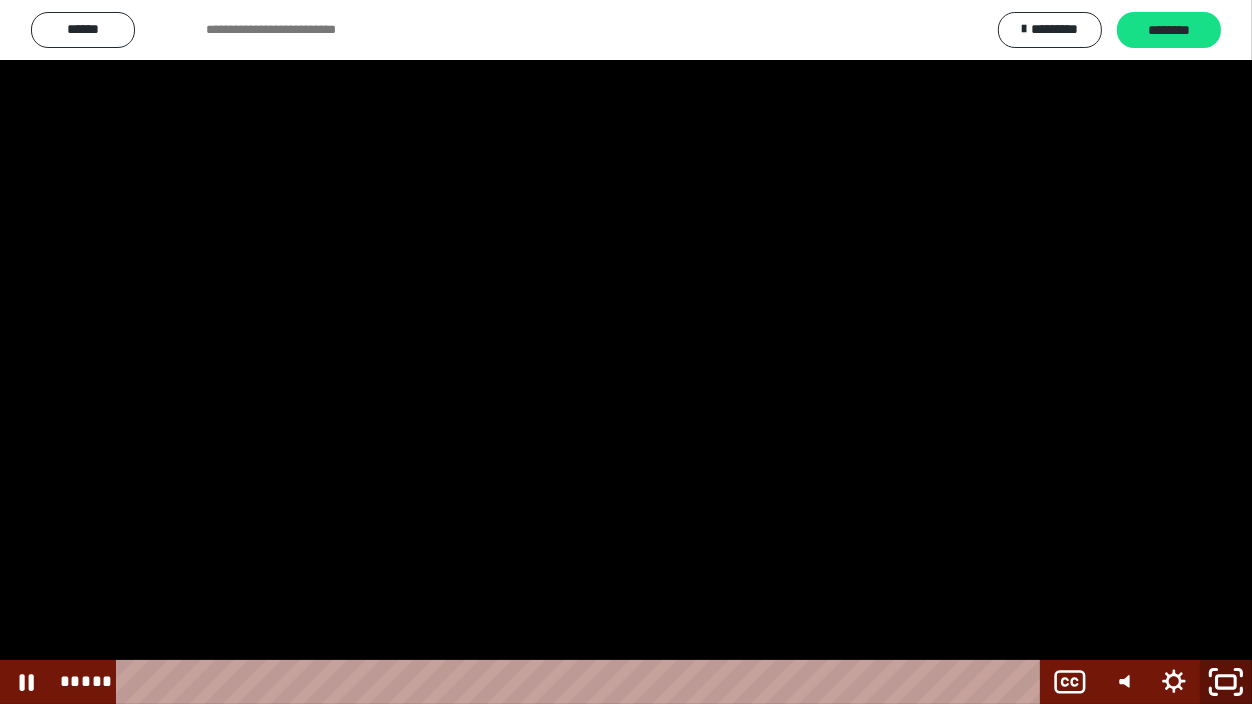 click 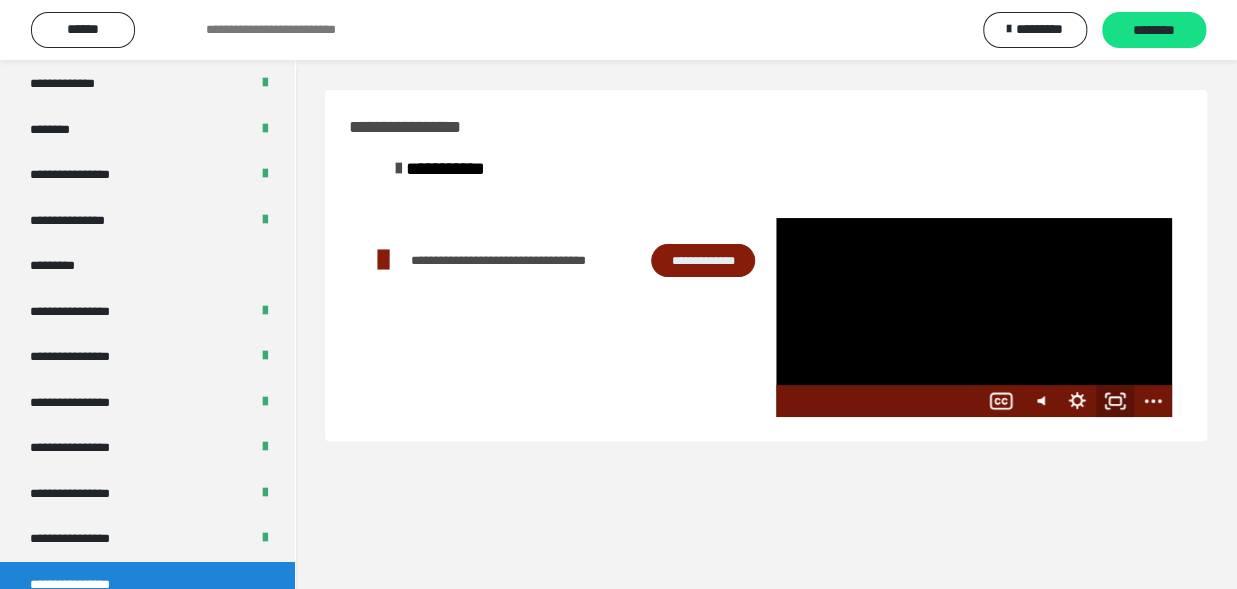 click 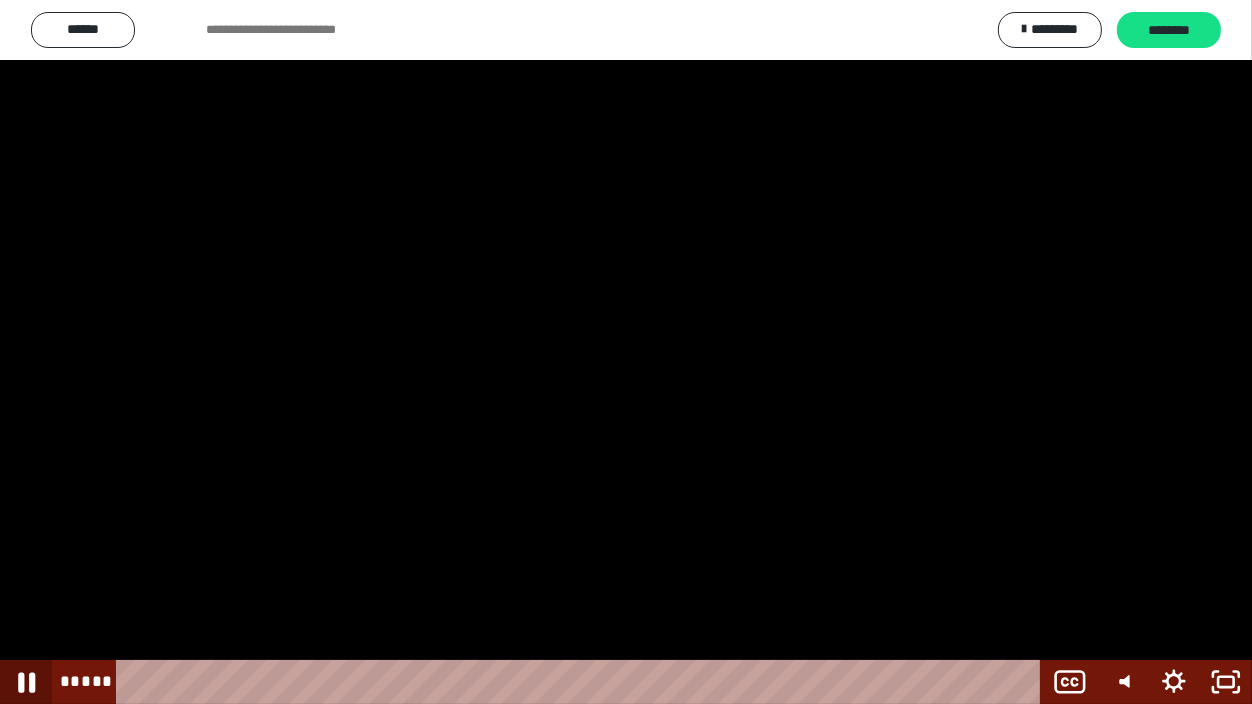 click 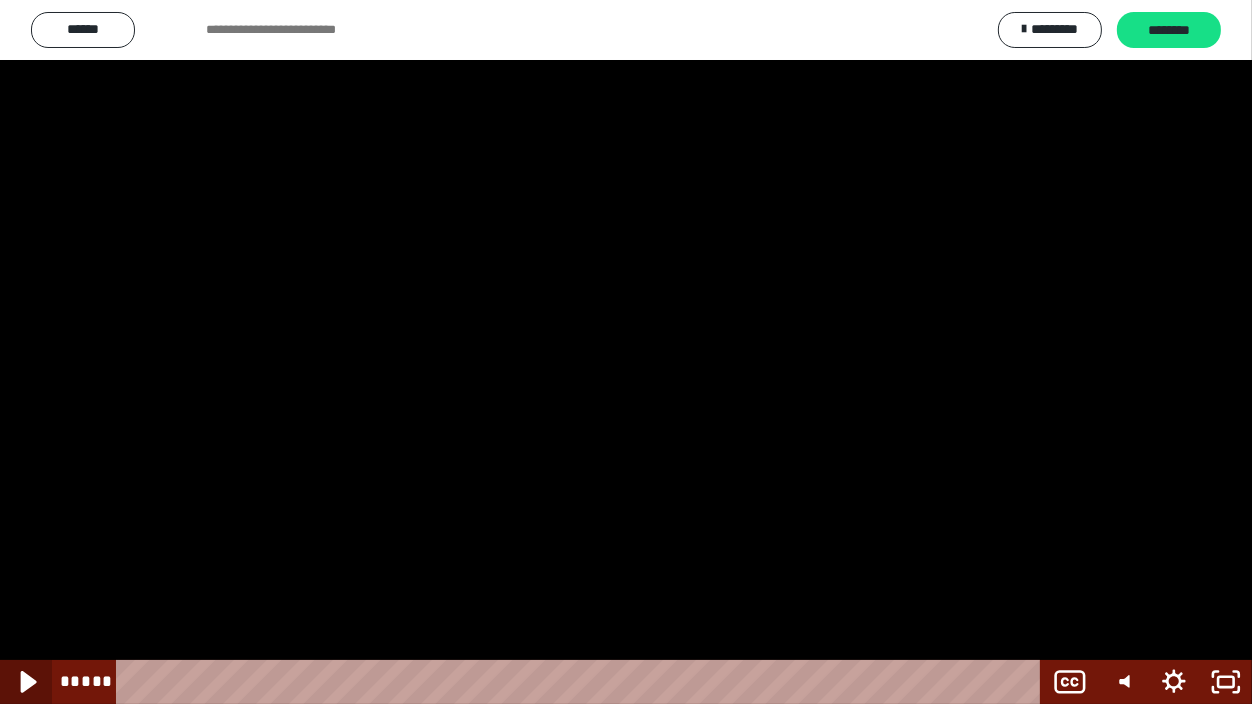 click 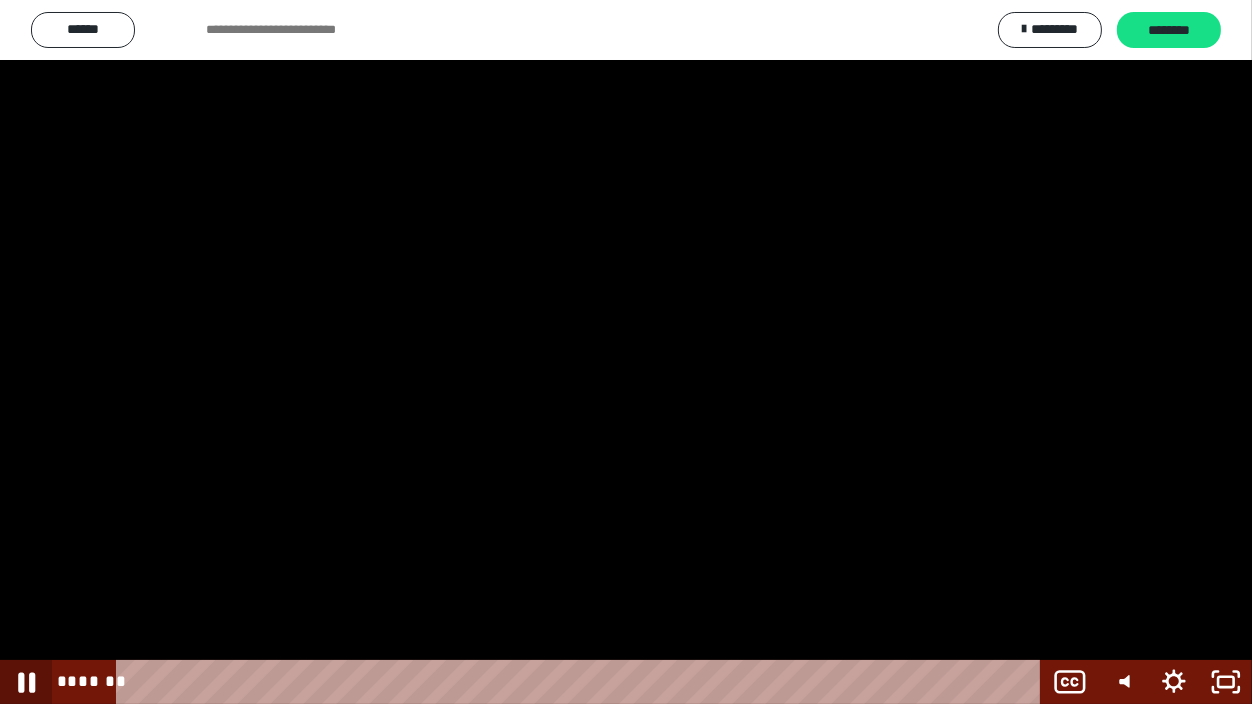 drag, startPoint x: 18, startPoint y: 674, endPoint x: 1251, endPoint y: 32, distance: 1390.127 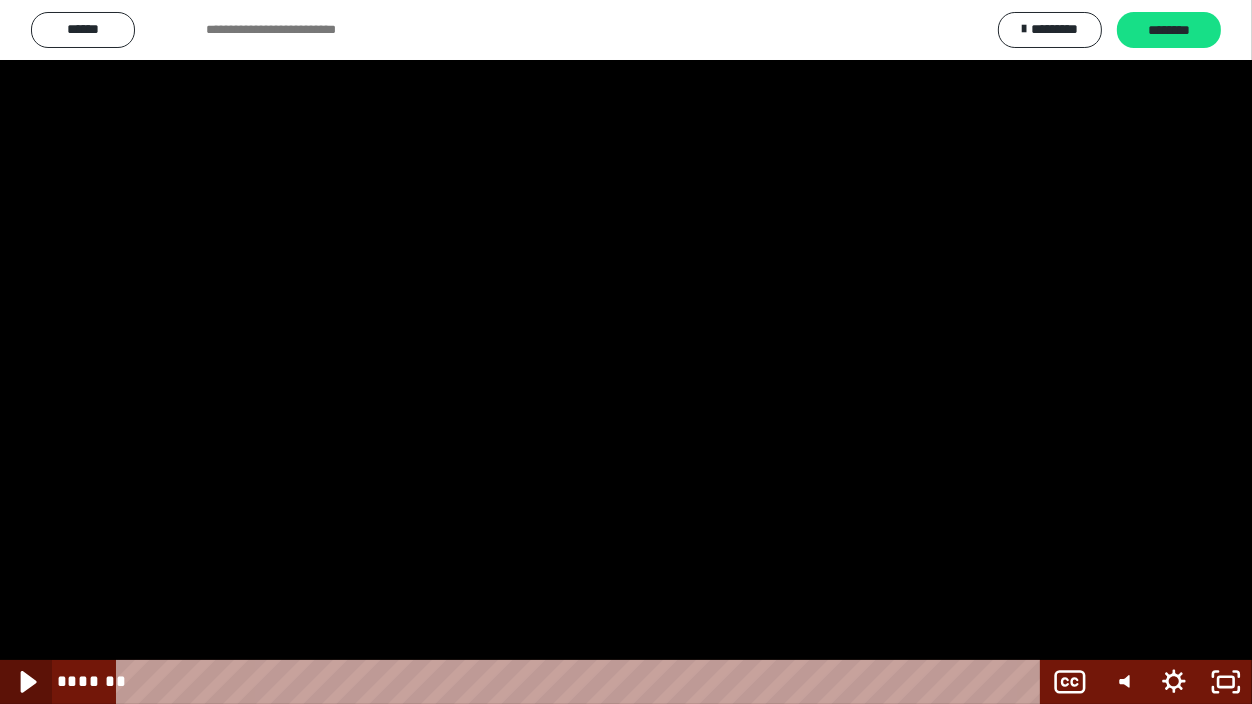 click 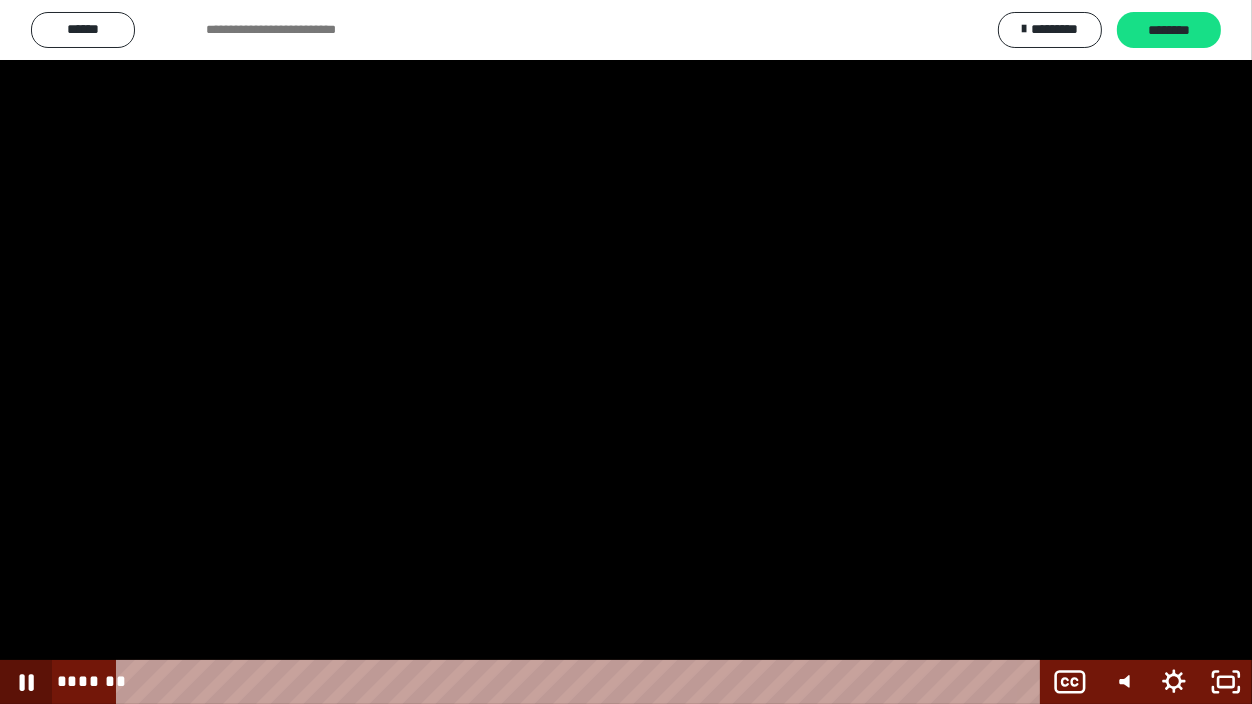 click 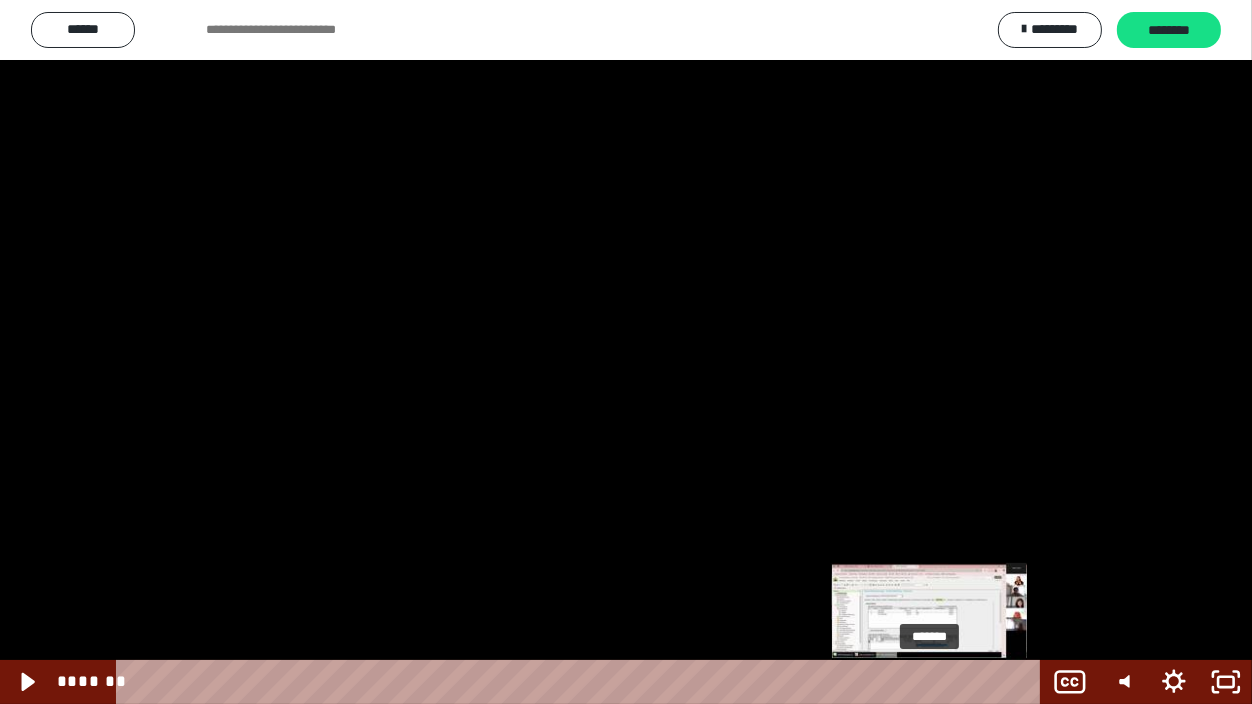 click at bounding box center (938, 682) 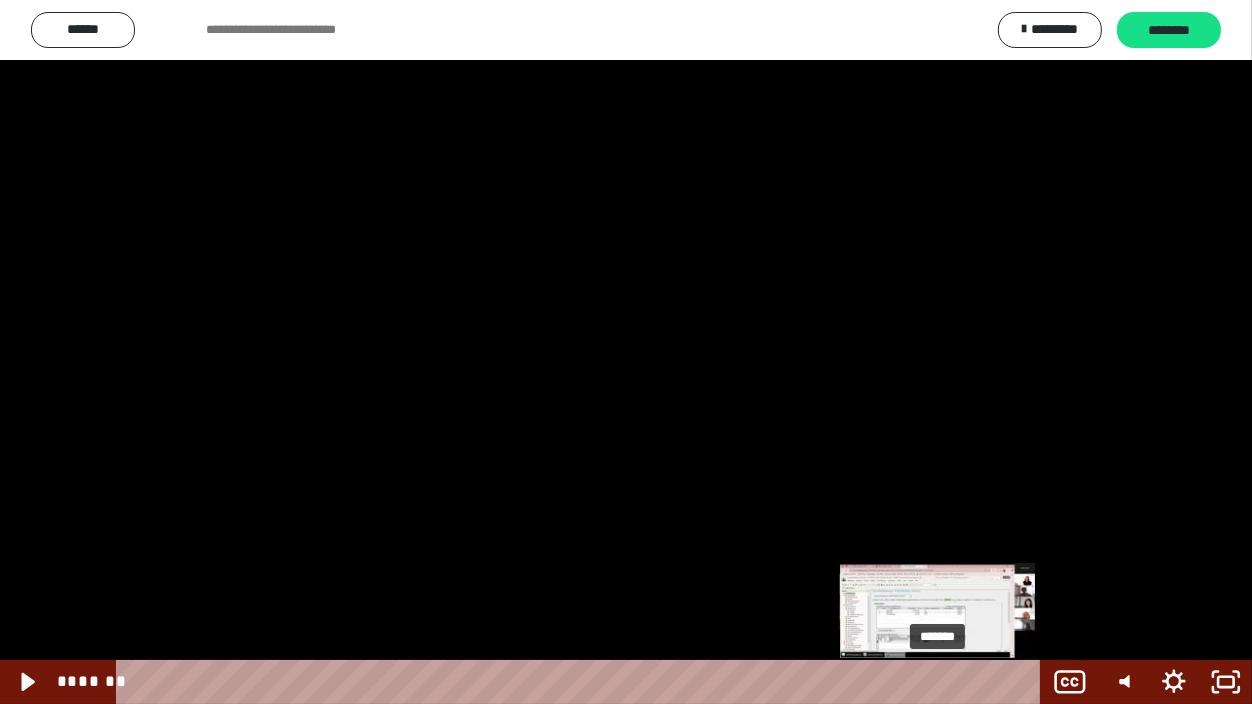 click on "*******" at bounding box center (582, 682) 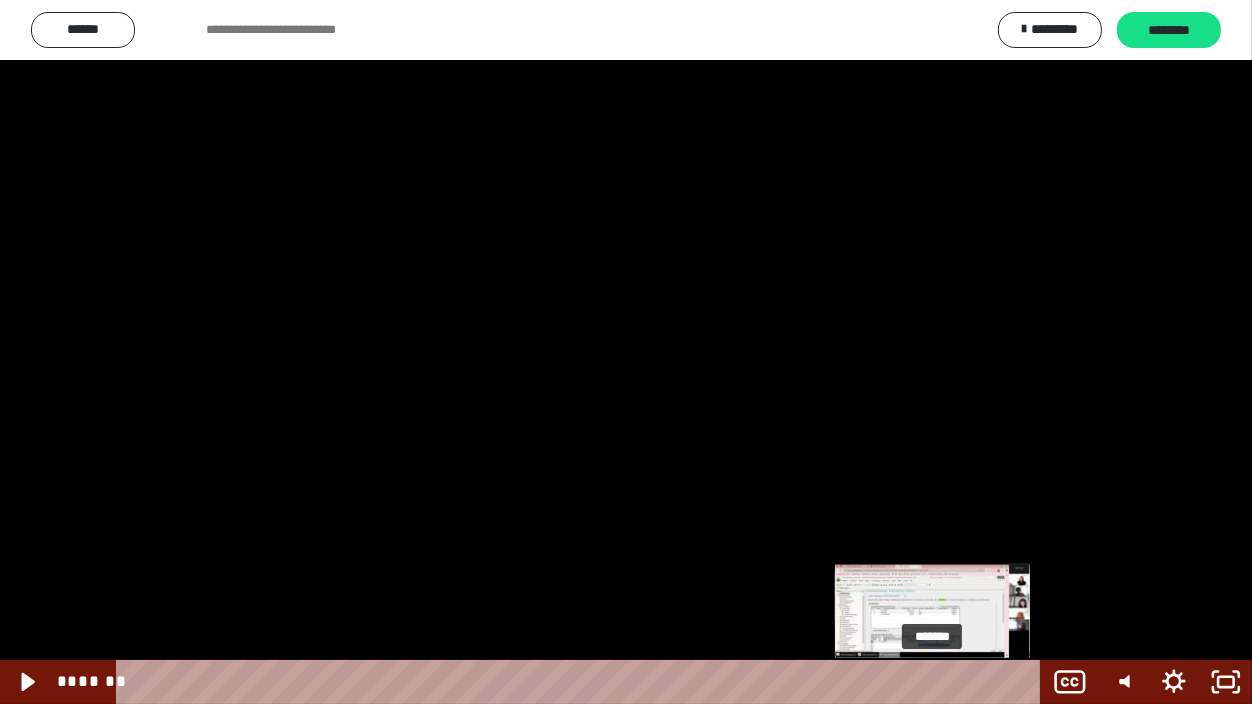 click at bounding box center [937, 682] 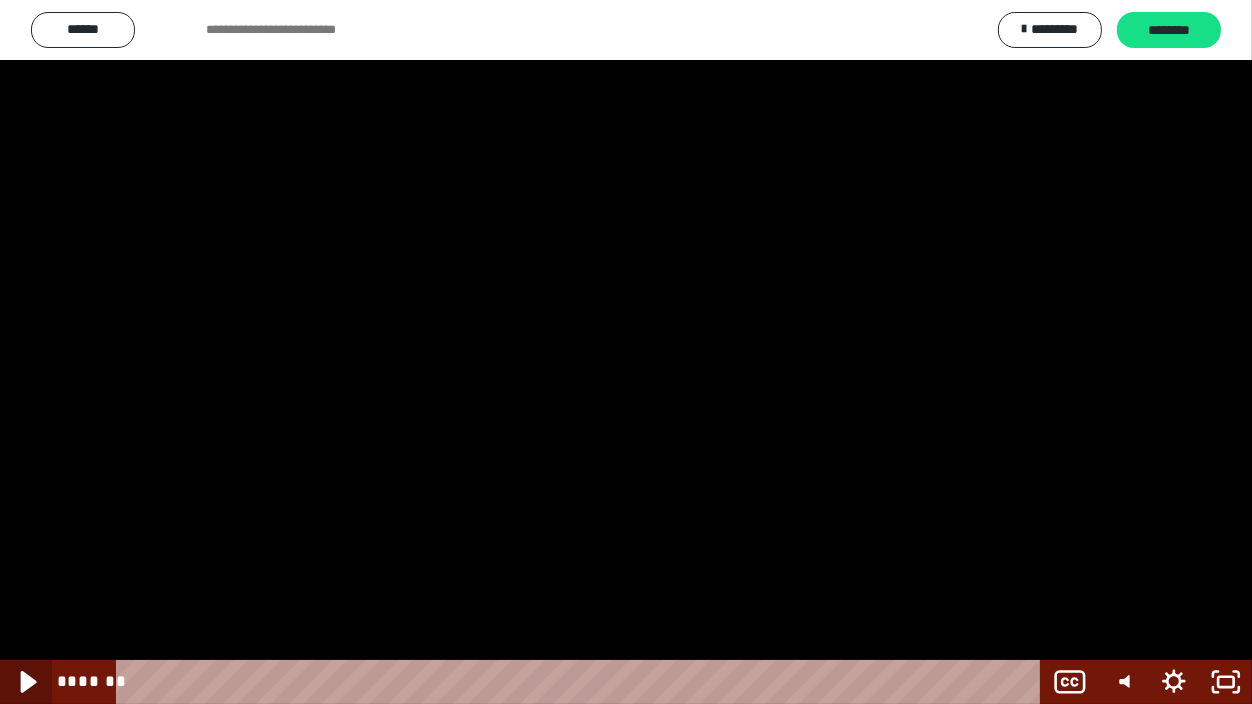 click 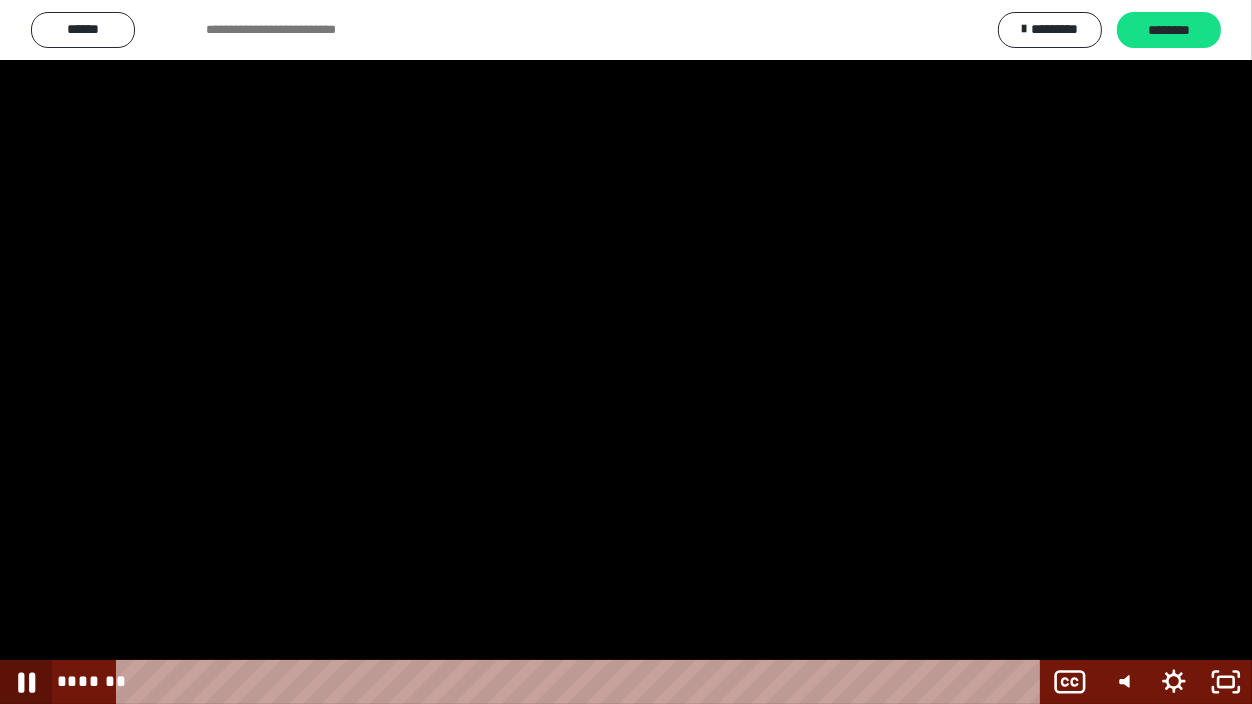 click 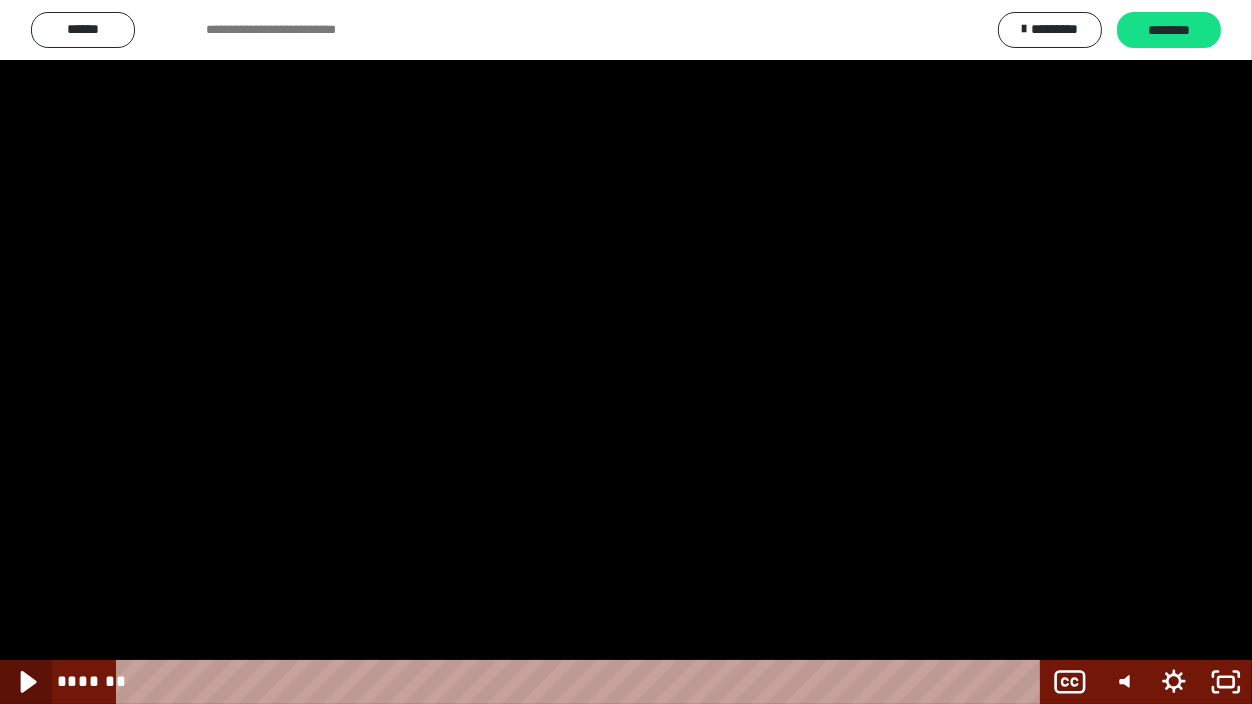 click 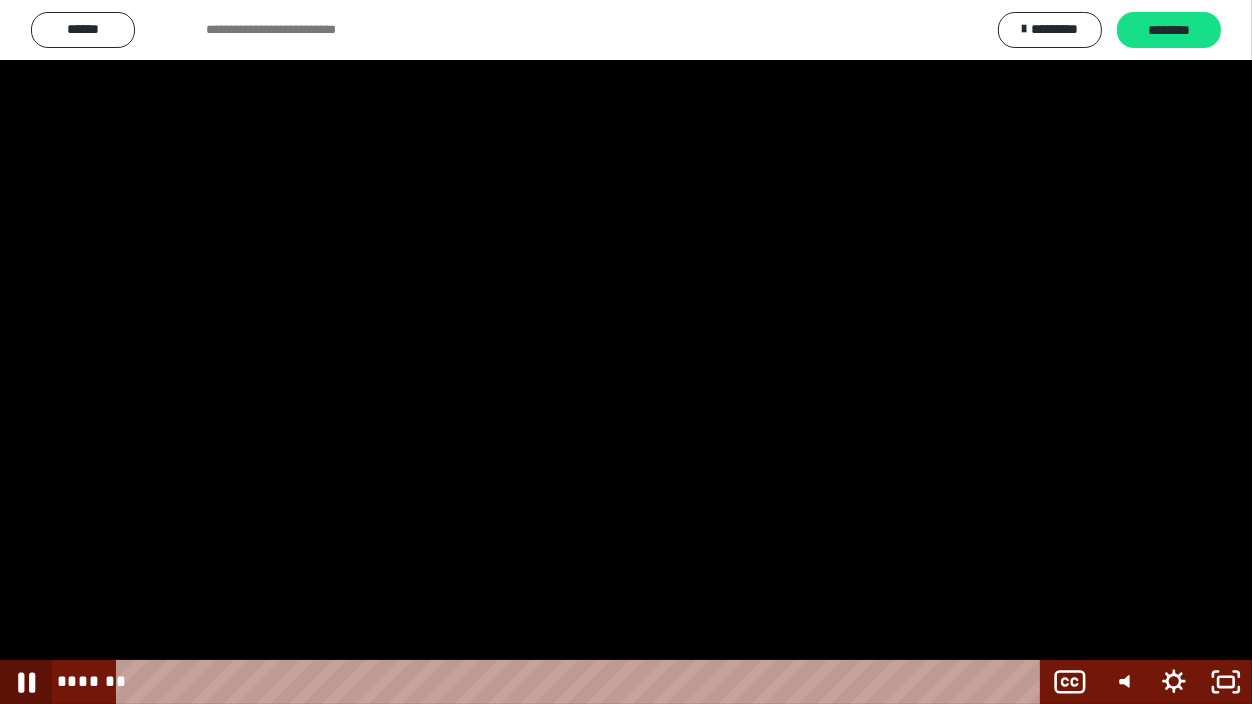 click 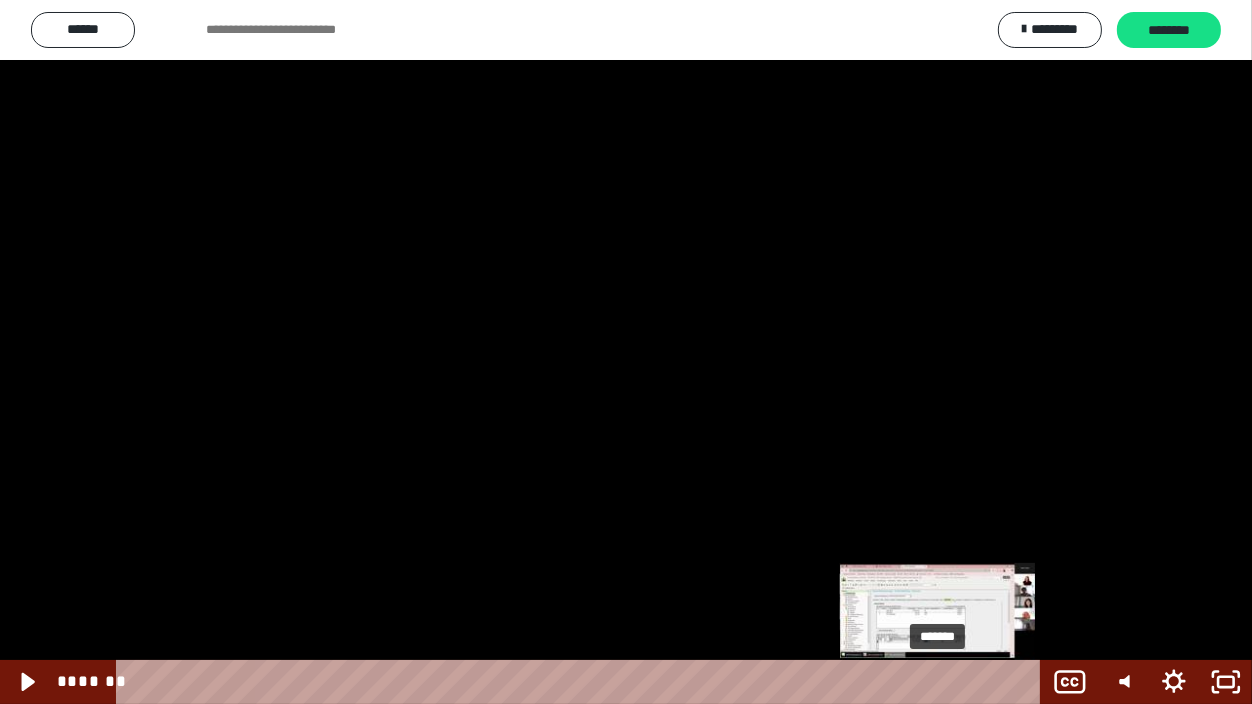 click at bounding box center [937, 682] 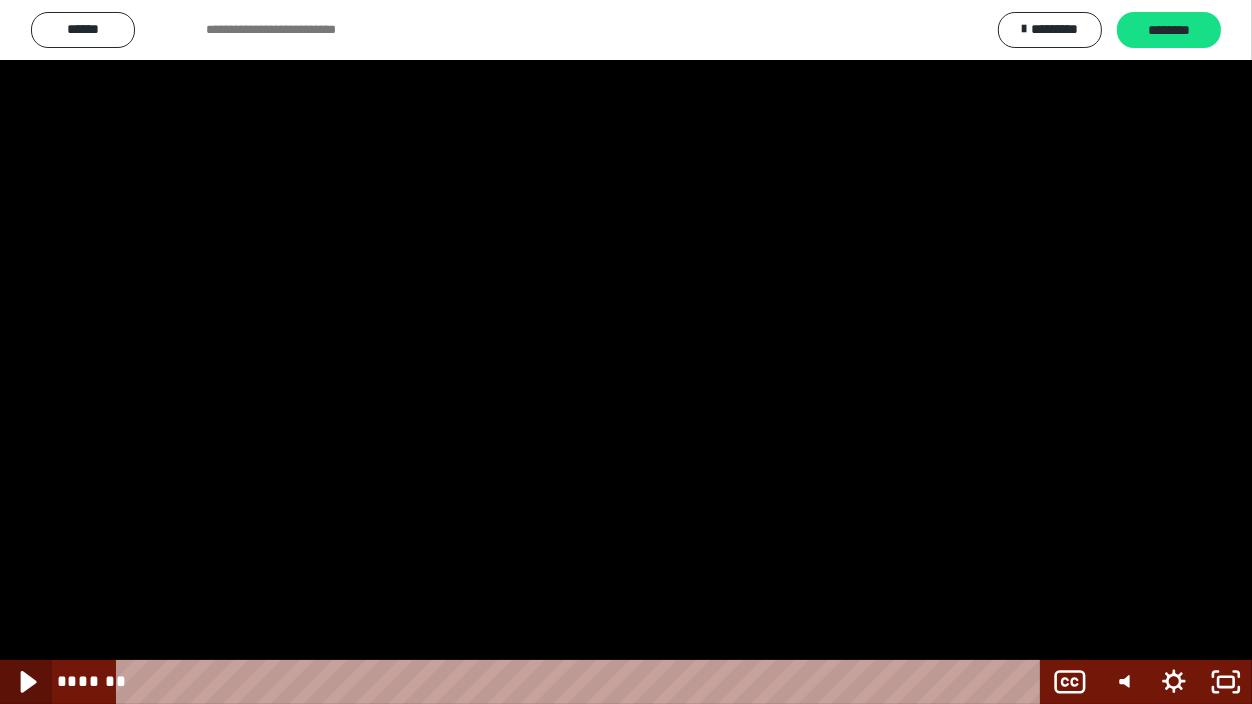click 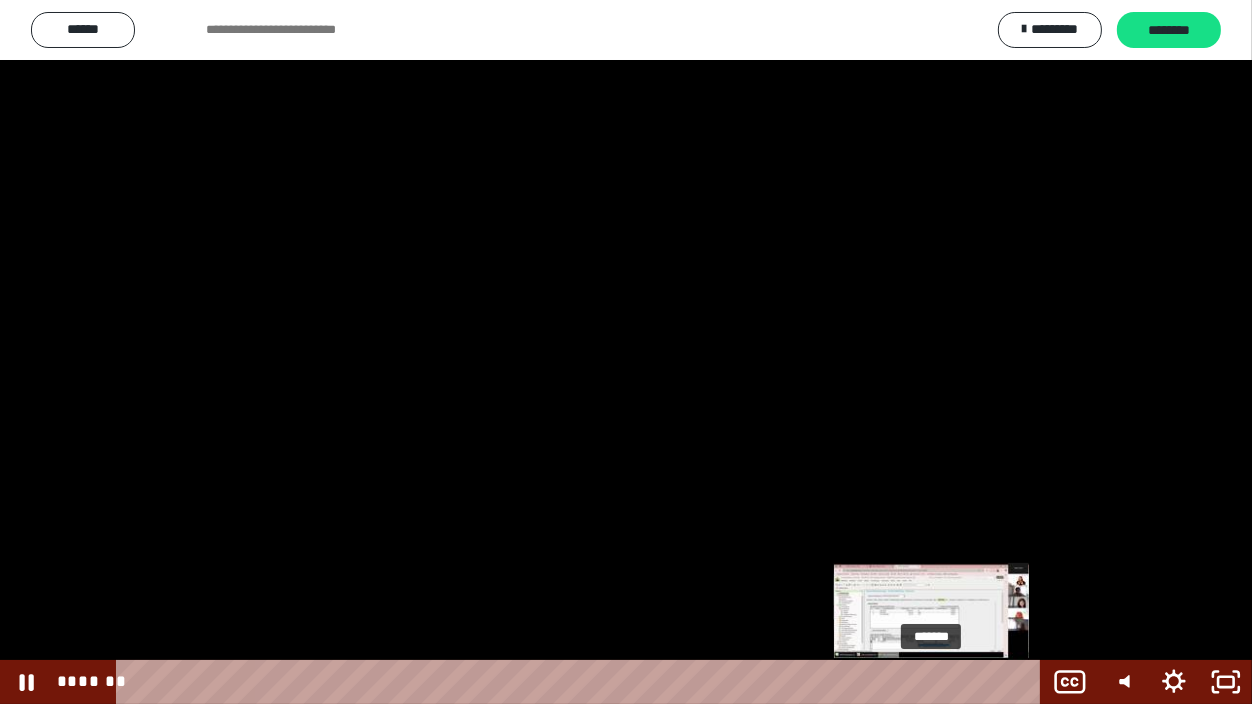 click on "*******" at bounding box center (582, 682) 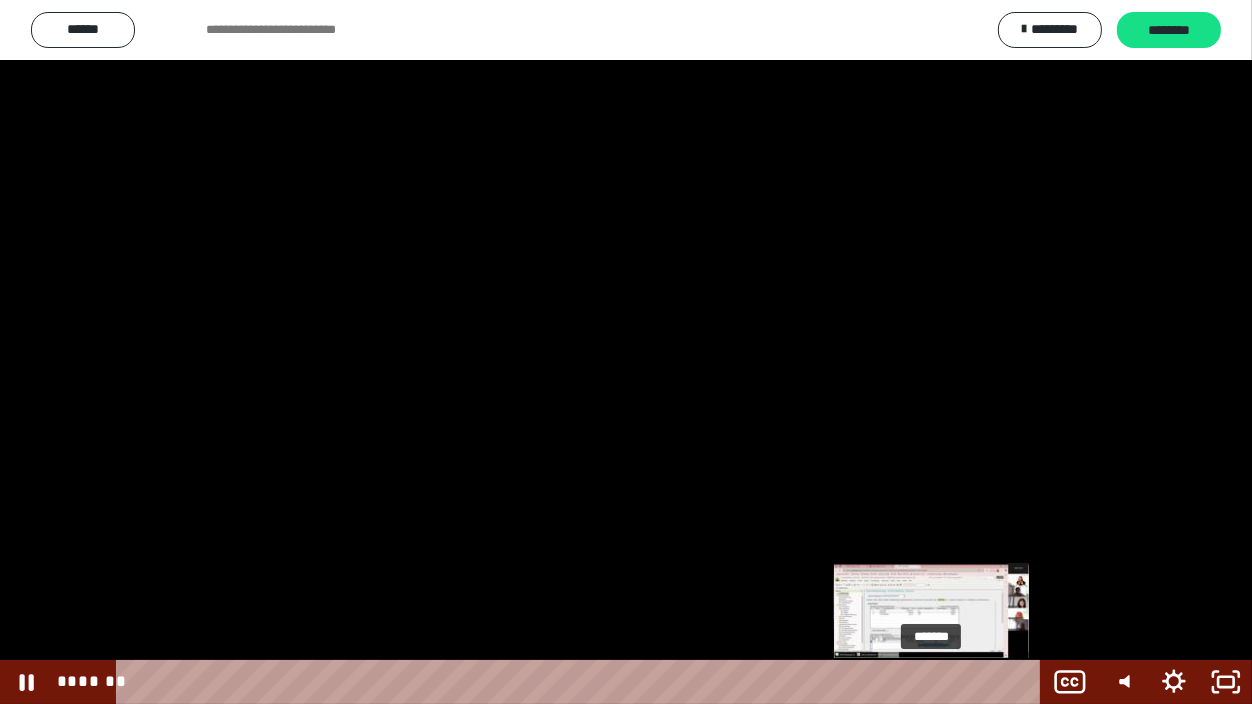 click at bounding box center (932, 682) 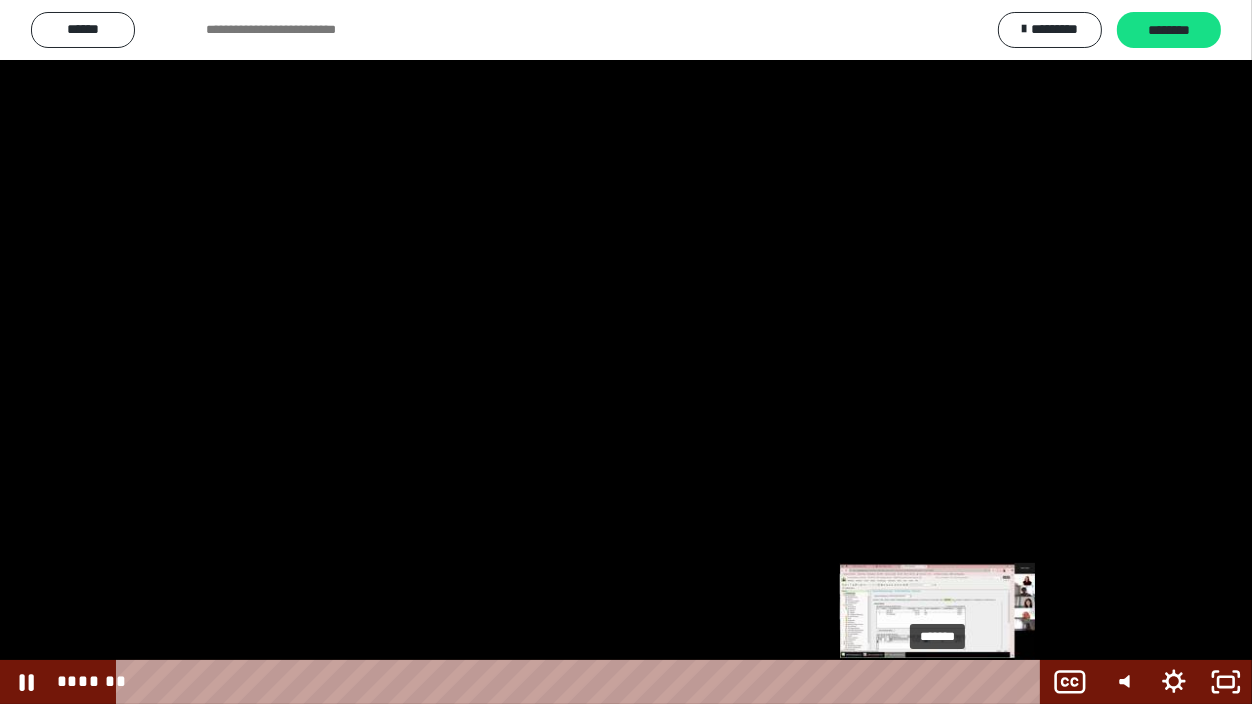 click at bounding box center [937, 682] 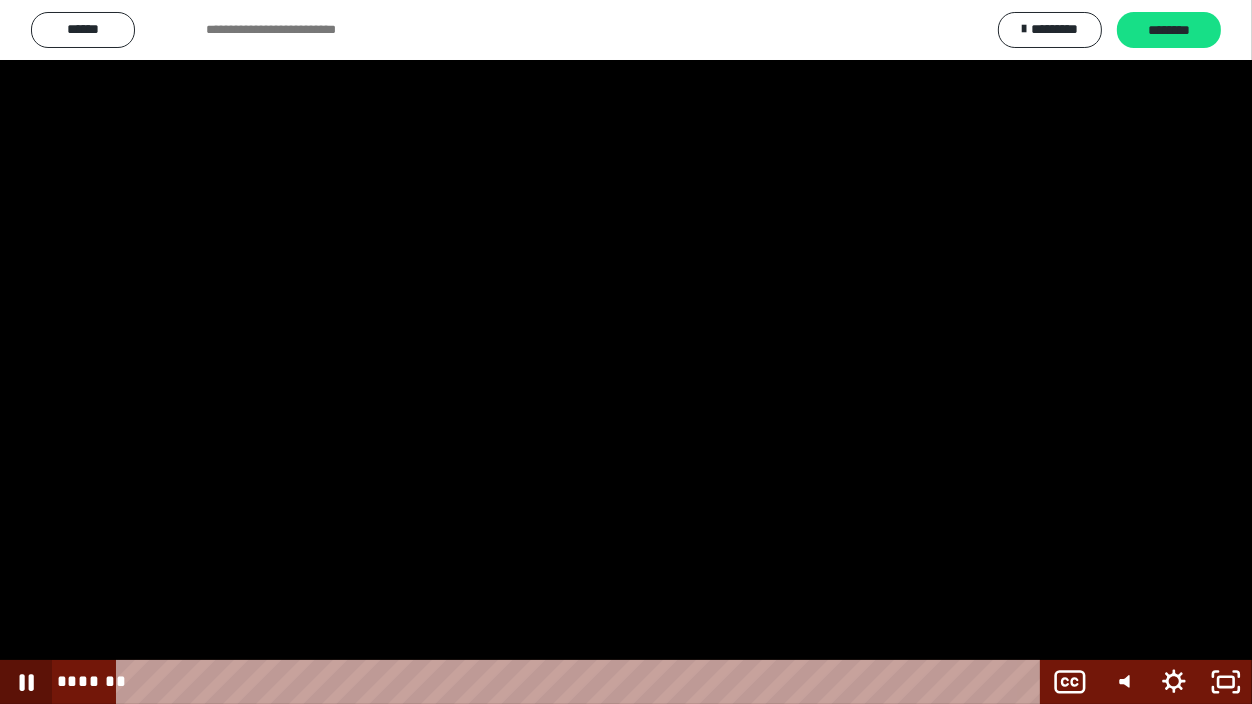 drag, startPoint x: 33, startPoint y: 675, endPoint x: 163, endPoint y: 599, distance: 150.58553 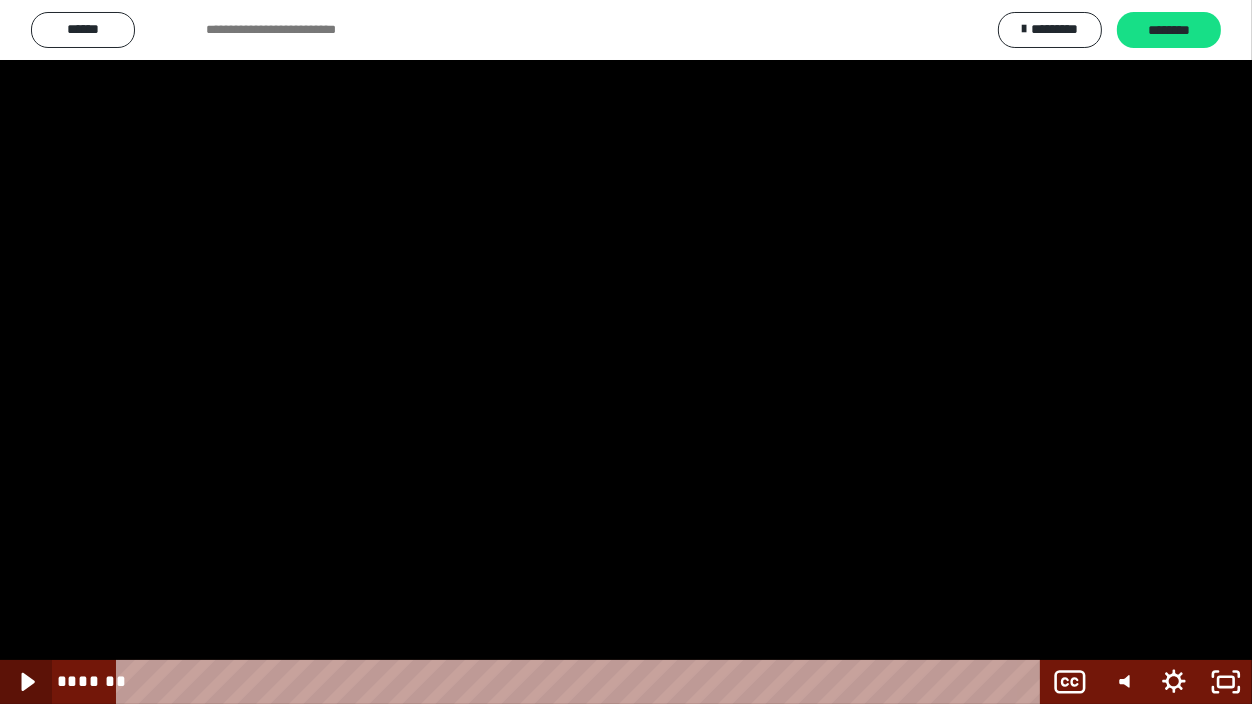 click 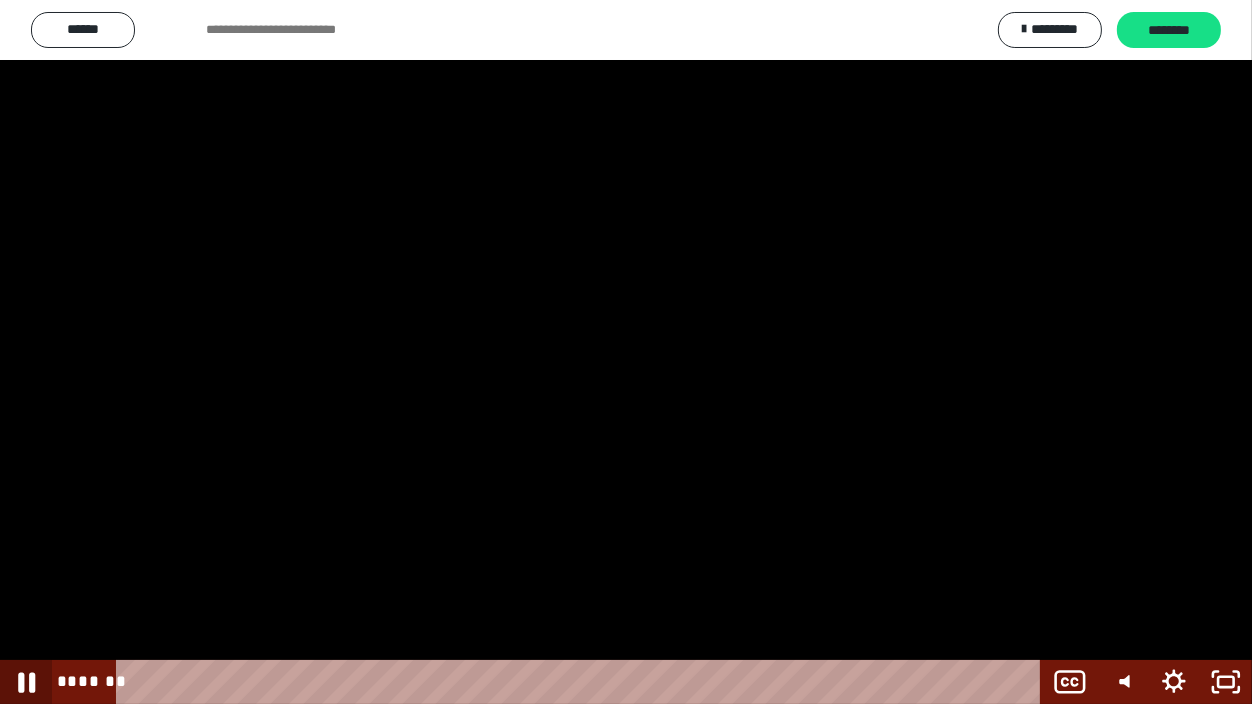 click 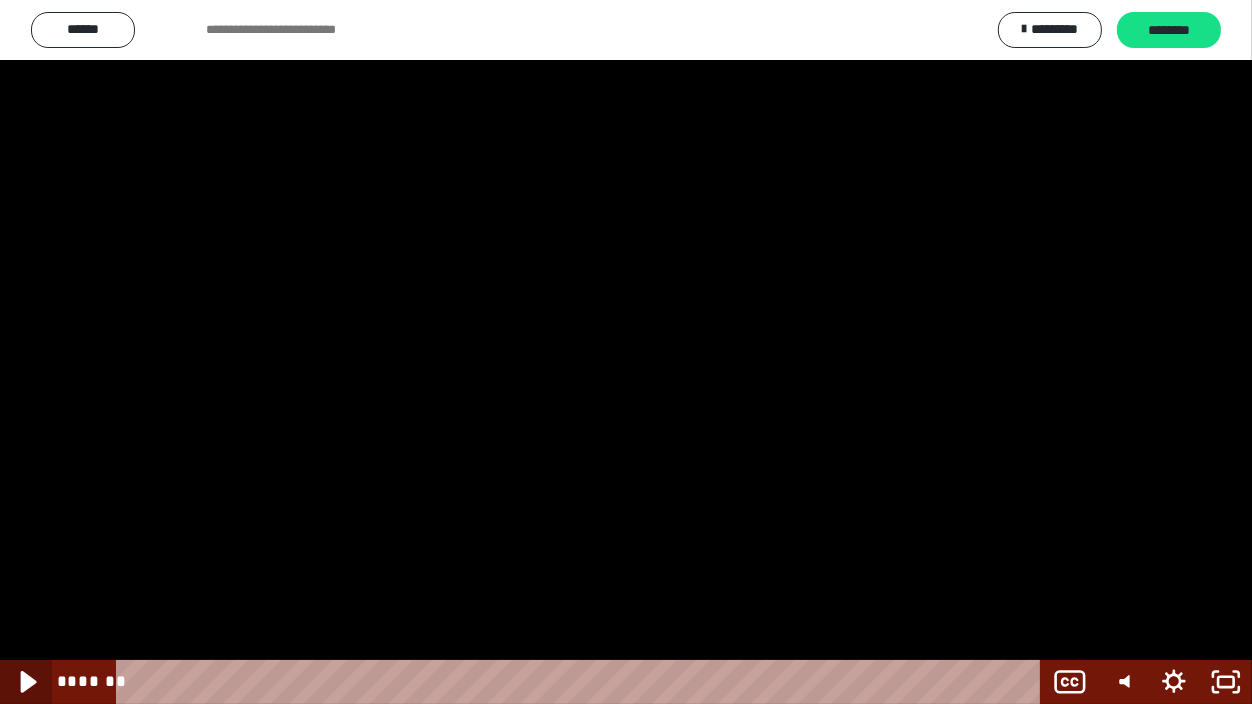 click 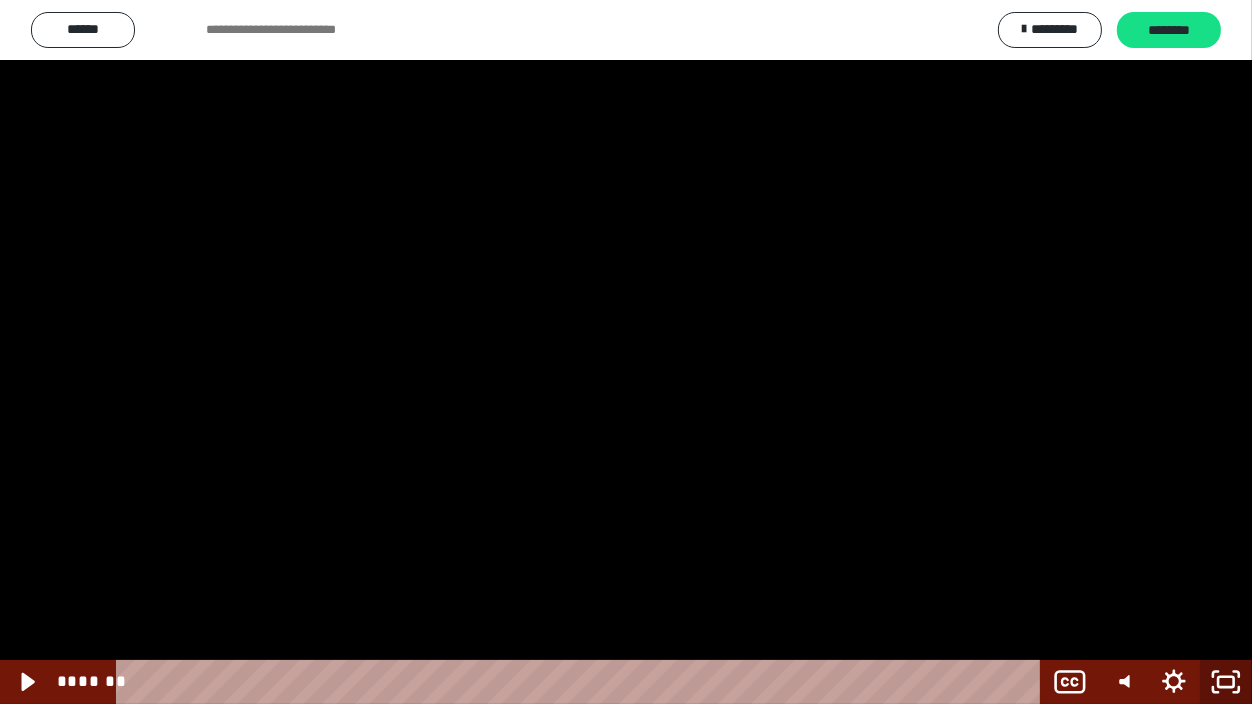 click 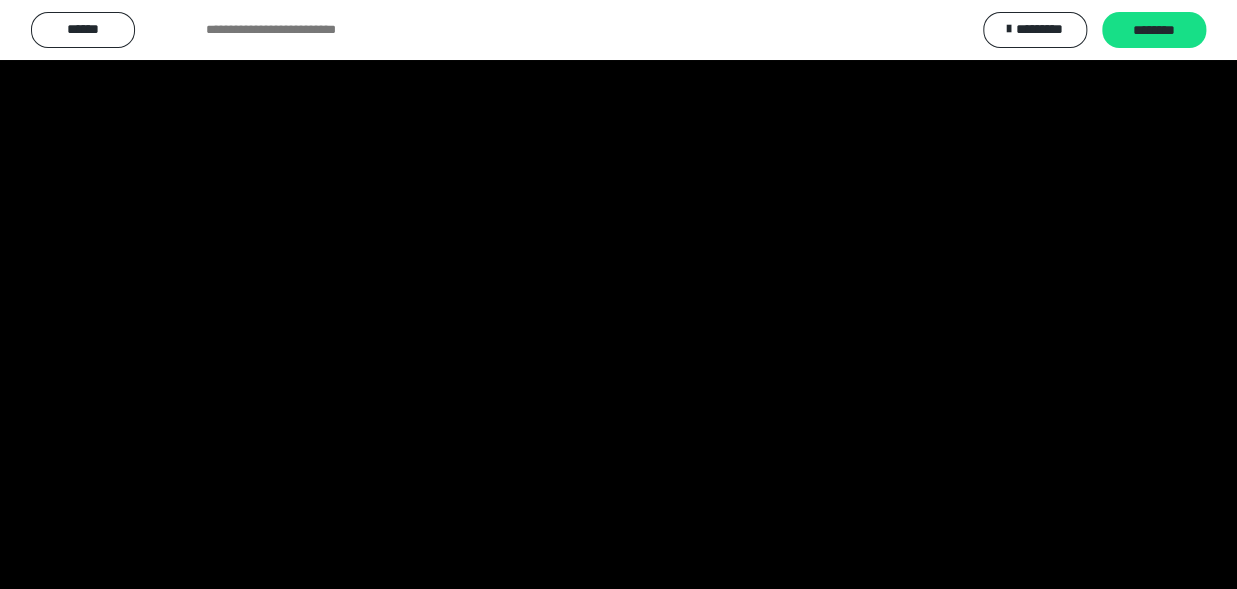 scroll, scrollTop: 2514, scrollLeft: 0, axis: vertical 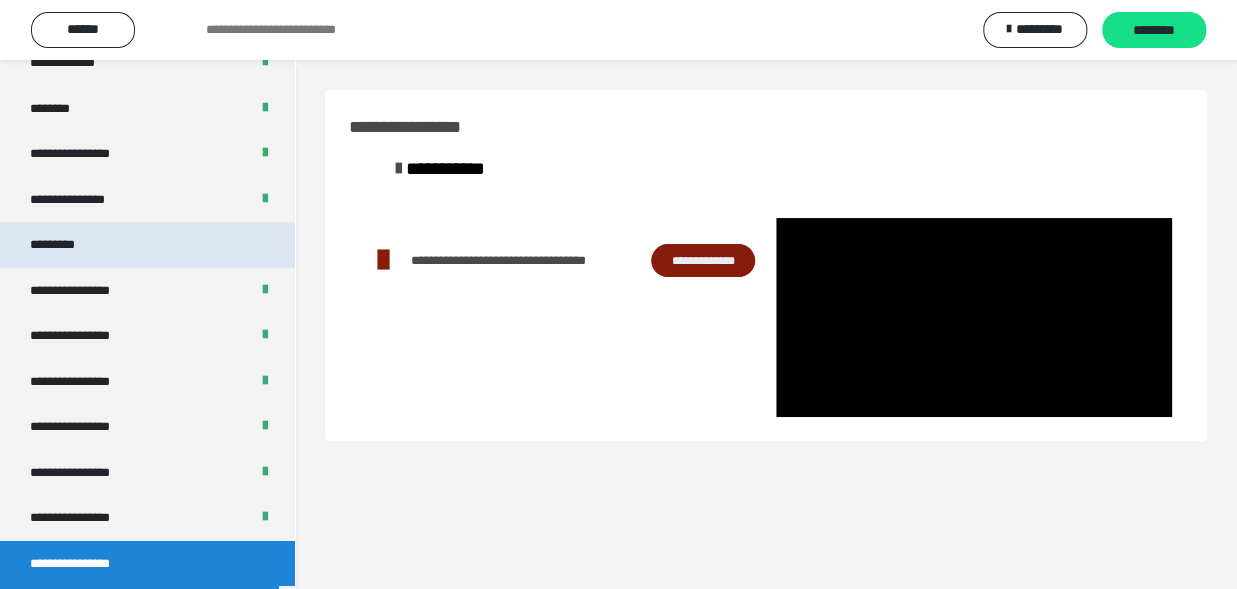 click on "*********" at bounding box center [68, 245] 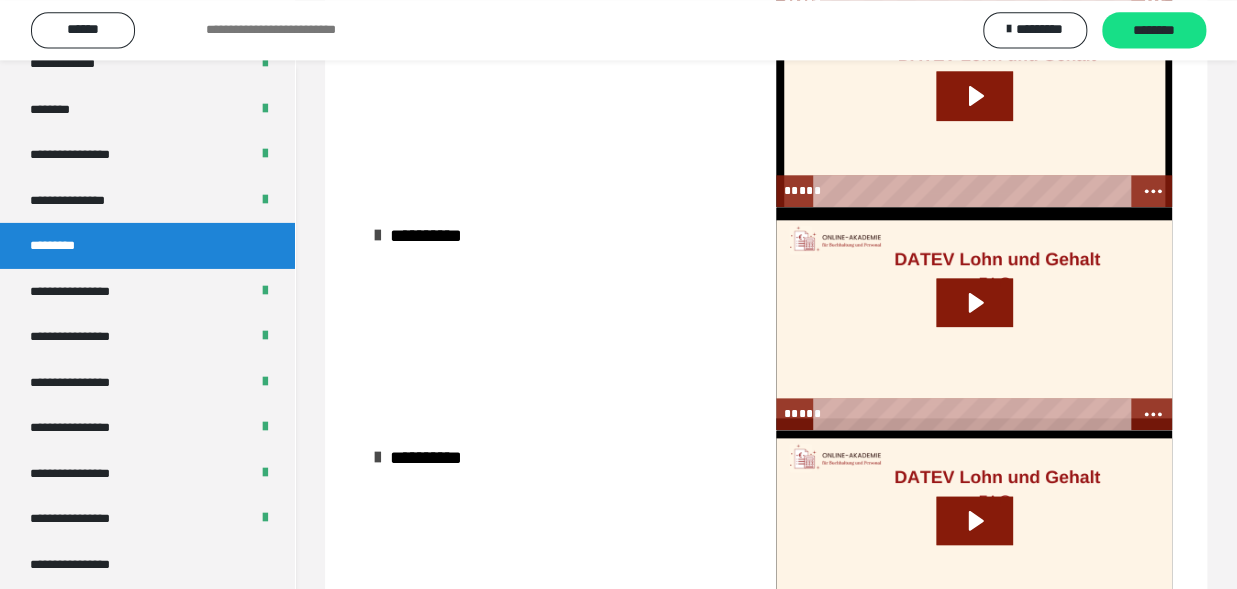 scroll, scrollTop: 709, scrollLeft: 0, axis: vertical 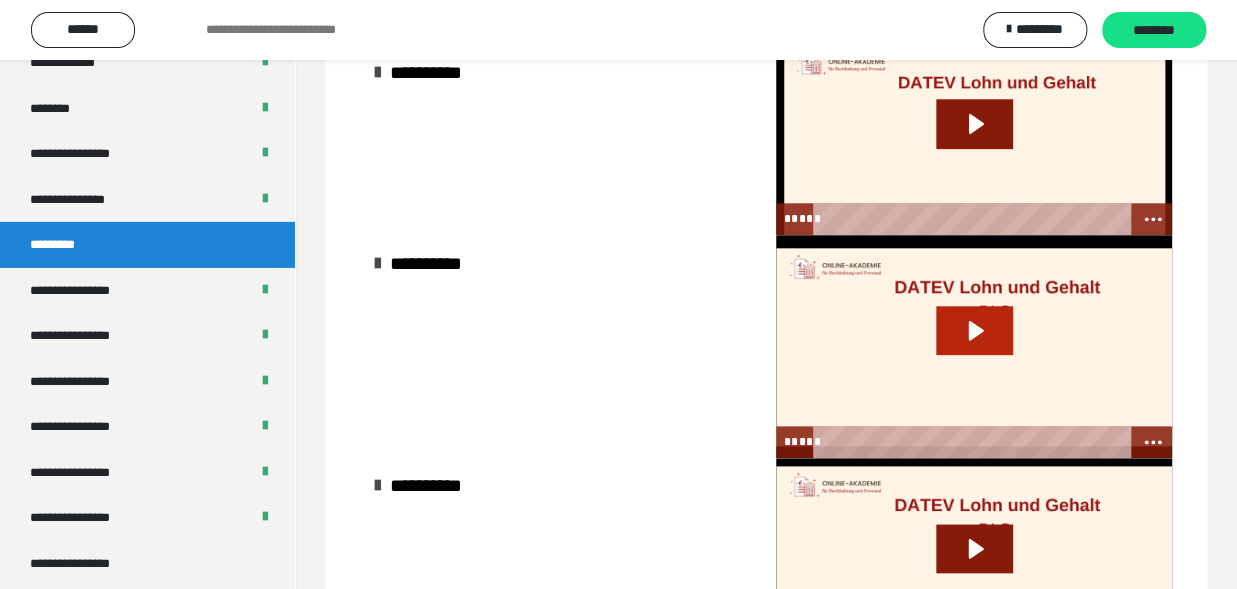 click 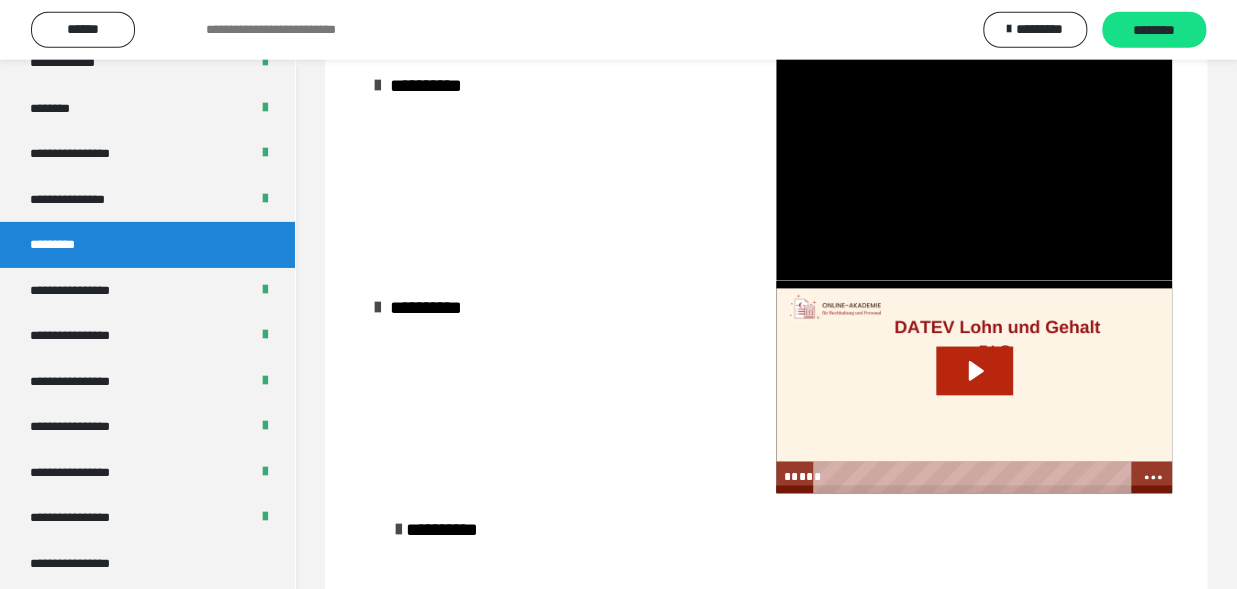 scroll, scrollTop: 929, scrollLeft: 0, axis: vertical 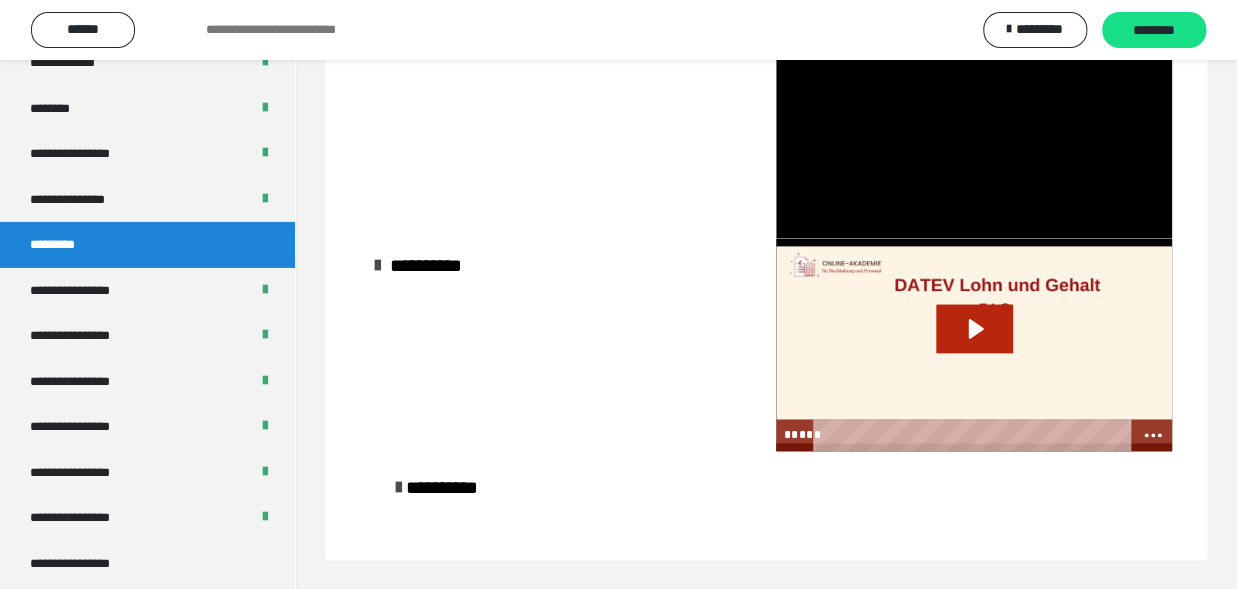 click 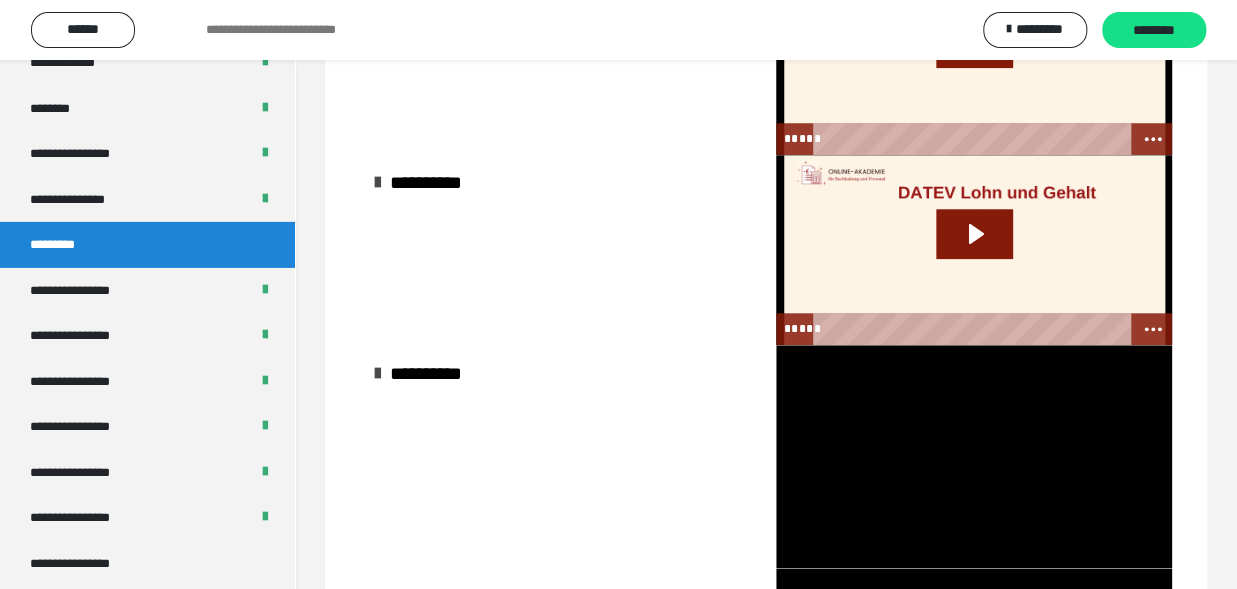 scroll, scrollTop: 709, scrollLeft: 0, axis: vertical 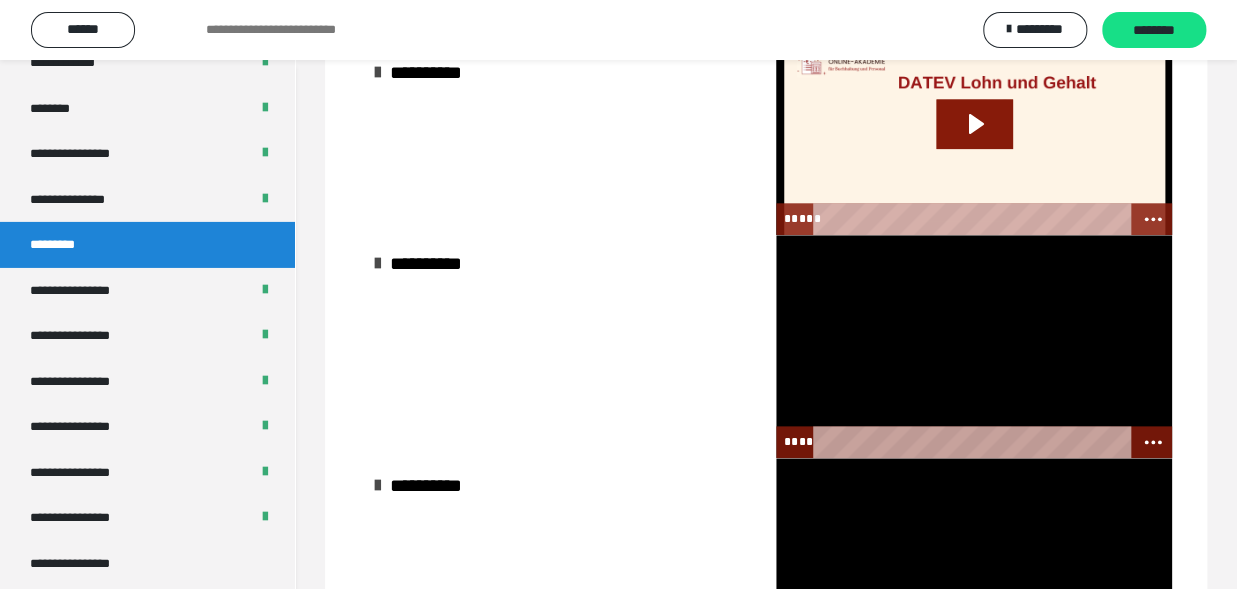 click at bounding box center (974, 346) 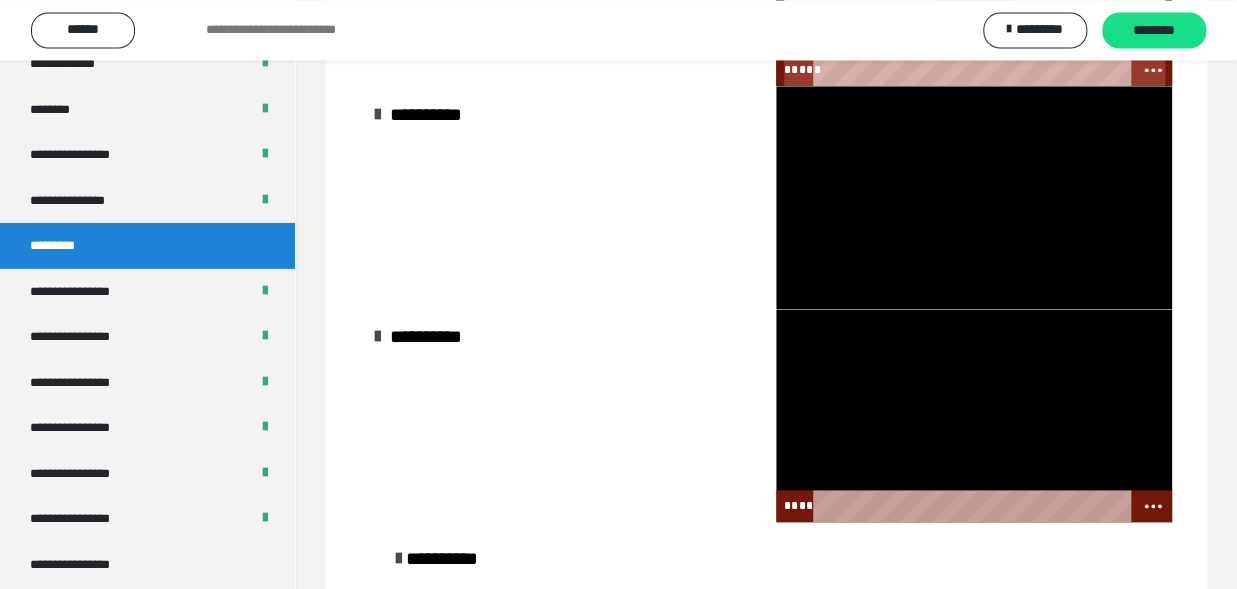 scroll, scrollTop: 929, scrollLeft: 0, axis: vertical 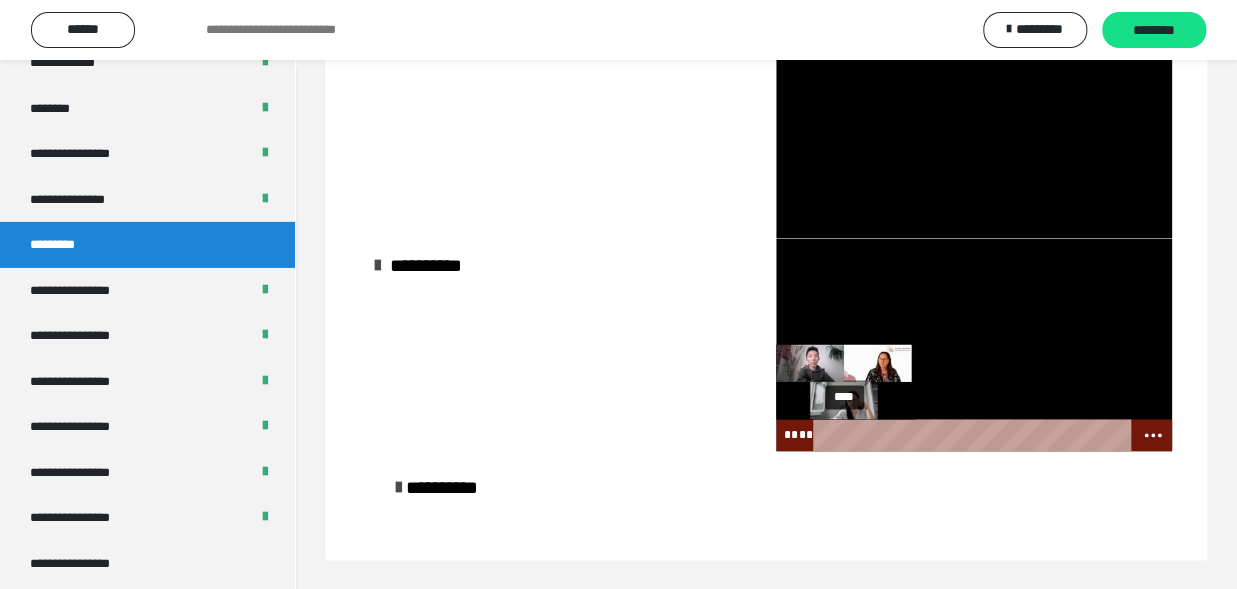 click at bounding box center [824, 435] 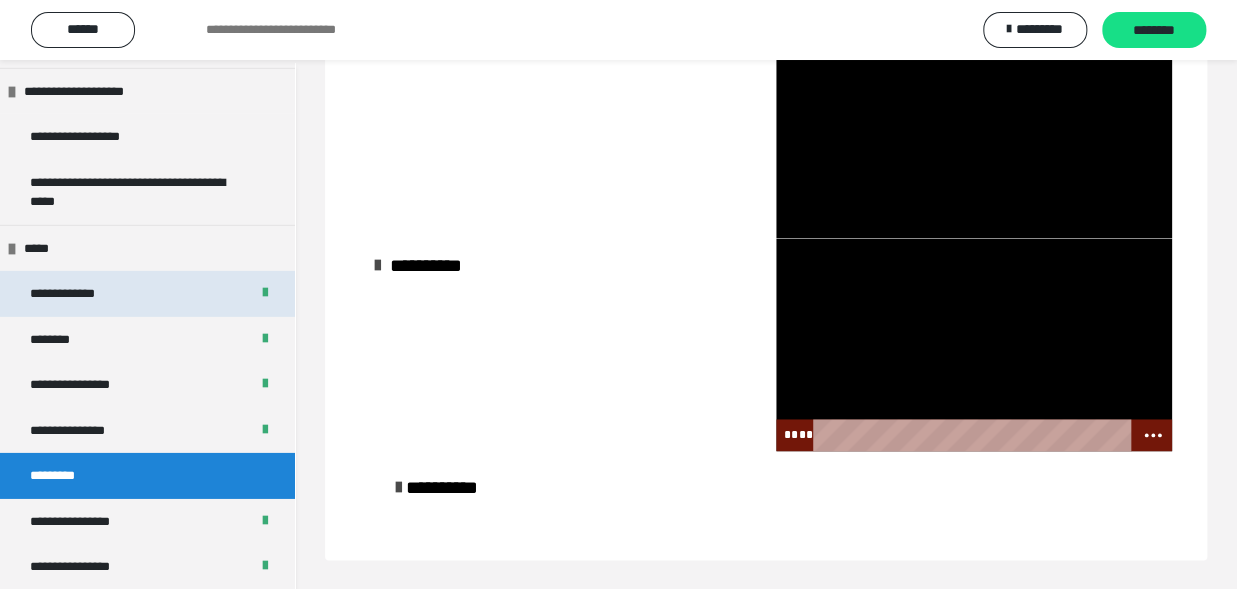 scroll, scrollTop: 2373, scrollLeft: 0, axis: vertical 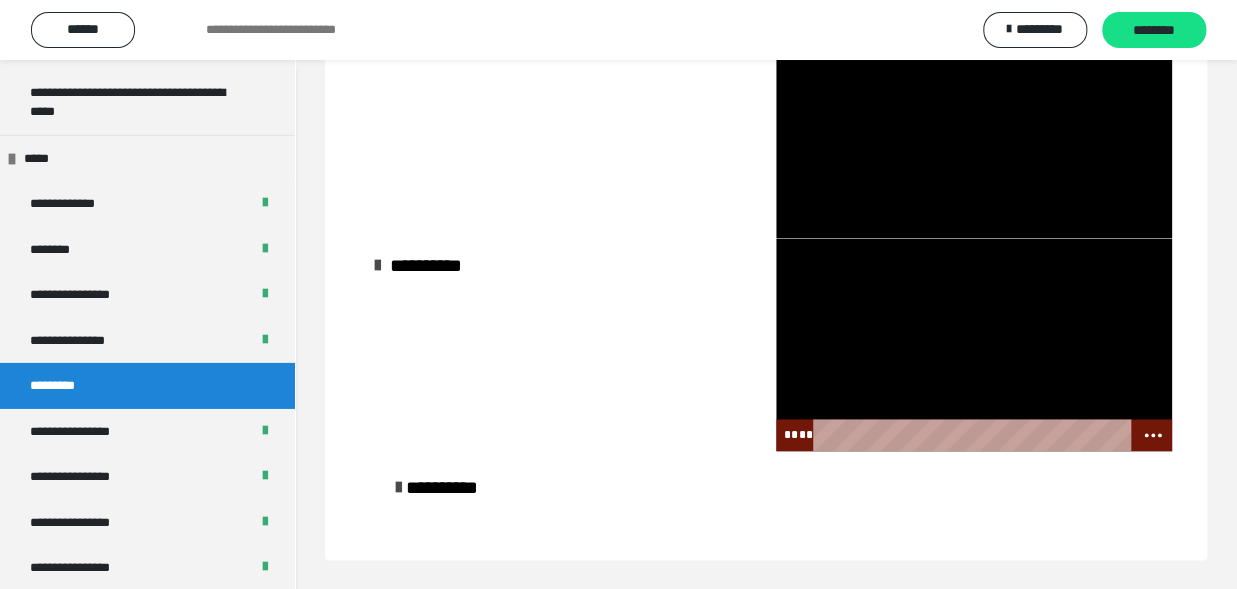 click at bounding box center (974, 344) 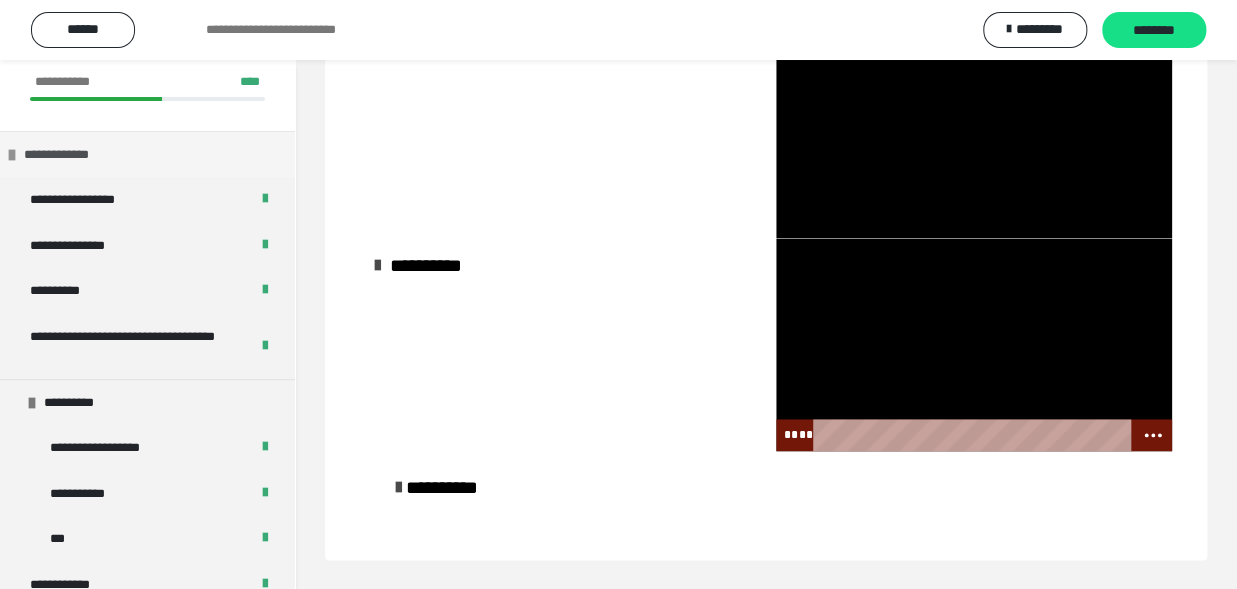 scroll, scrollTop: 94, scrollLeft: 0, axis: vertical 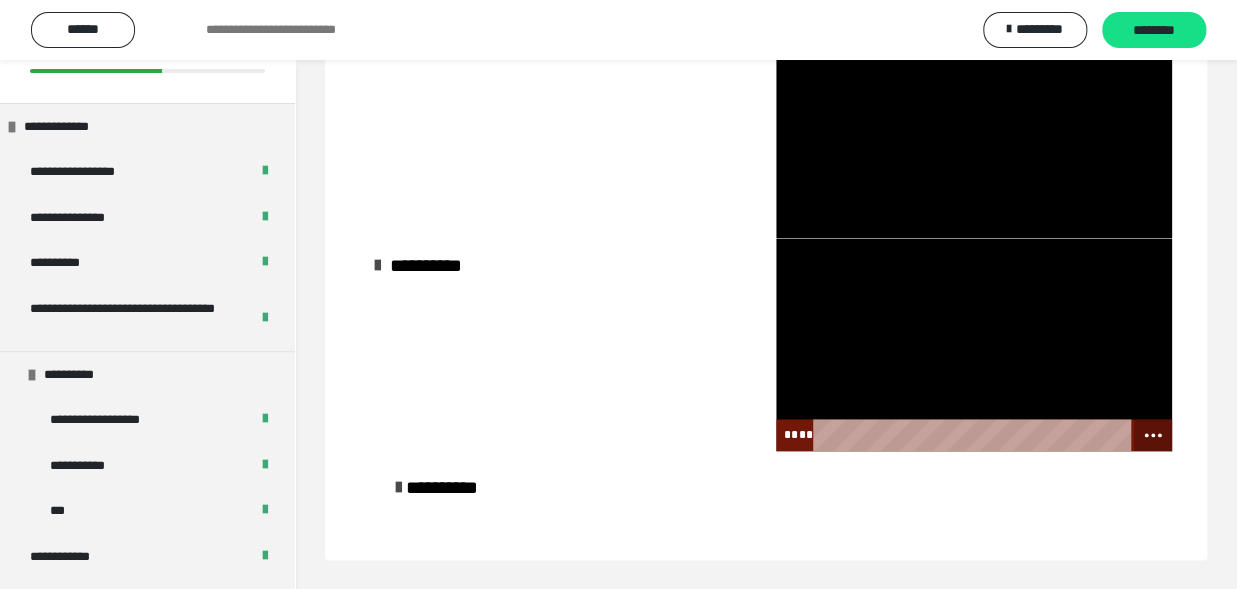 click 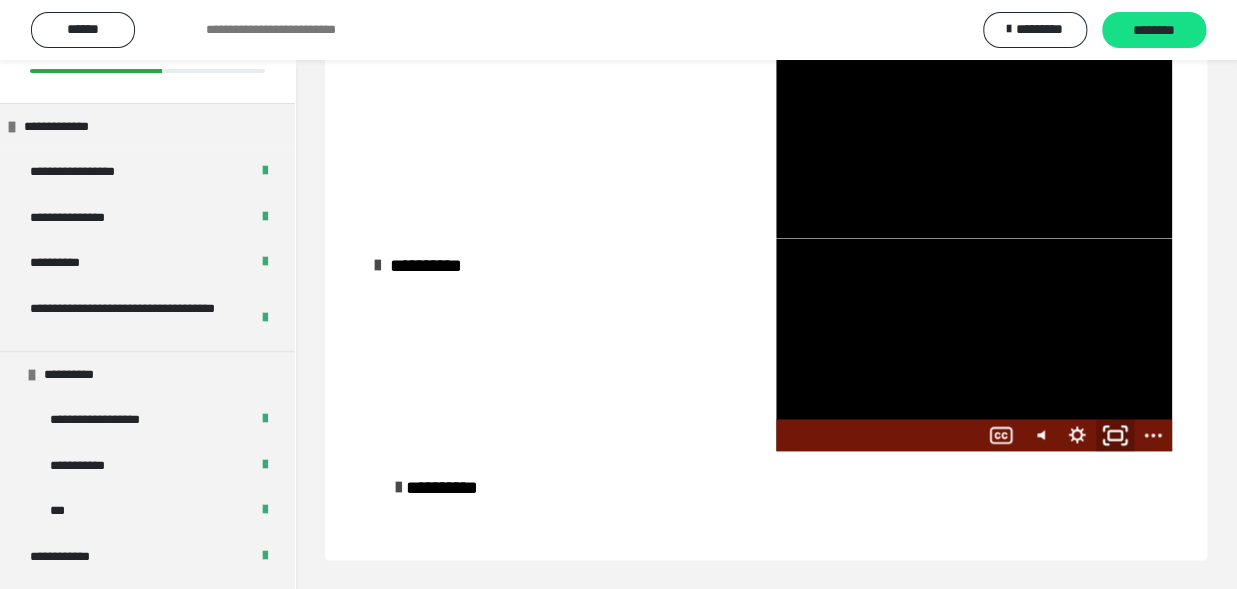 click 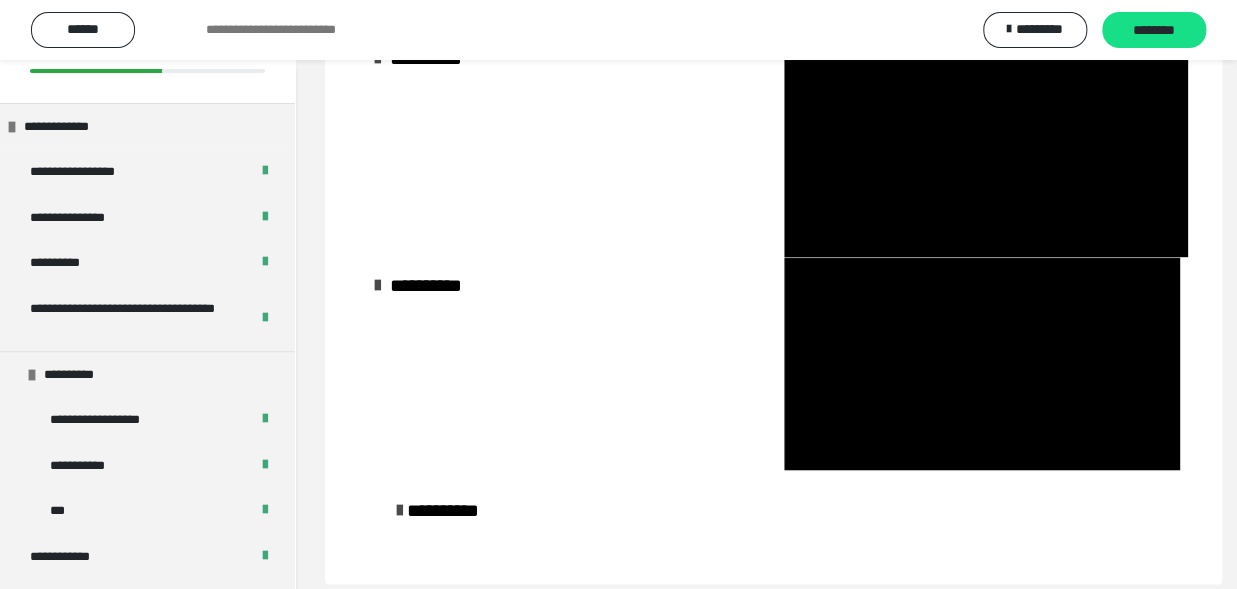 scroll, scrollTop: 838, scrollLeft: 0, axis: vertical 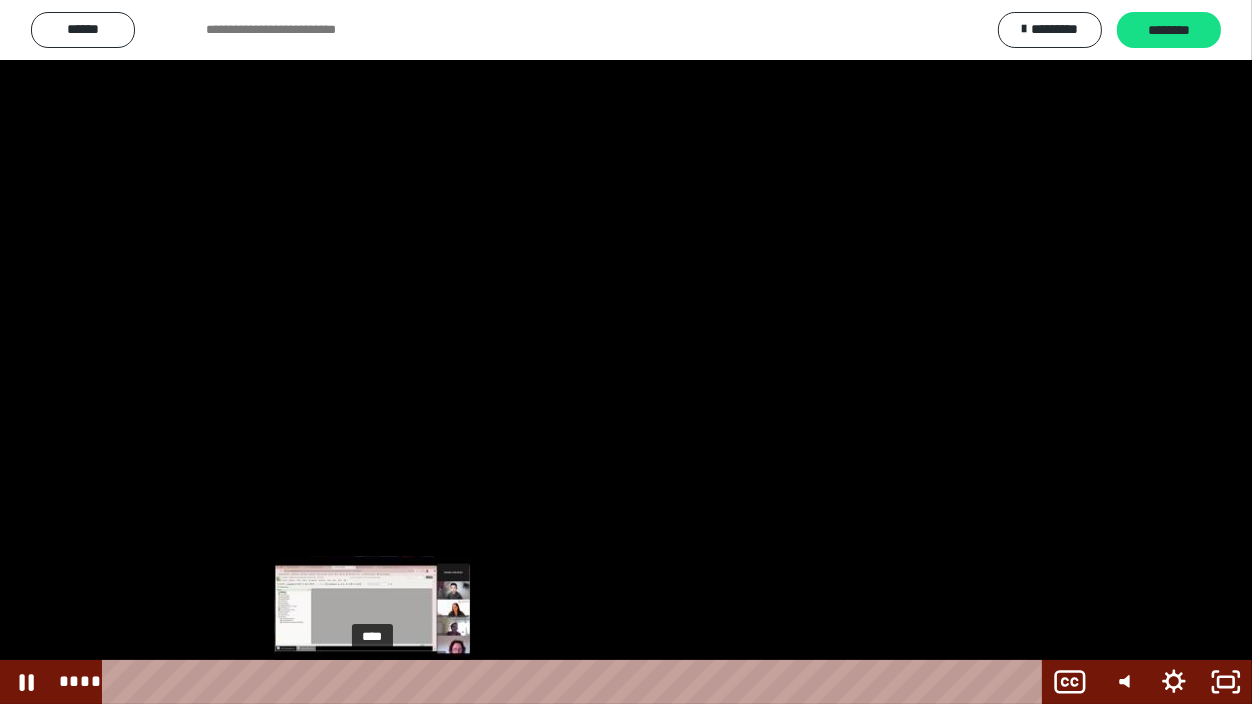 click on "****" at bounding box center [576, 682] 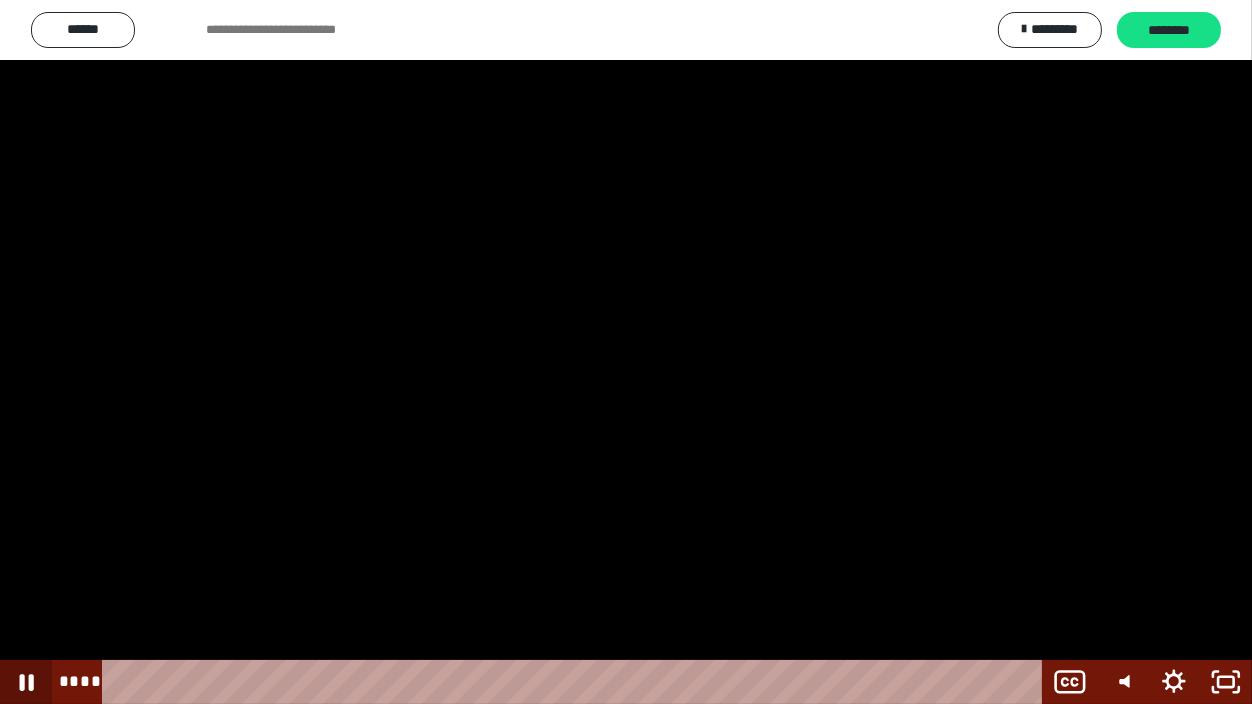 click 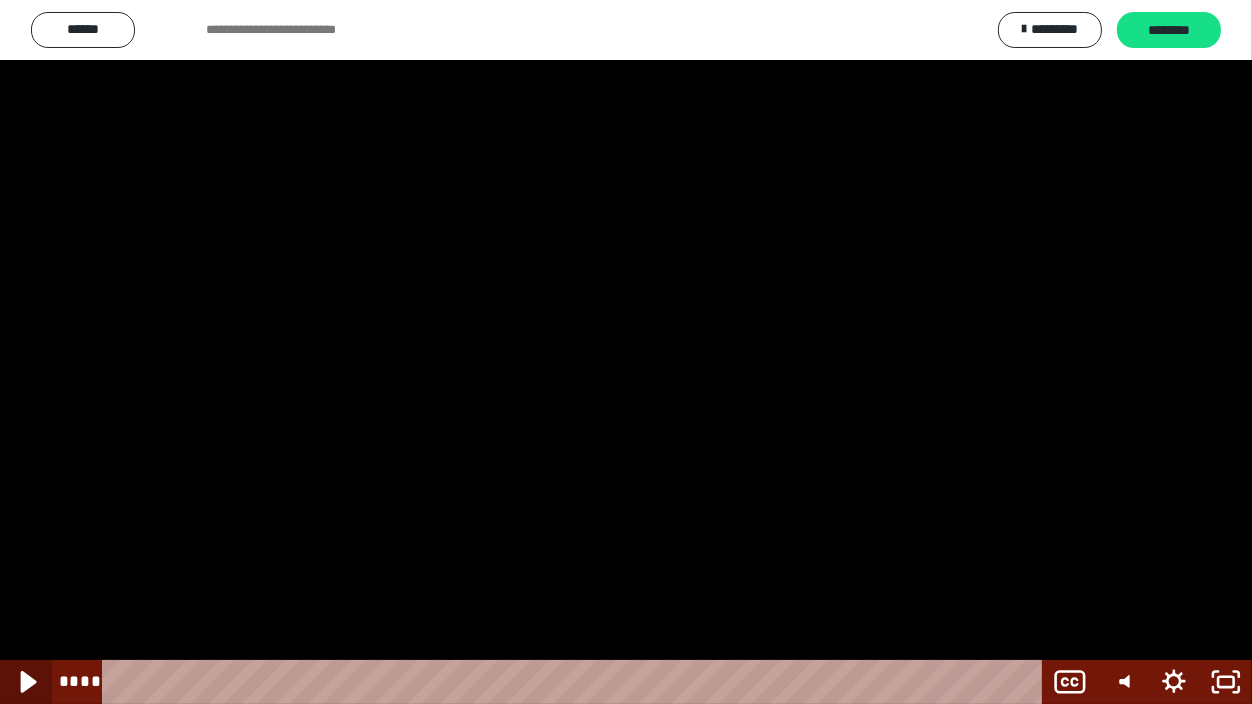 click 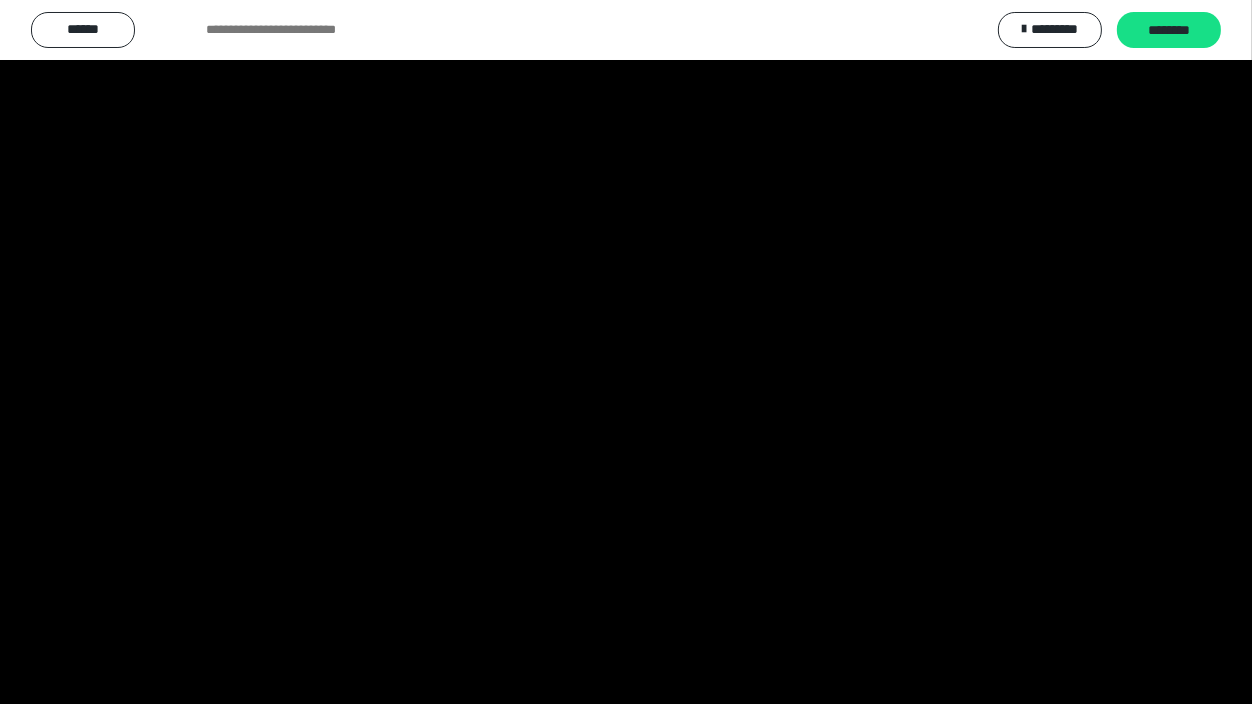 type 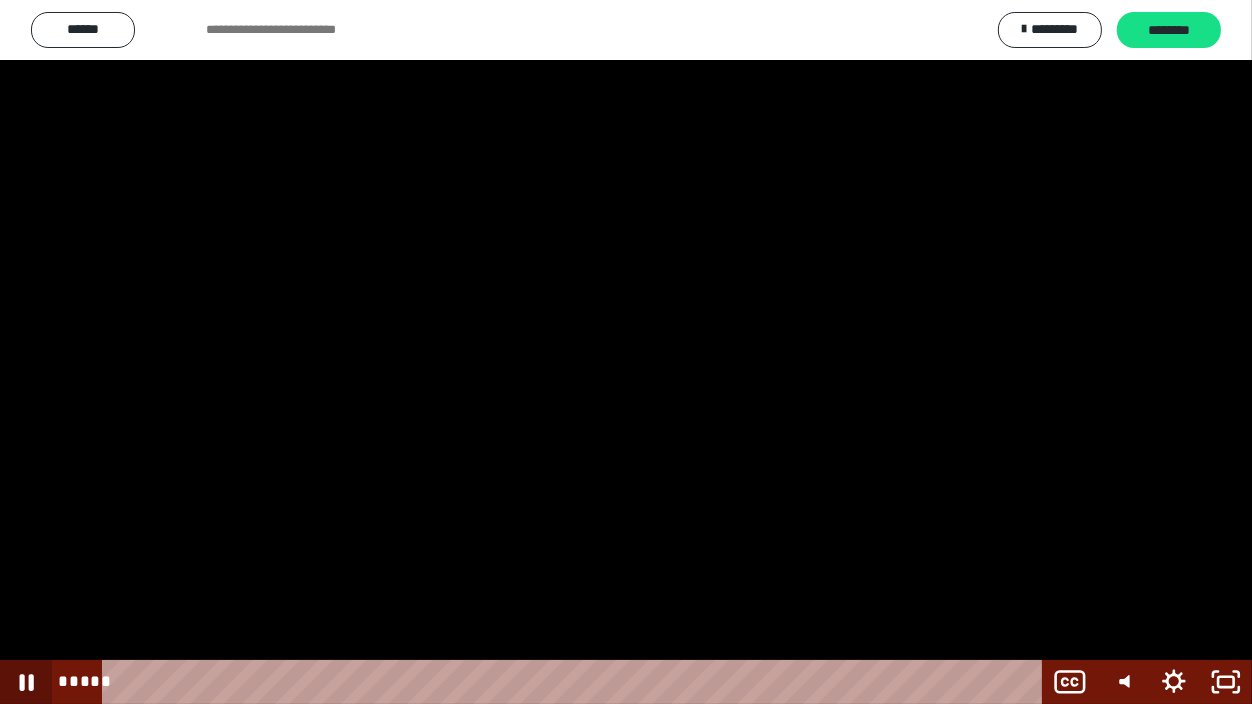 click 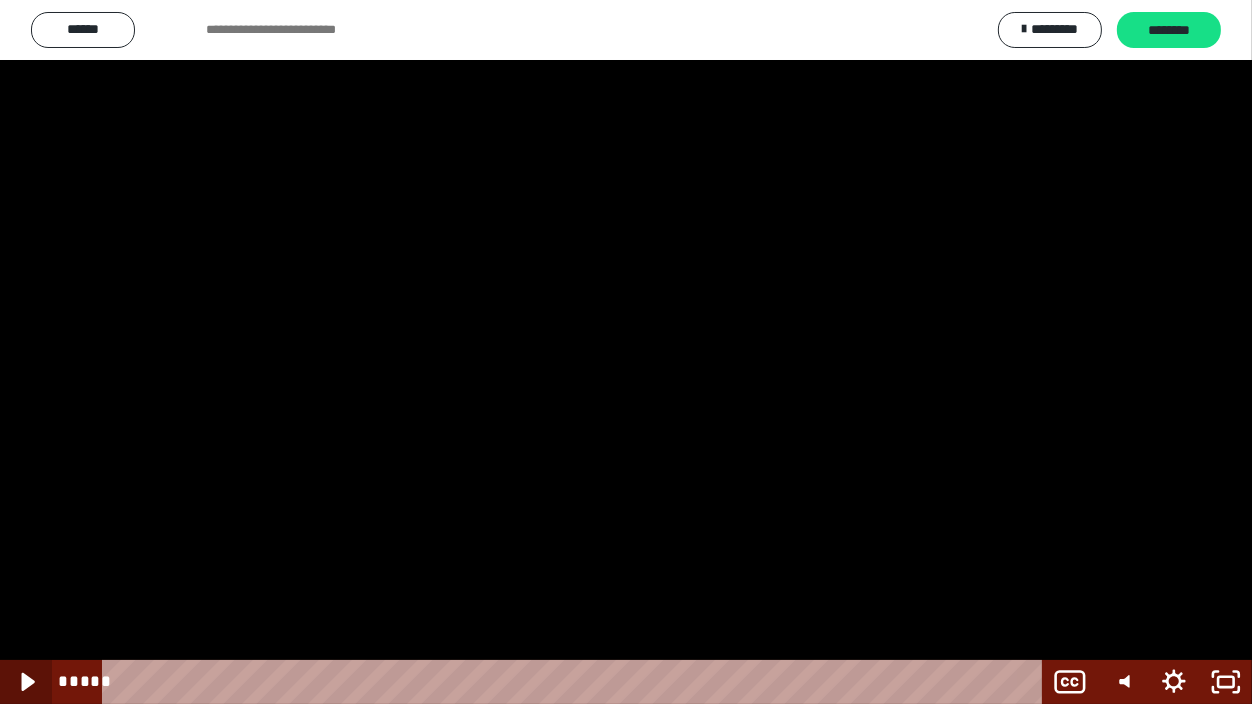 click 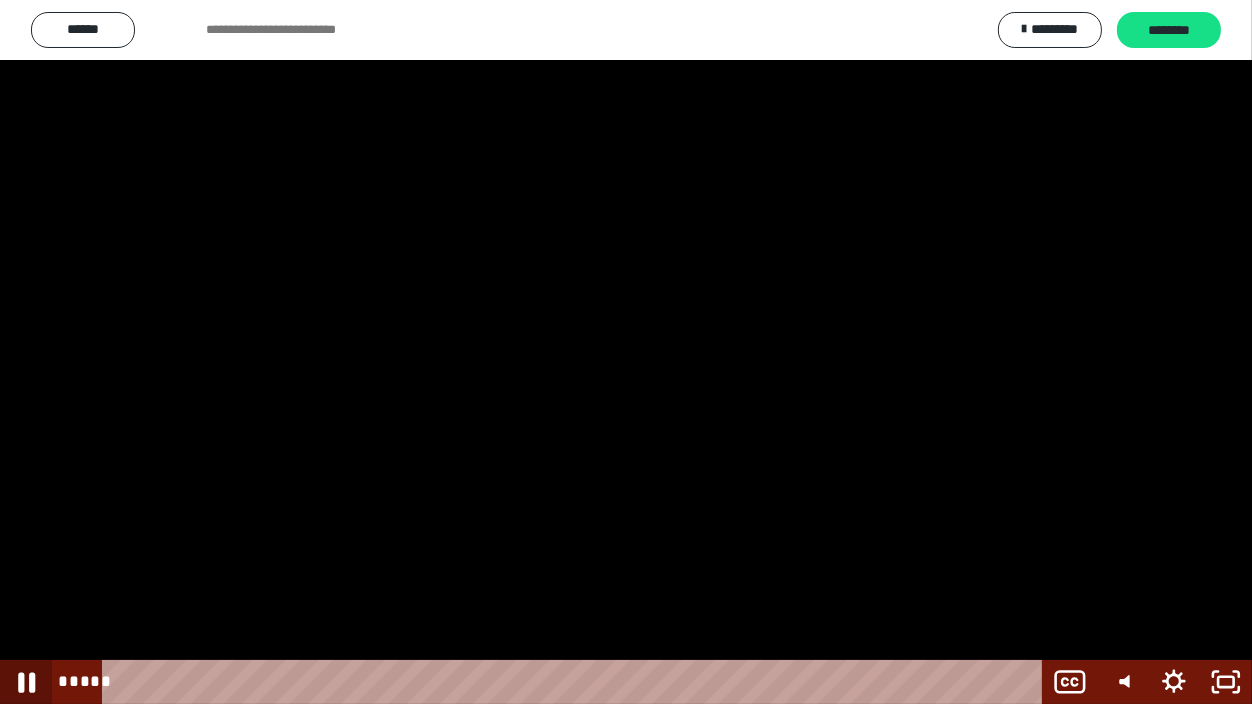 click 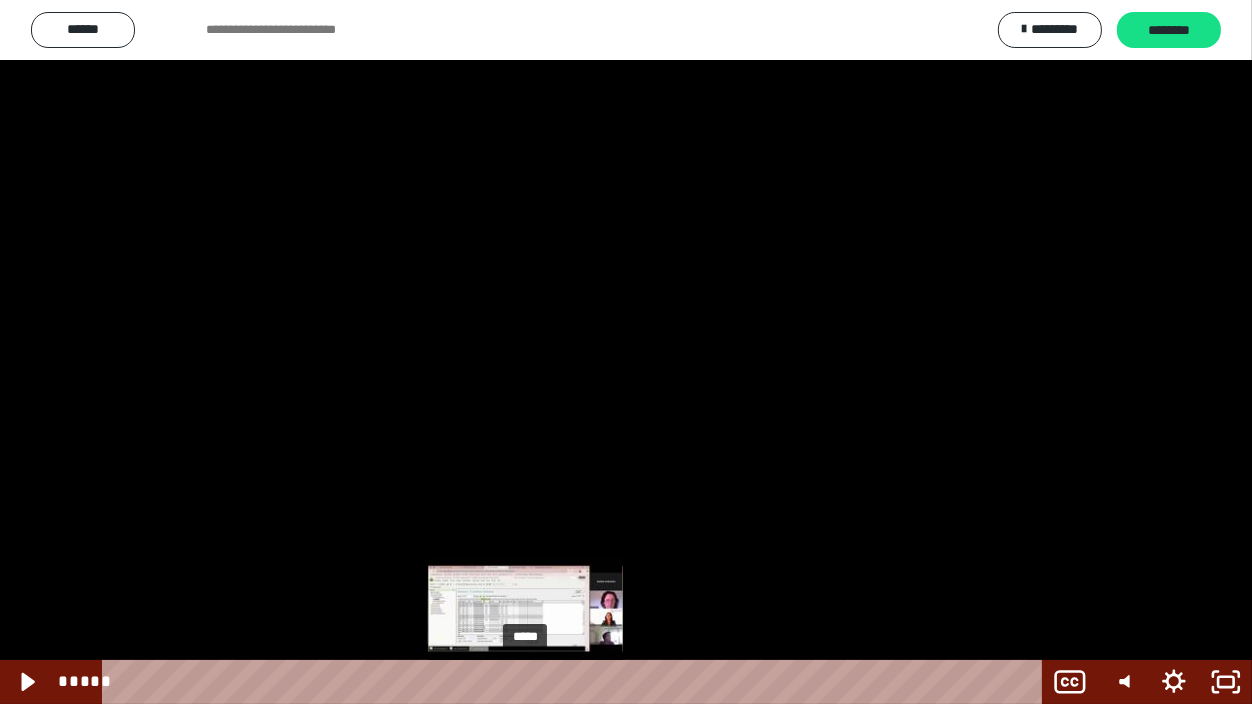 click at bounding box center (525, 682) 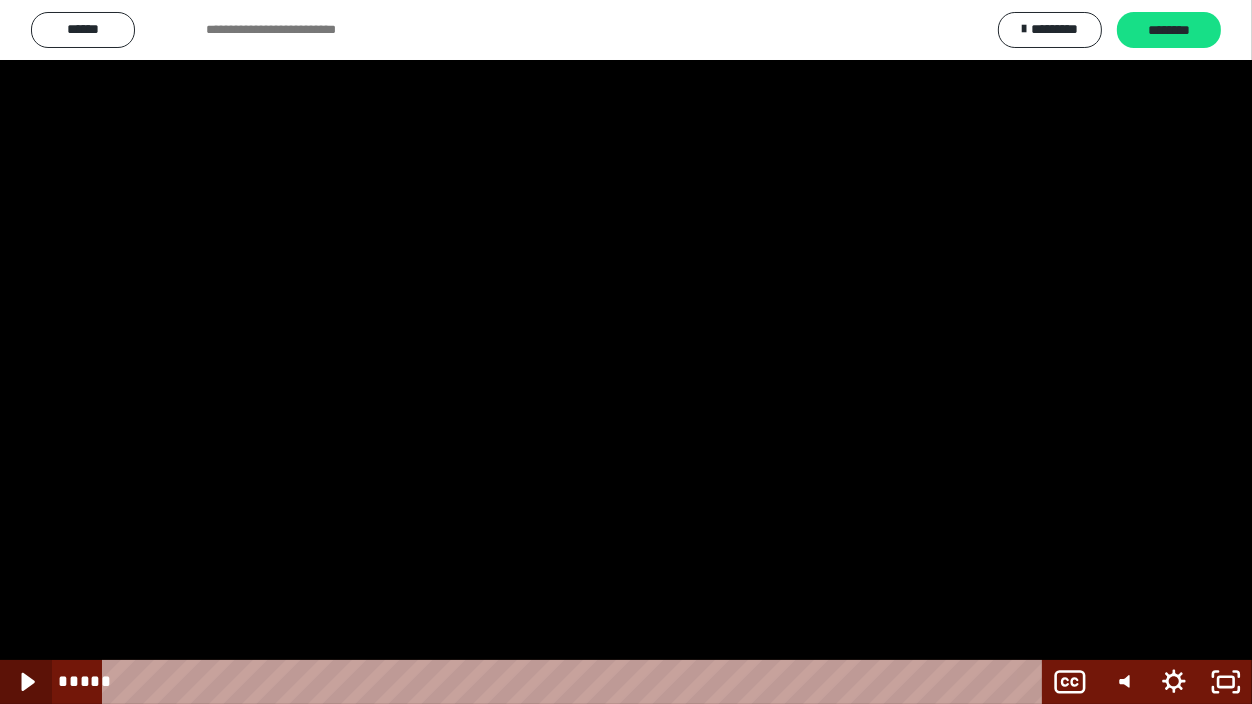 click 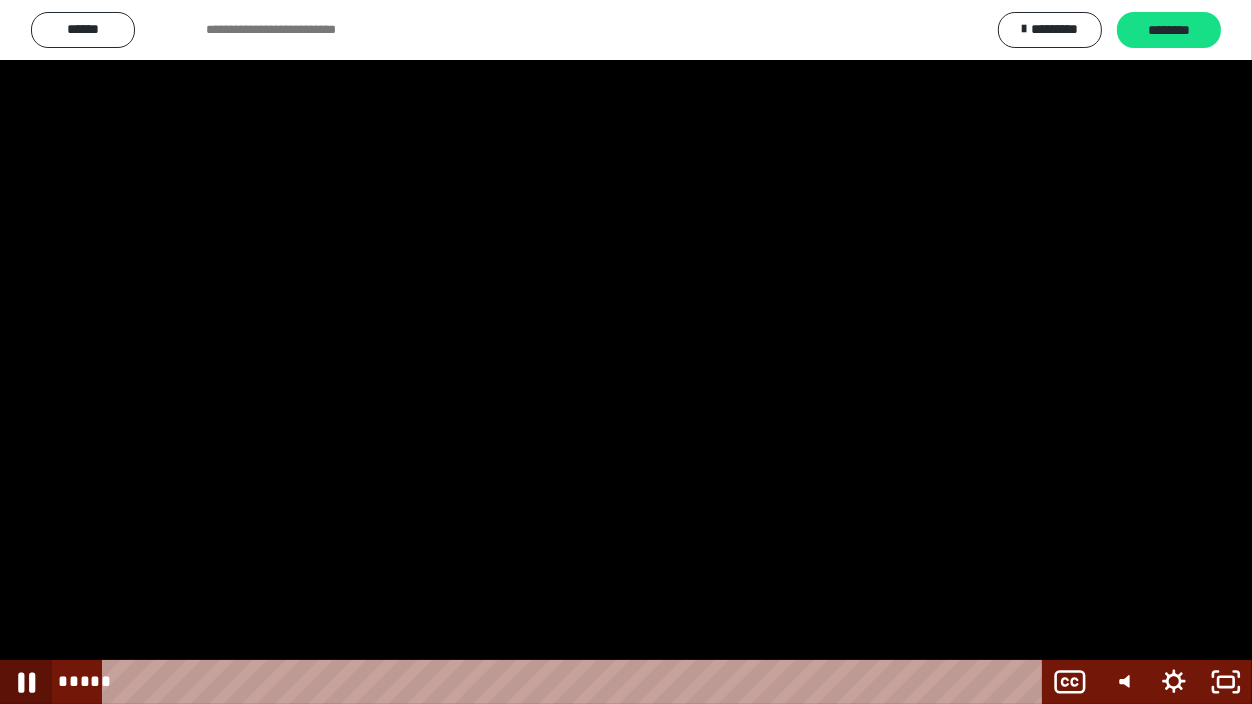click 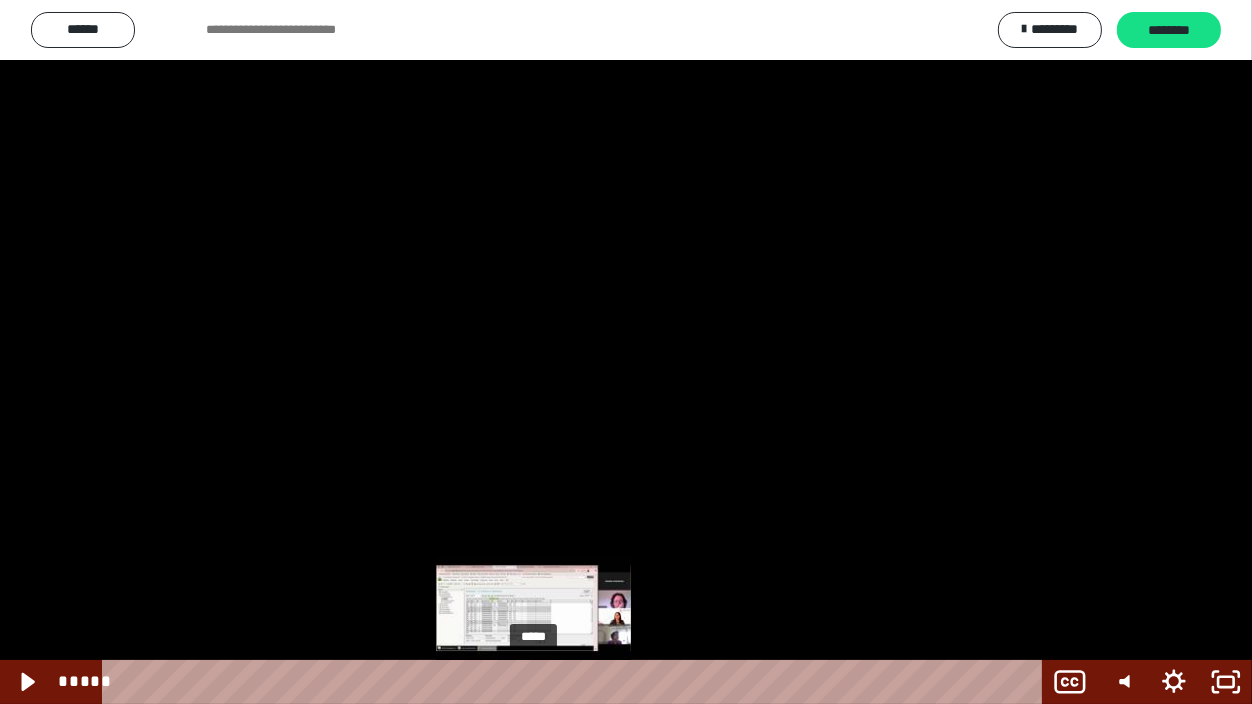 click on "*****" at bounding box center (576, 682) 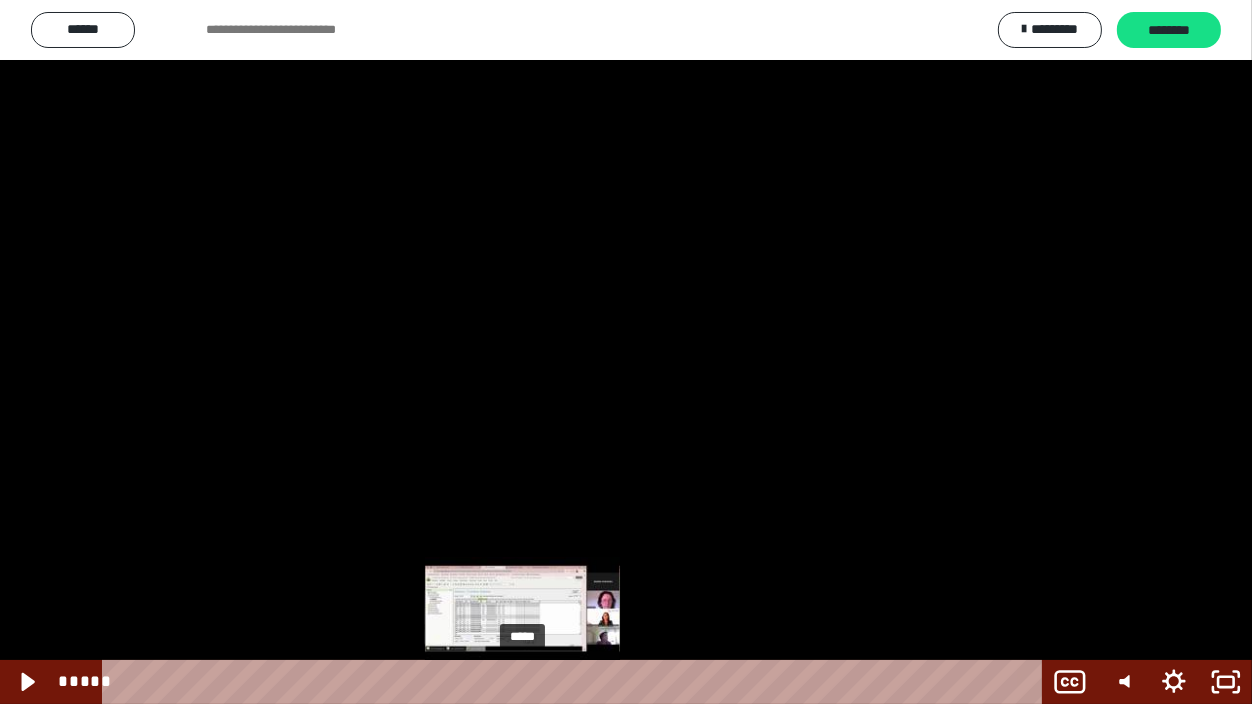 click on "*****" at bounding box center (576, 682) 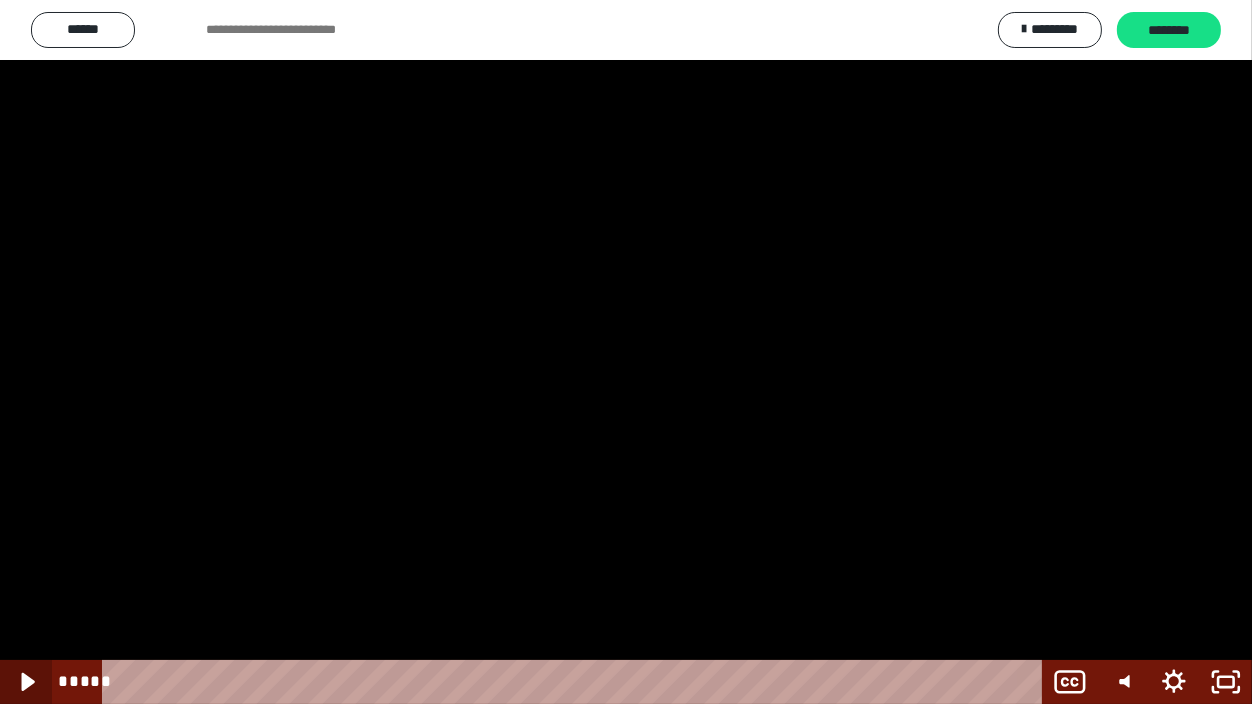 click 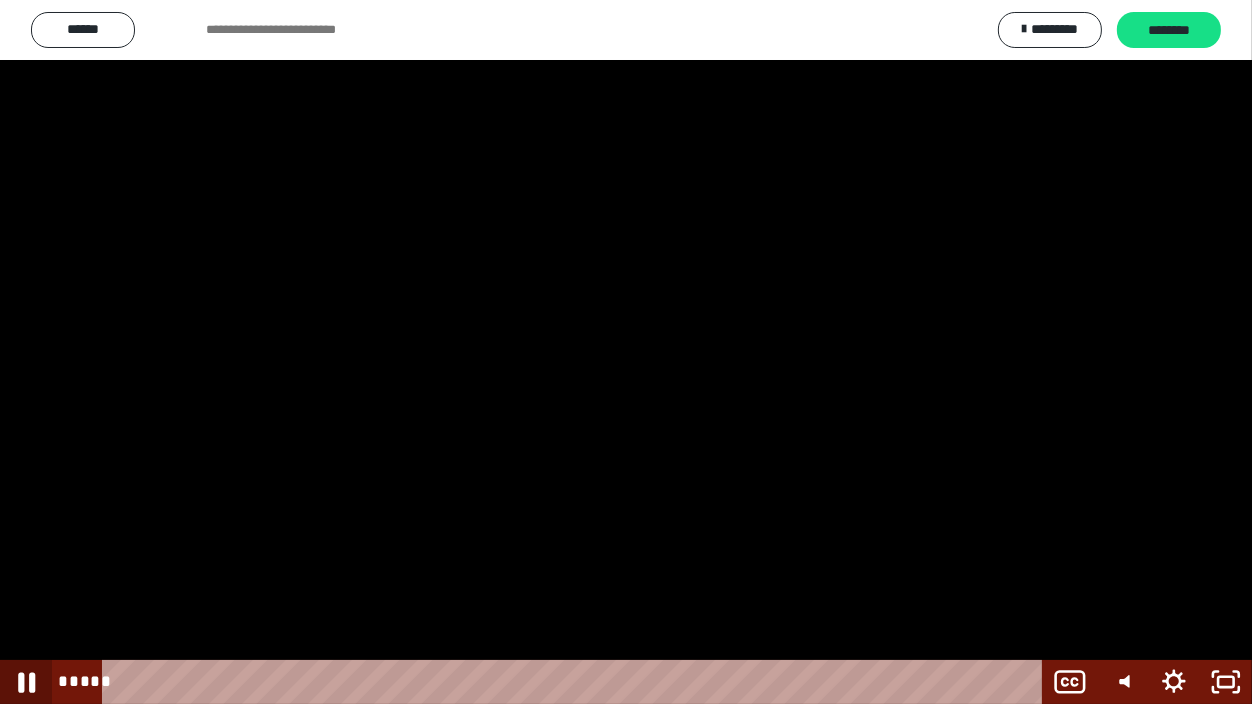 click 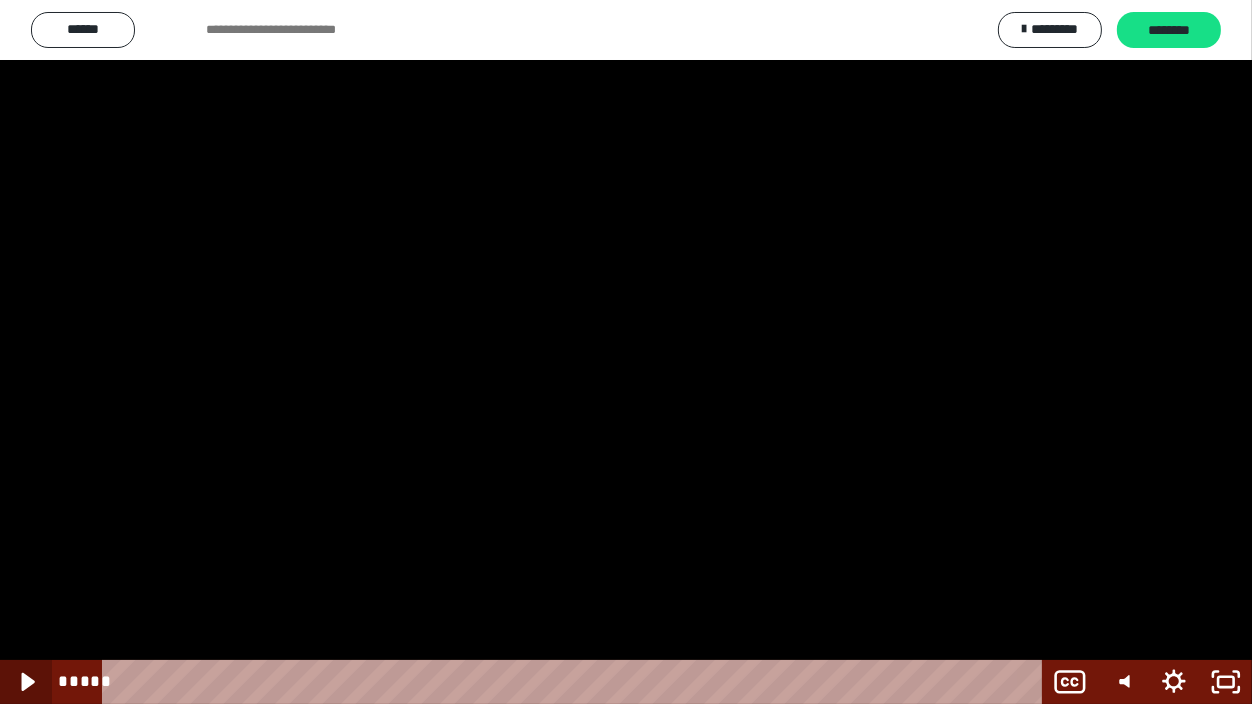 click 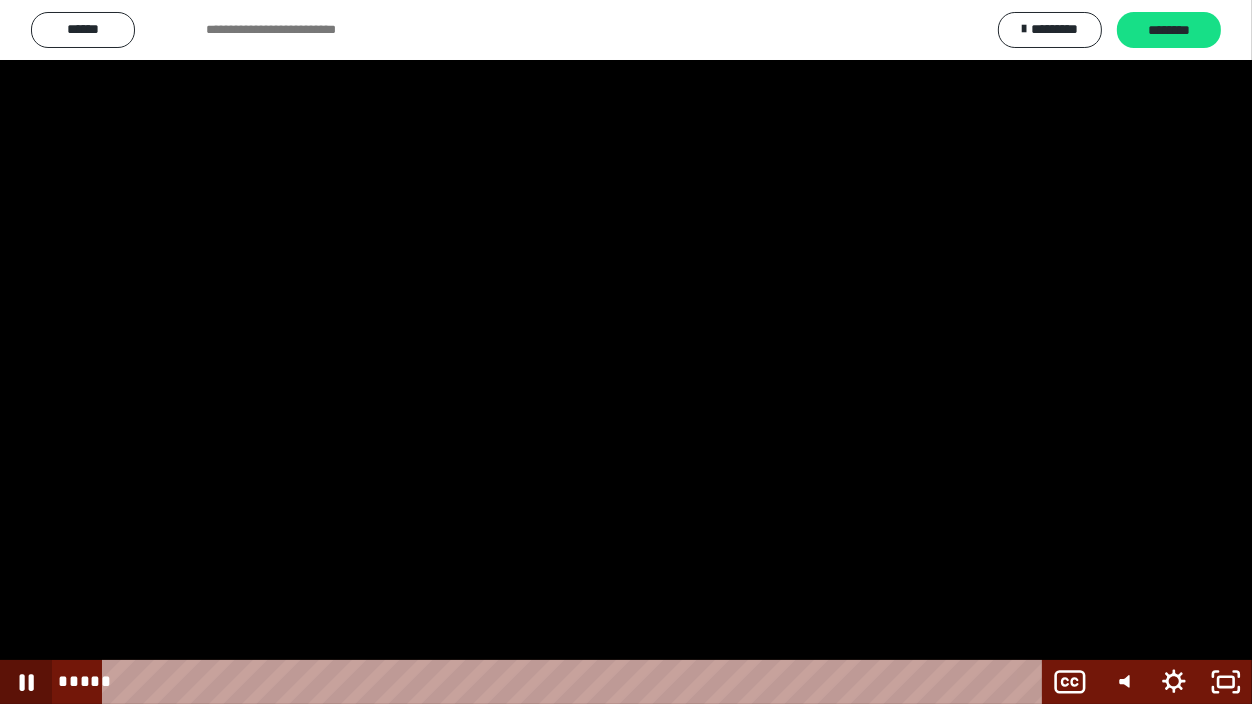 click 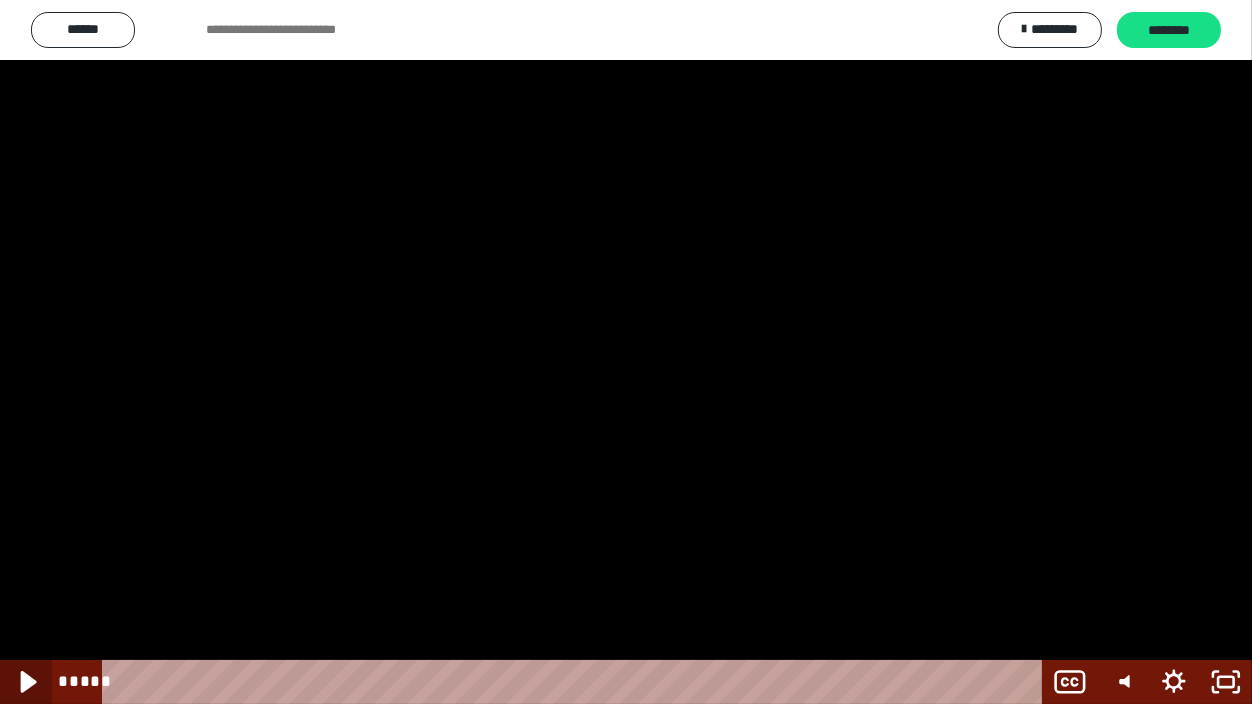 click 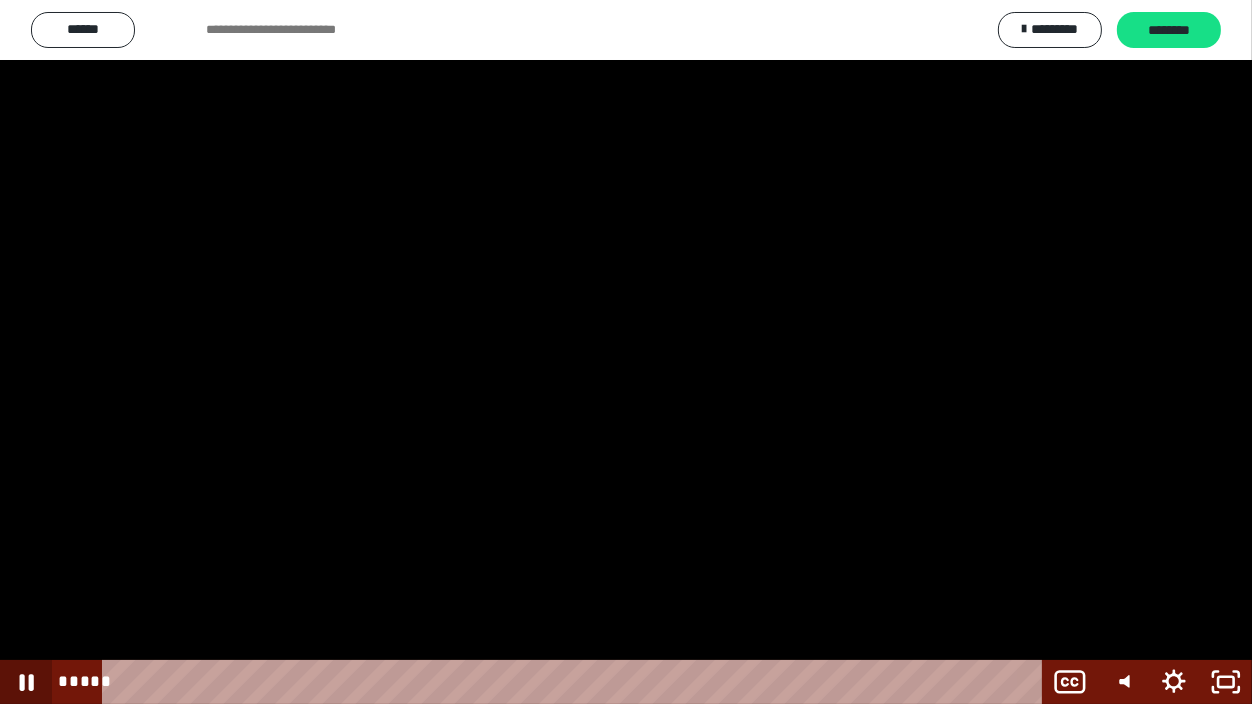 click 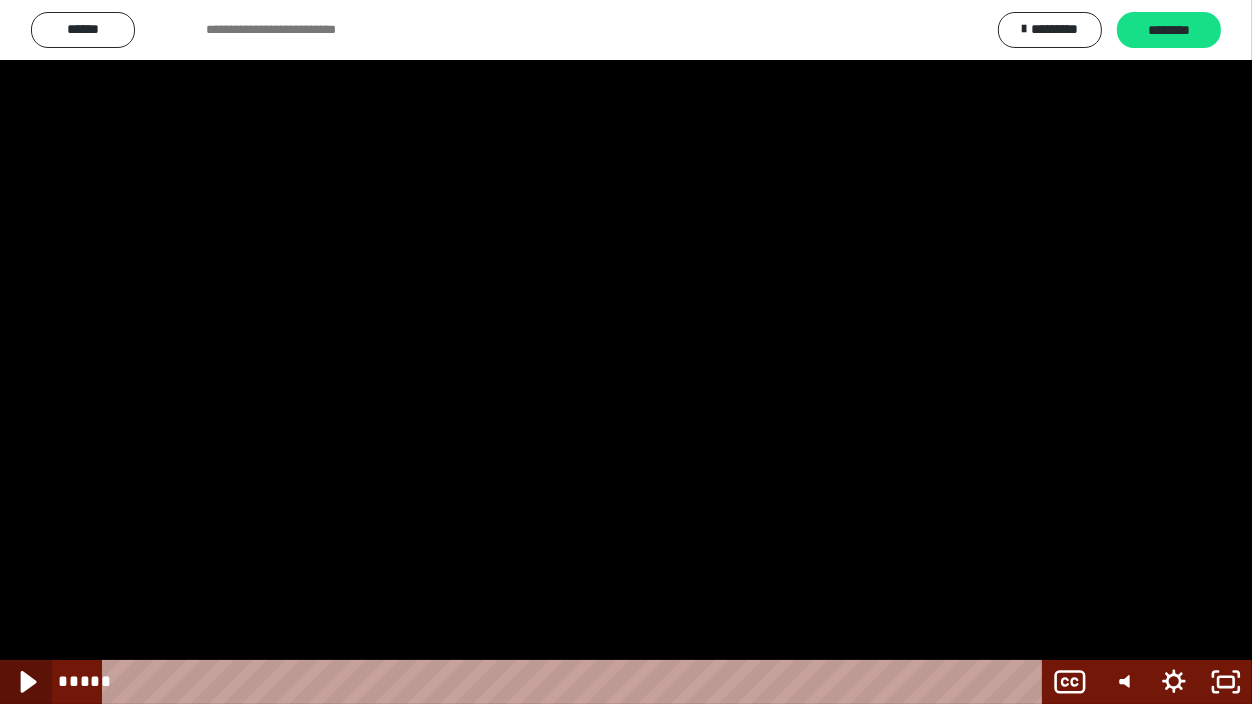 click 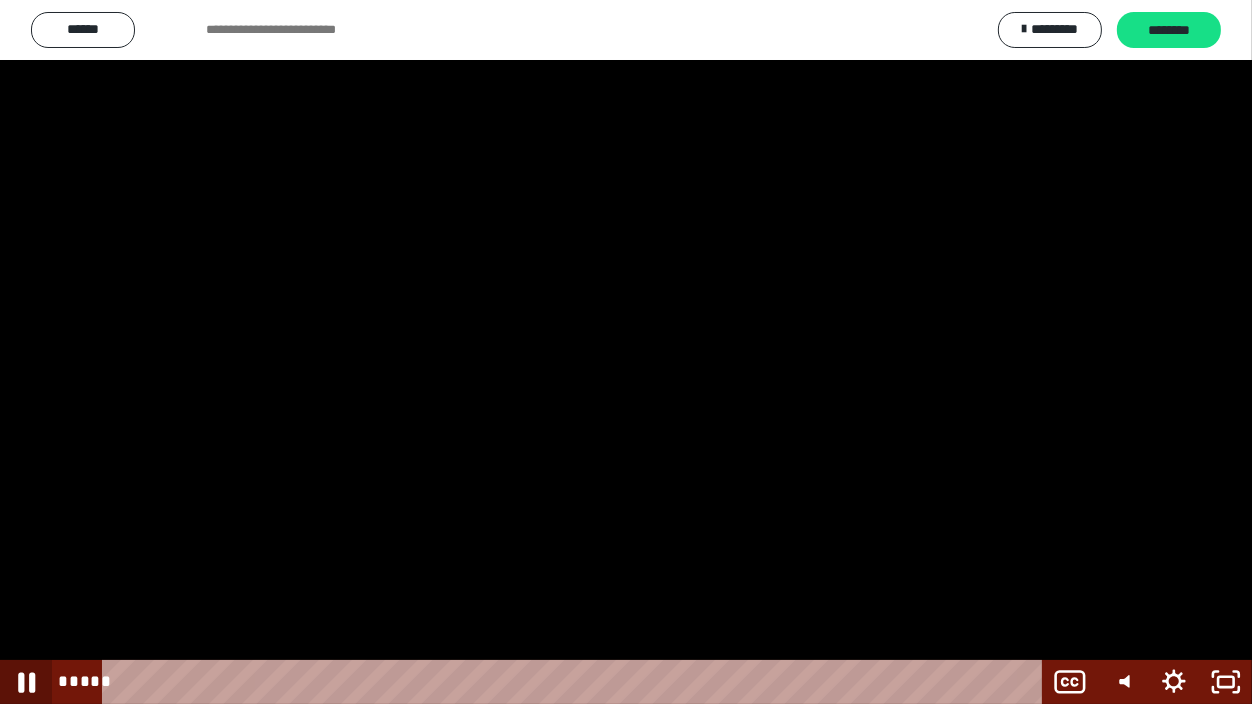 click 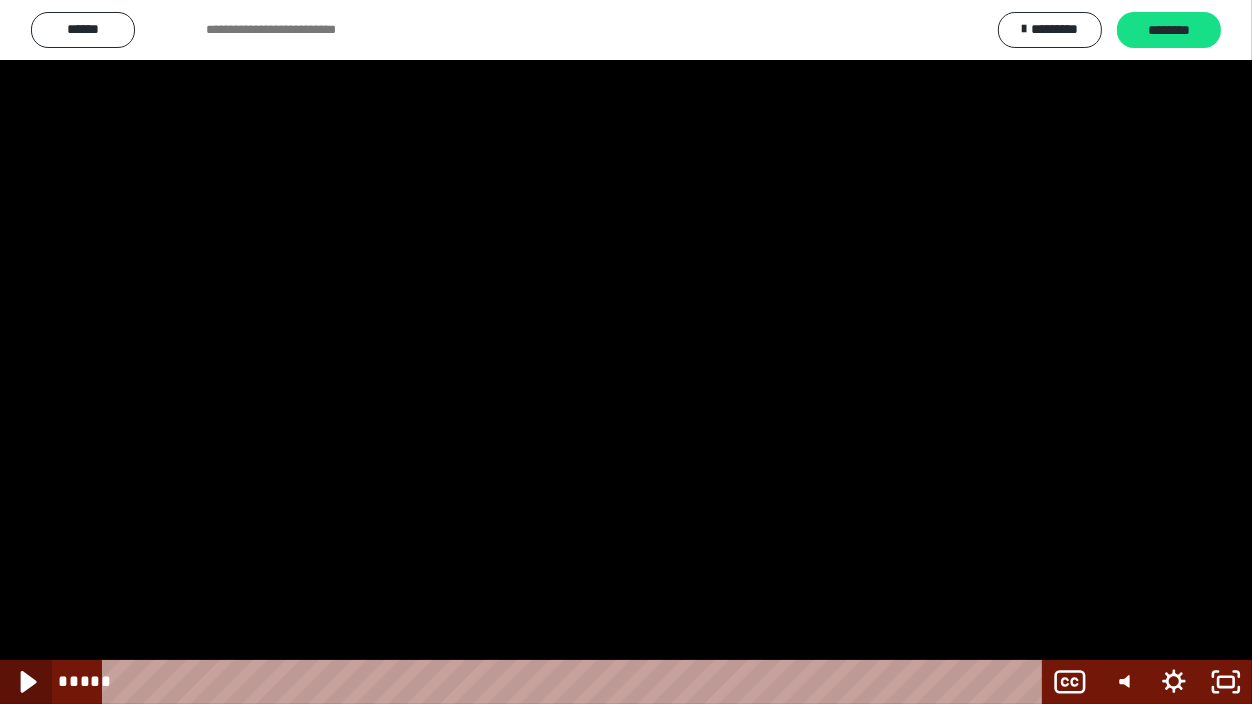 click 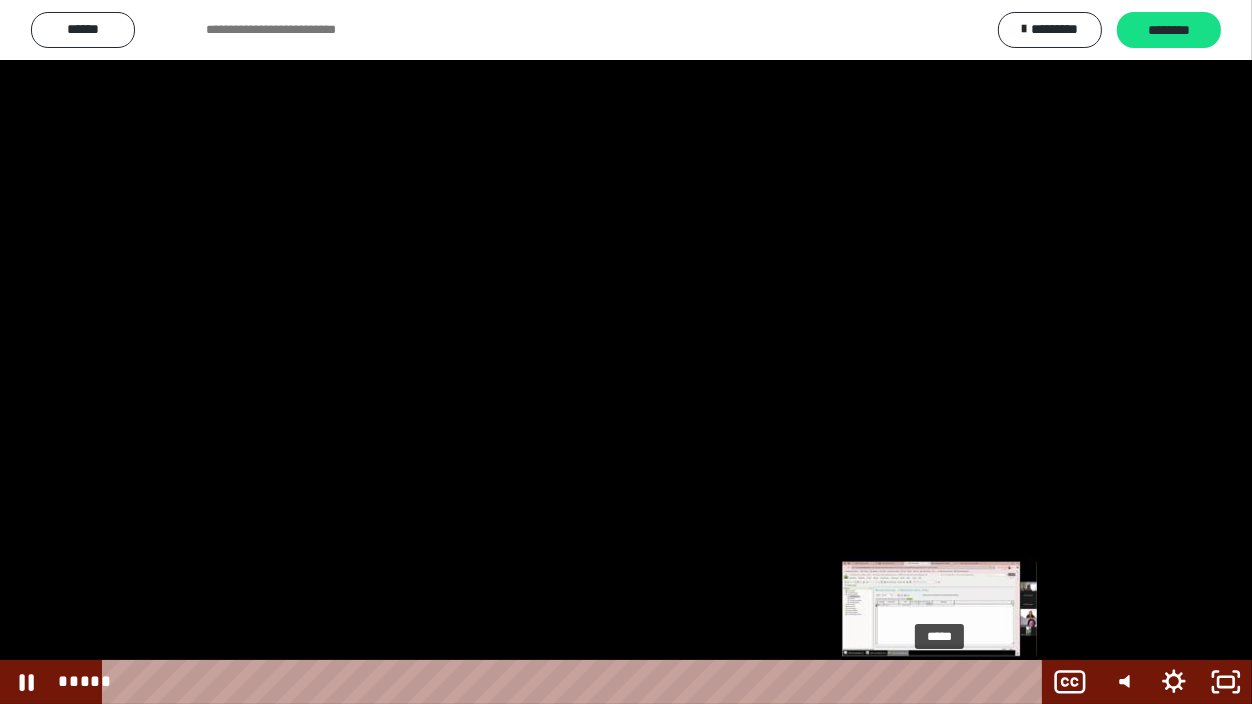 click on "*****" at bounding box center [576, 682] 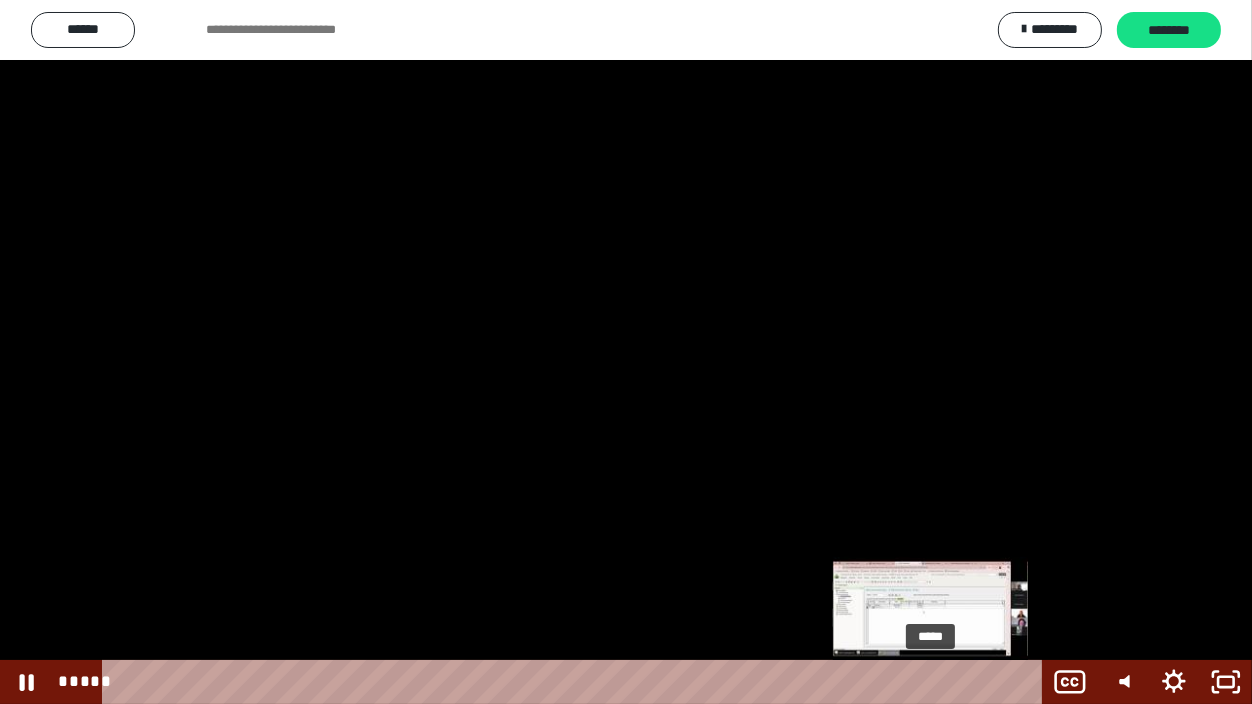 click on "*****" at bounding box center [576, 682] 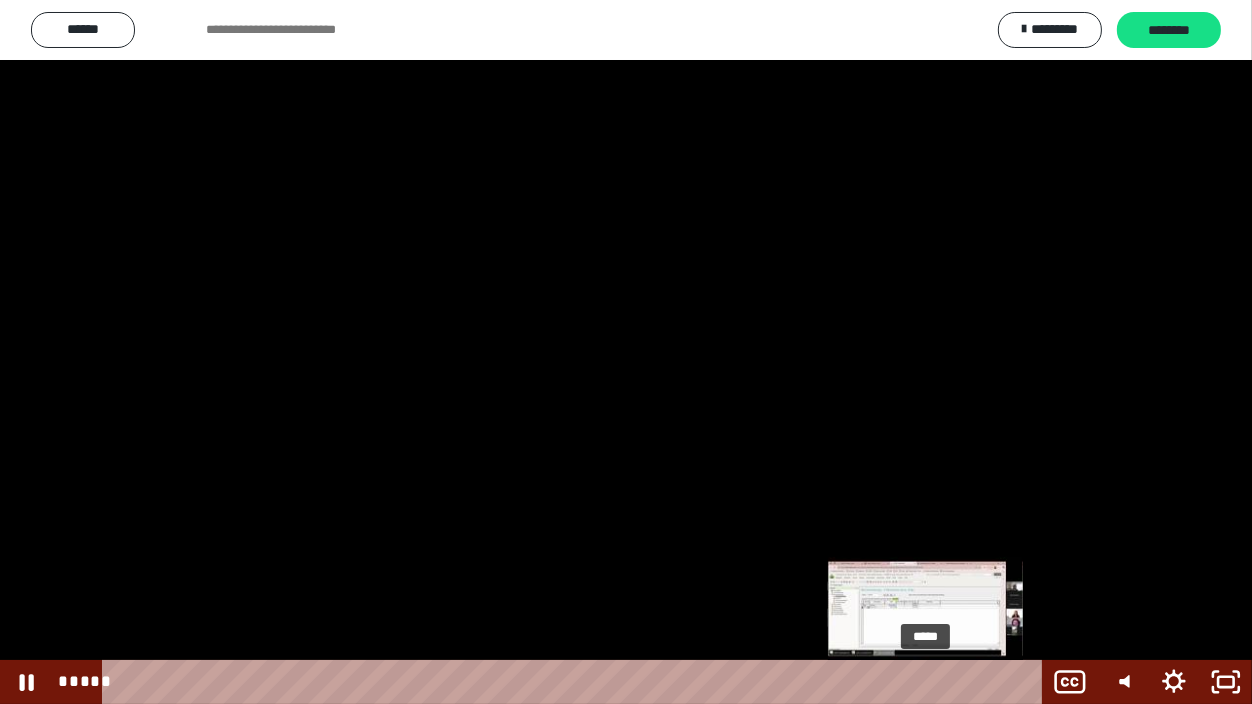 click on "*****" at bounding box center (576, 682) 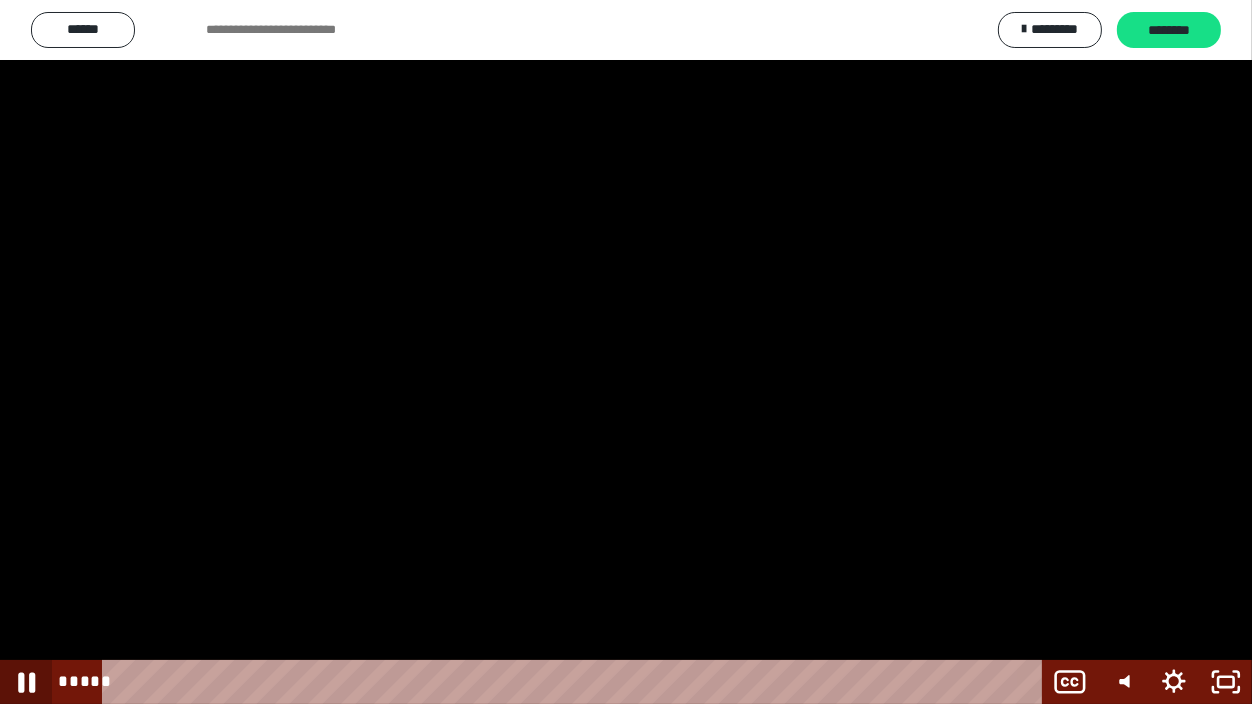click 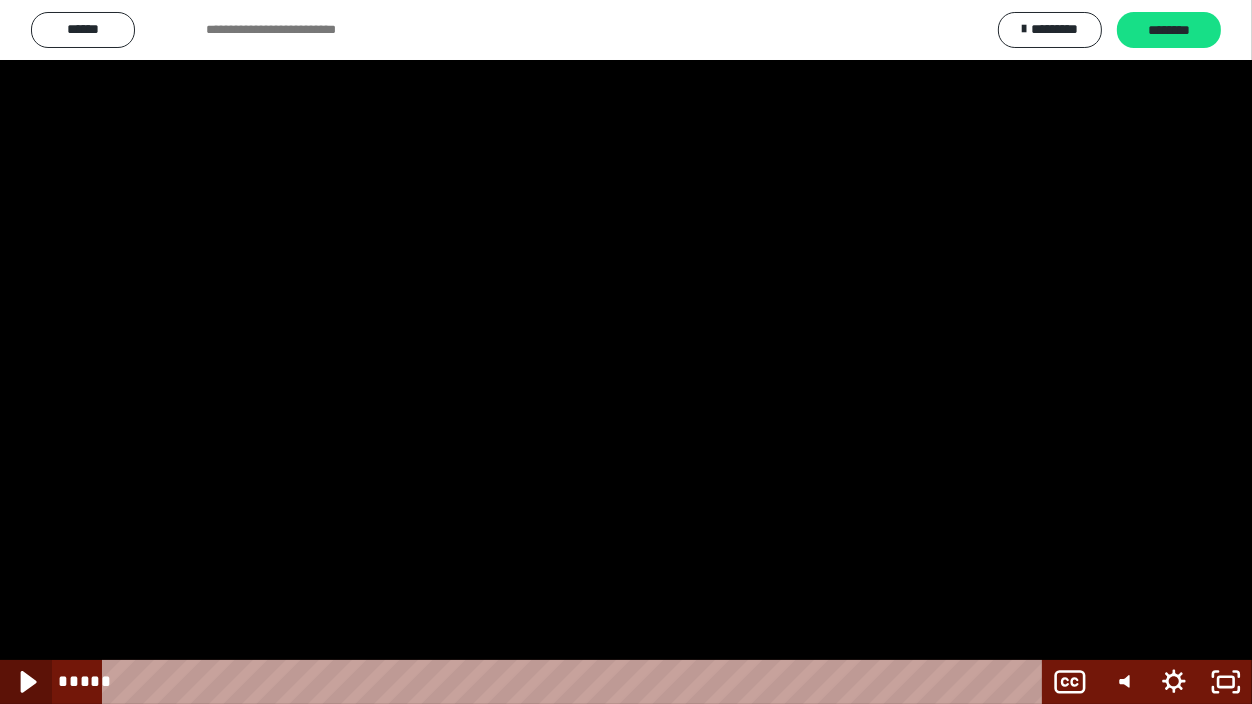 click 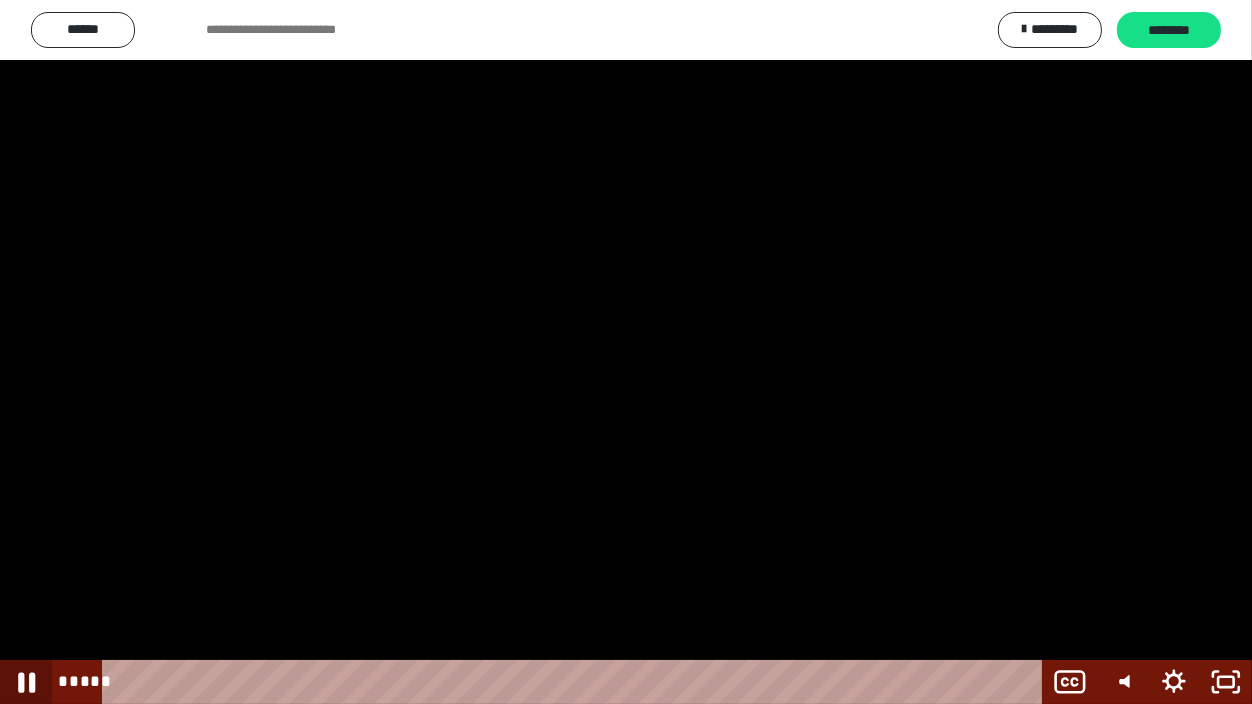 click 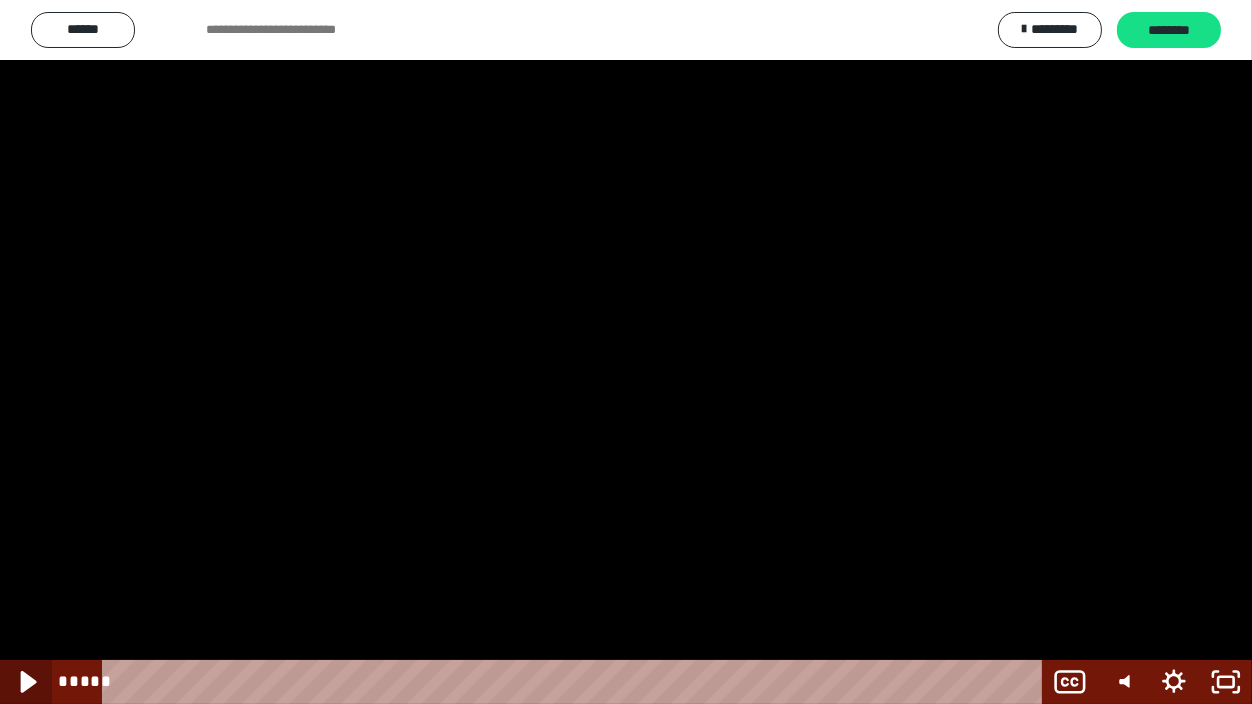 click 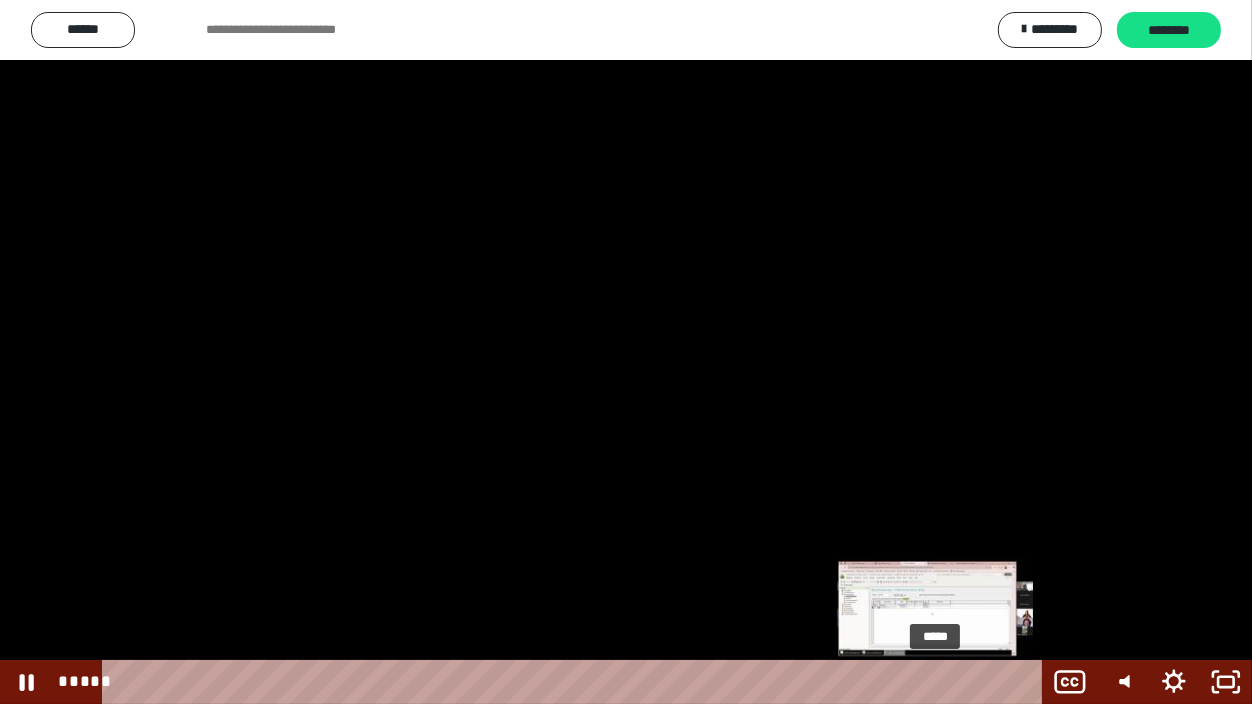 click on "*****" at bounding box center [576, 682] 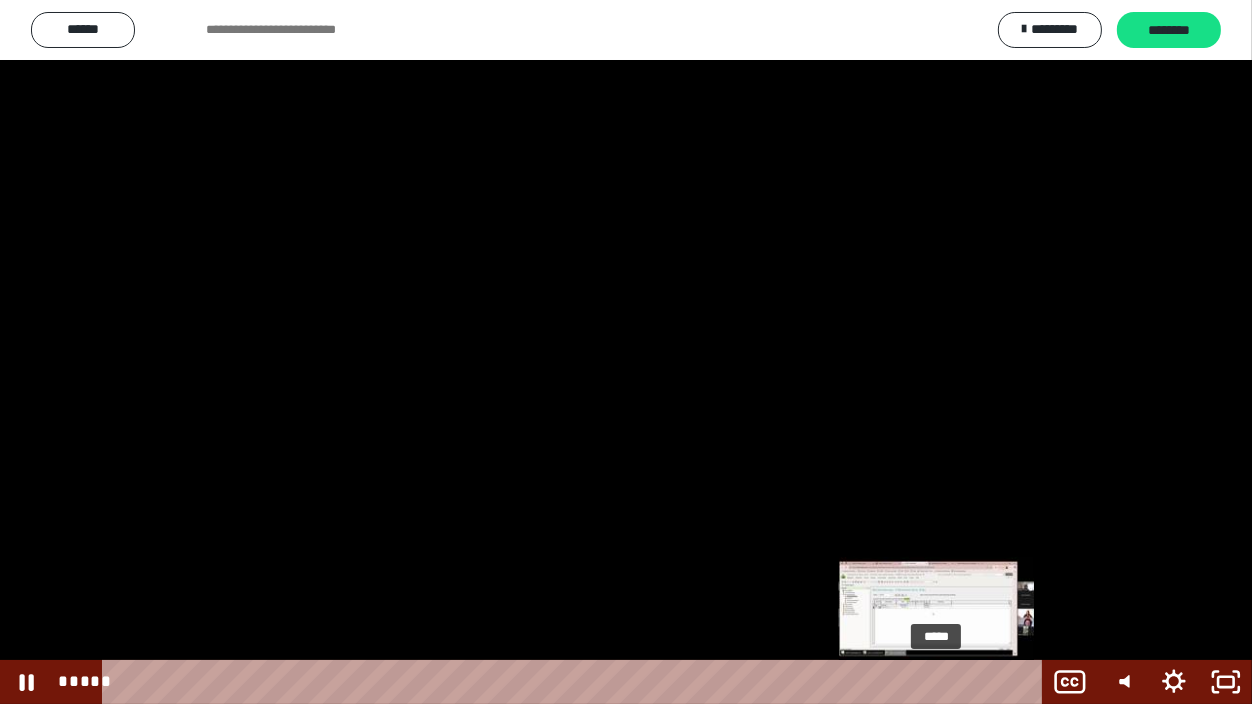 click at bounding box center [936, 682] 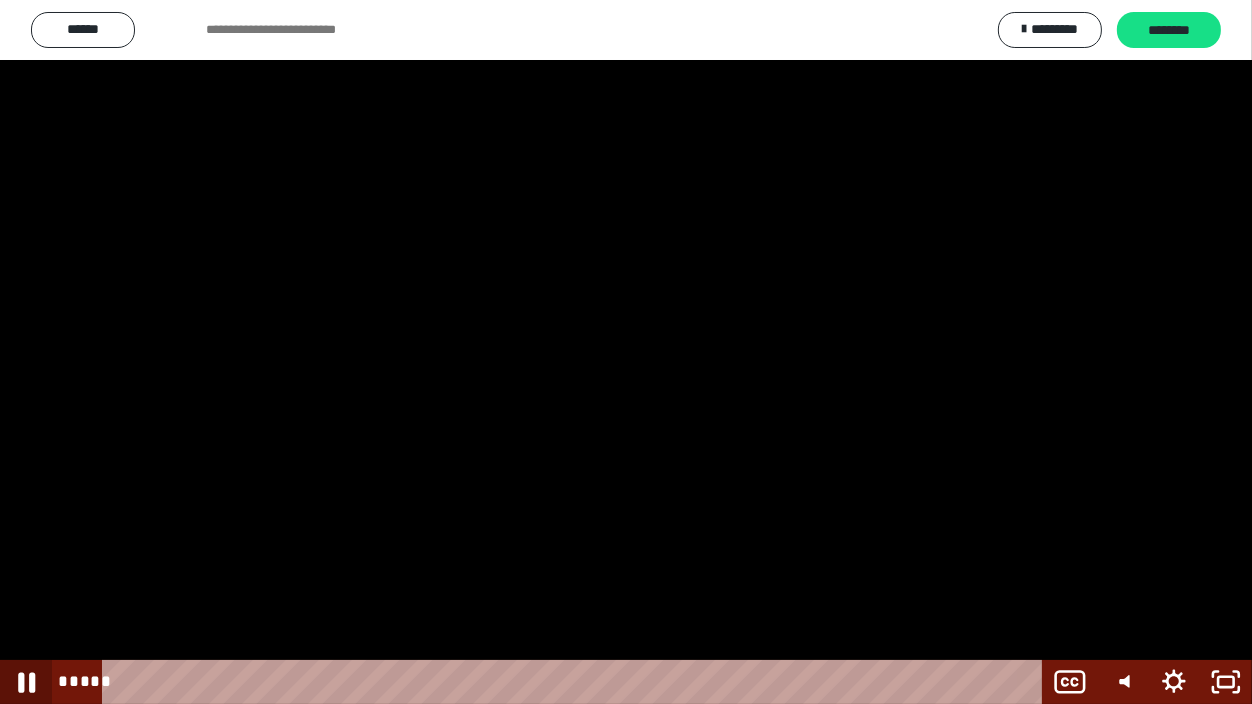 click 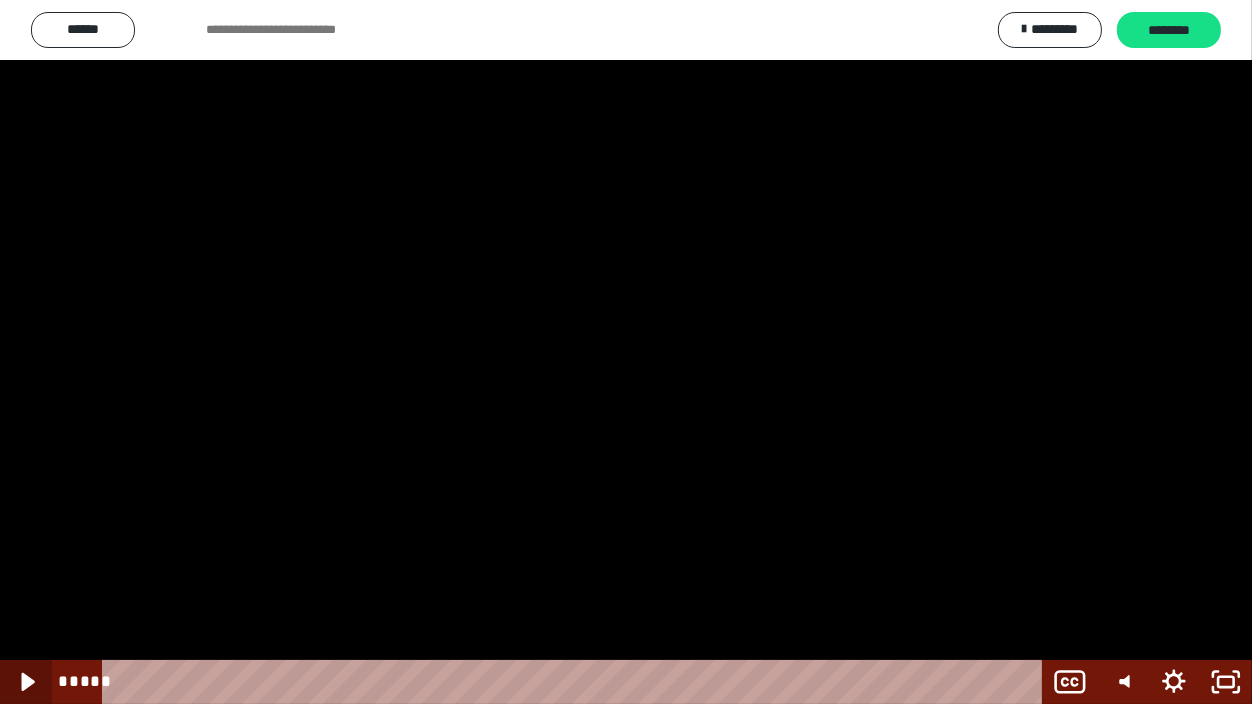 click 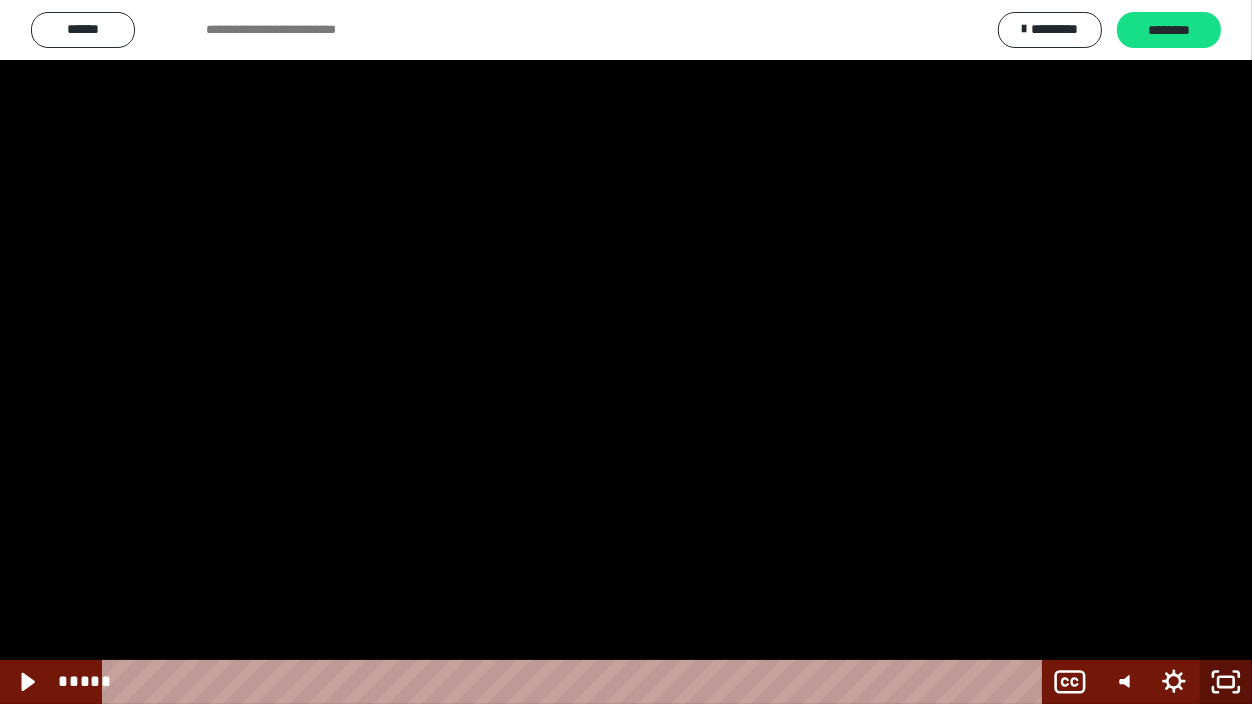 click 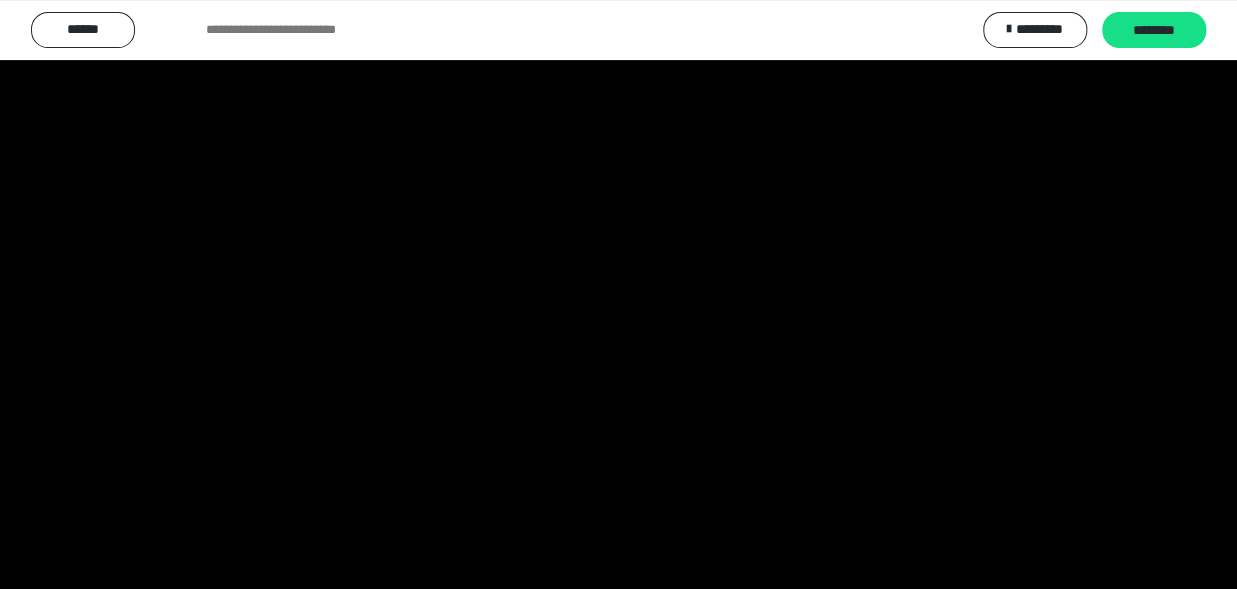 scroll, scrollTop: 929, scrollLeft: 0, axis: vertical 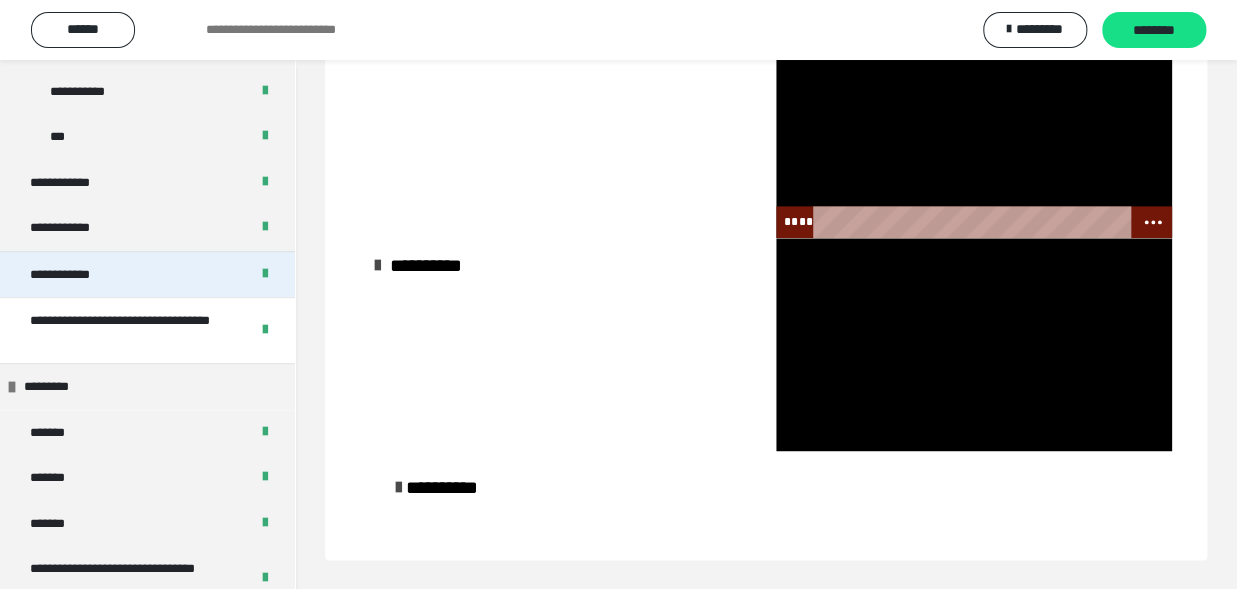 click on "**********" at bounding box center (86, 275) 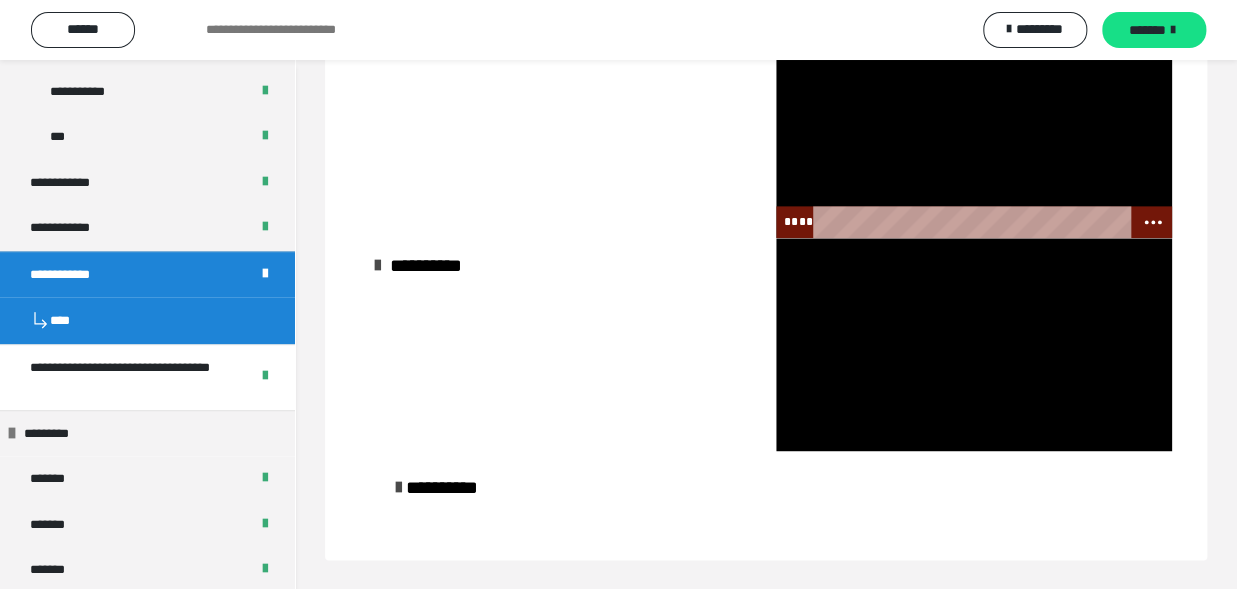 click on "**********" at bounding box center (86, 275) 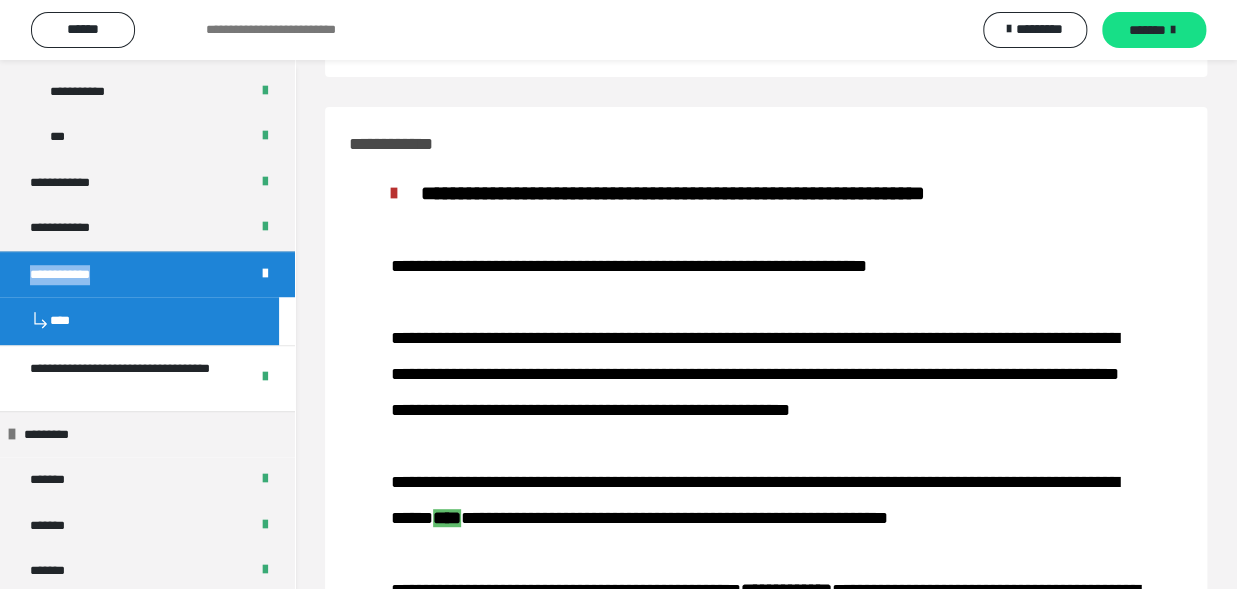 scroll, scrollTop: 427, scrollLeft: 0, axis: vertical 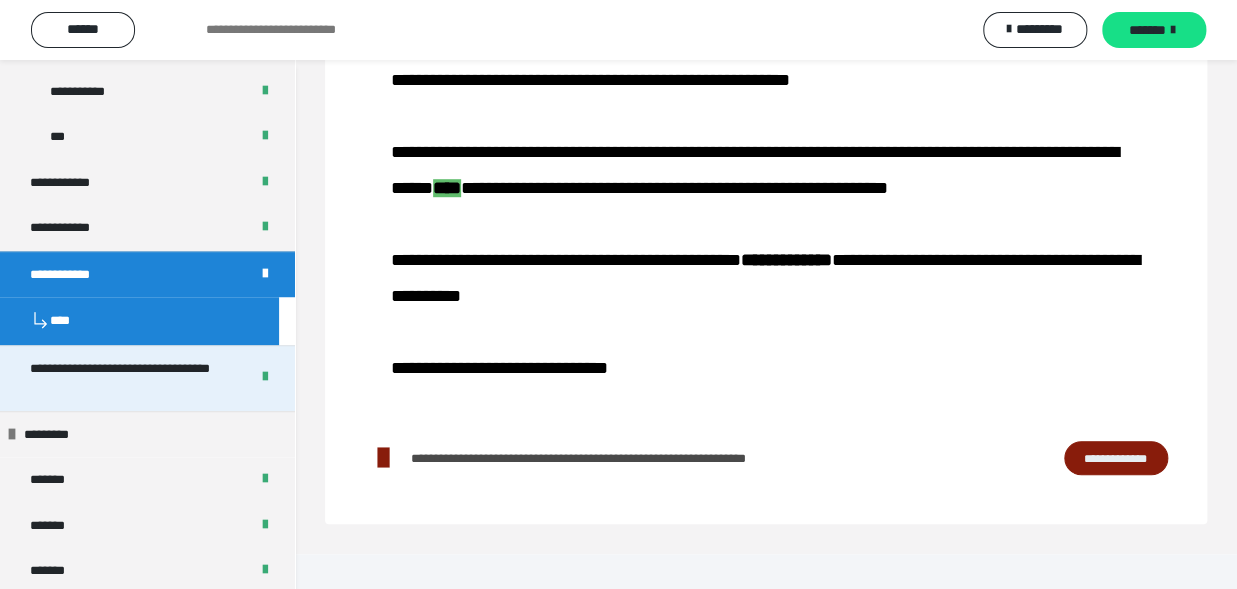click on "**********" at bounding box center [123, 378] 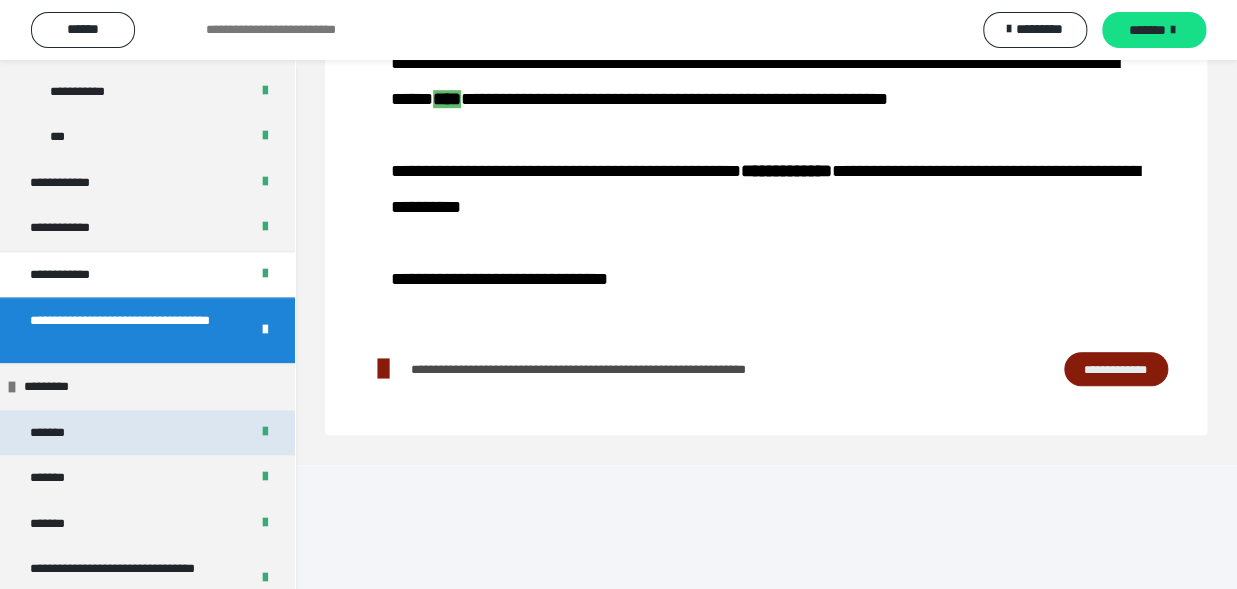 scroll, scrollTop: 313, scrollLeft: 0, axis: vertical 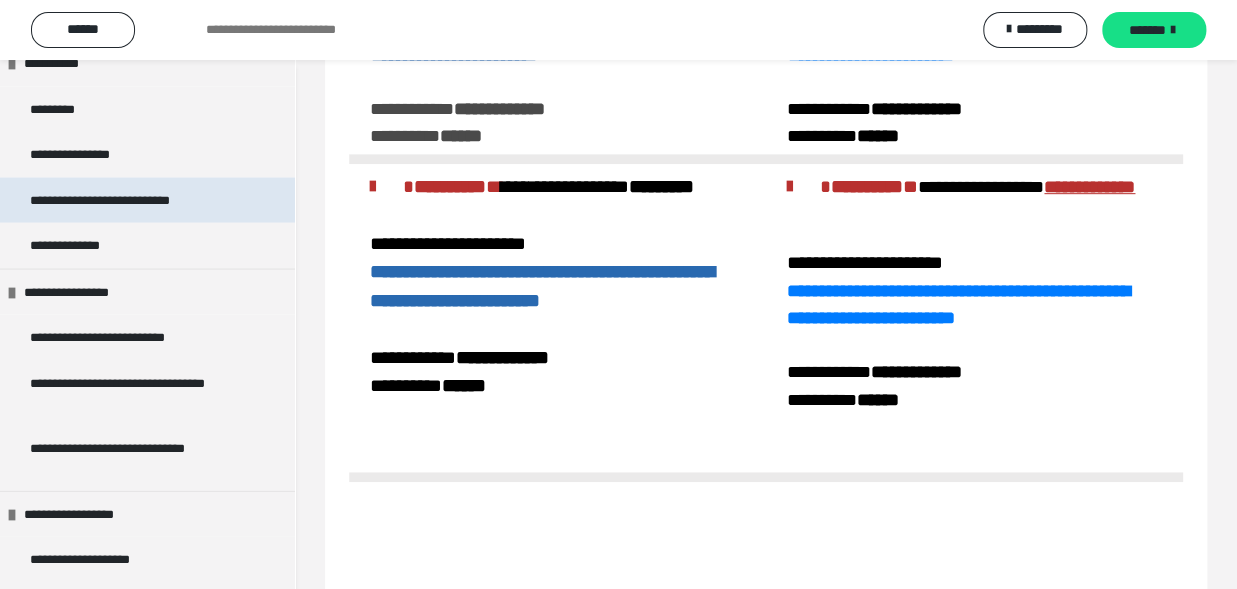 click on "**********" at bounding box center (128, 200) 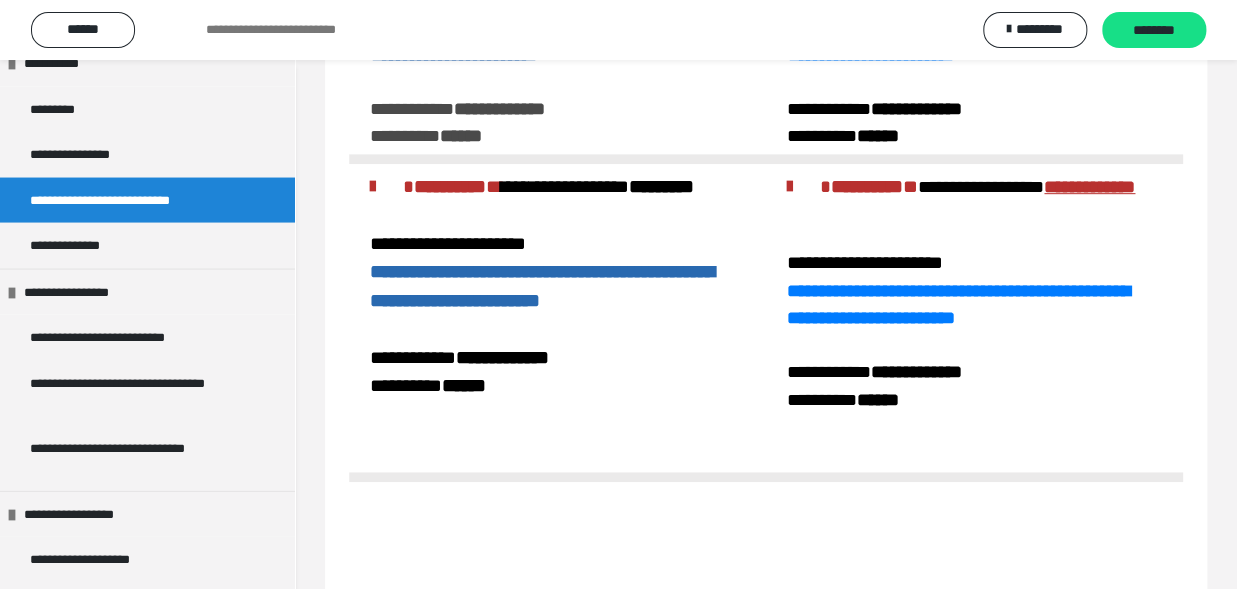 click on "**********" at bounding box center [128, 200] 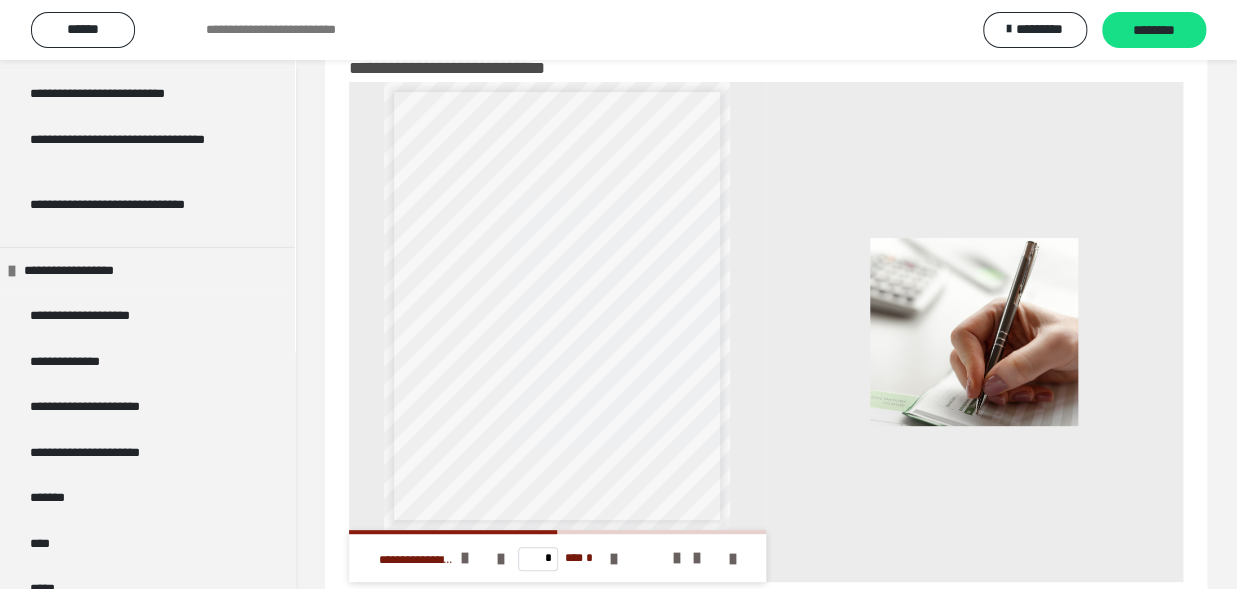 scroll, scrollTop: 1777, scrollLeft: 0, axis: vertical 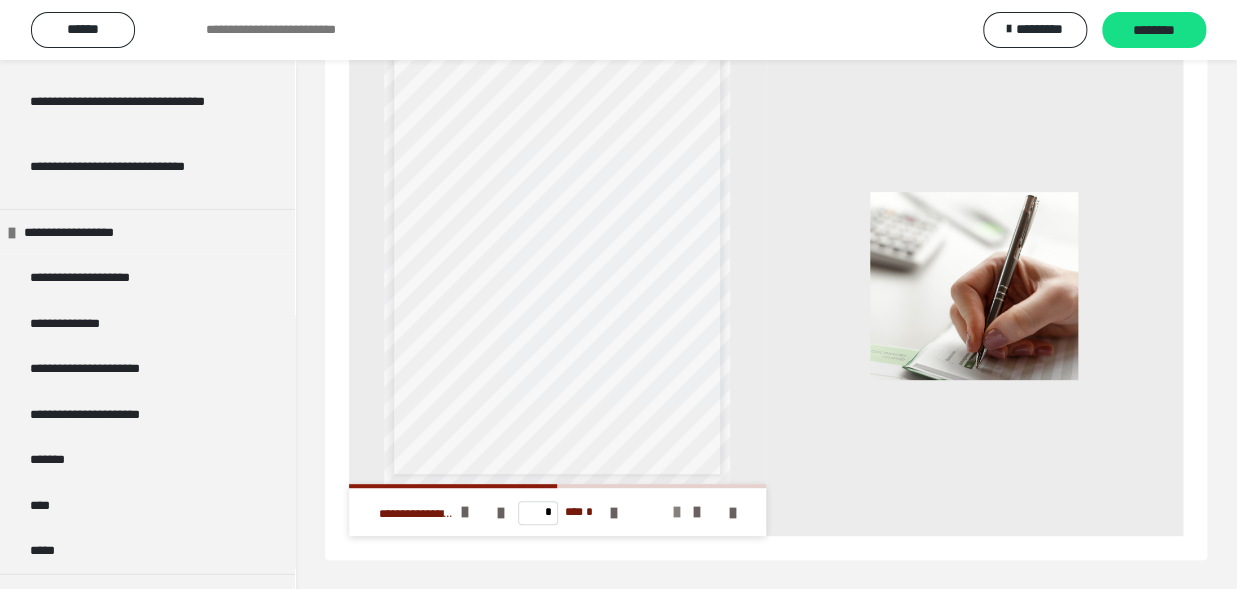 click at bounding box center (677, 512) 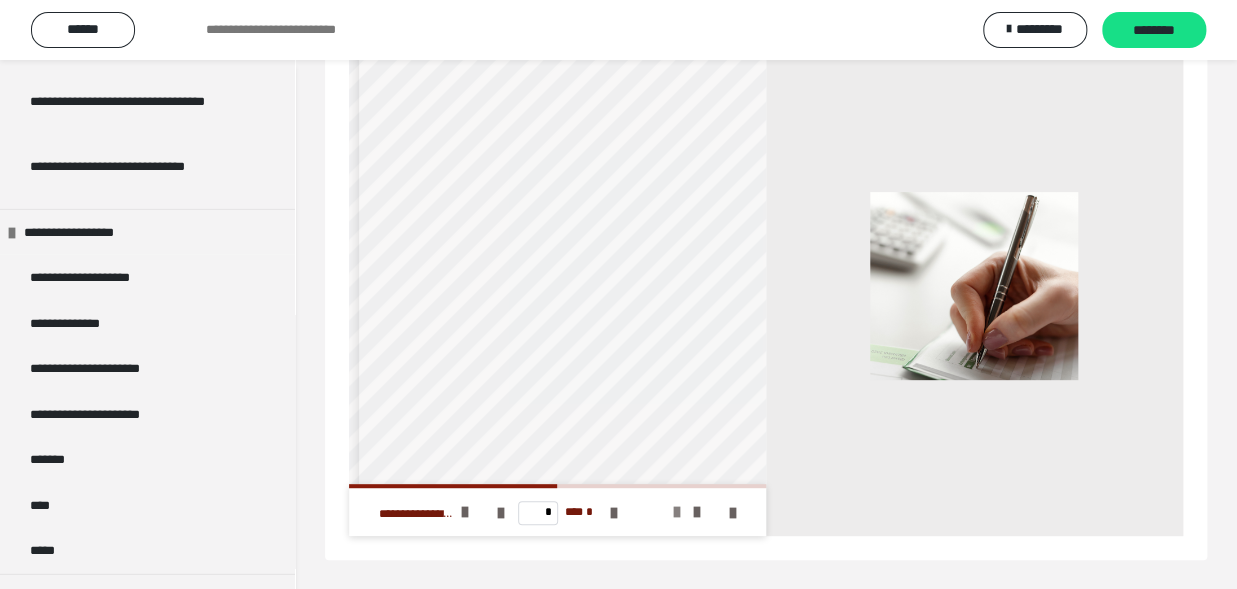 click at bounding box center (677, 512) 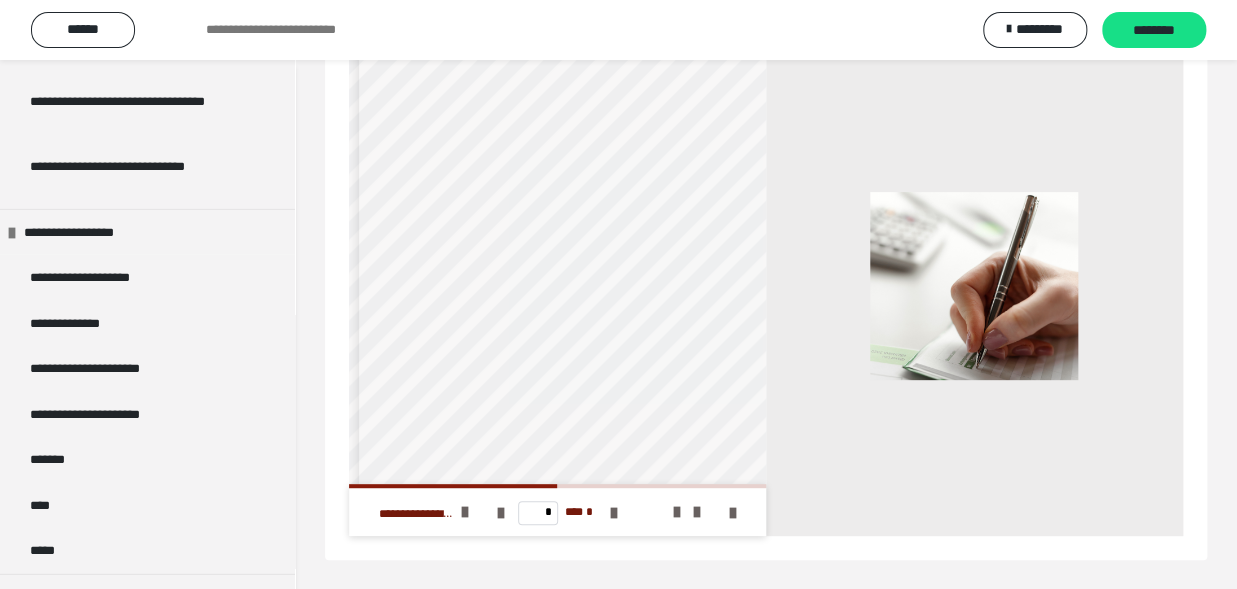 scroll, scrollTop: 0, scrollLeft: 0, axis: both 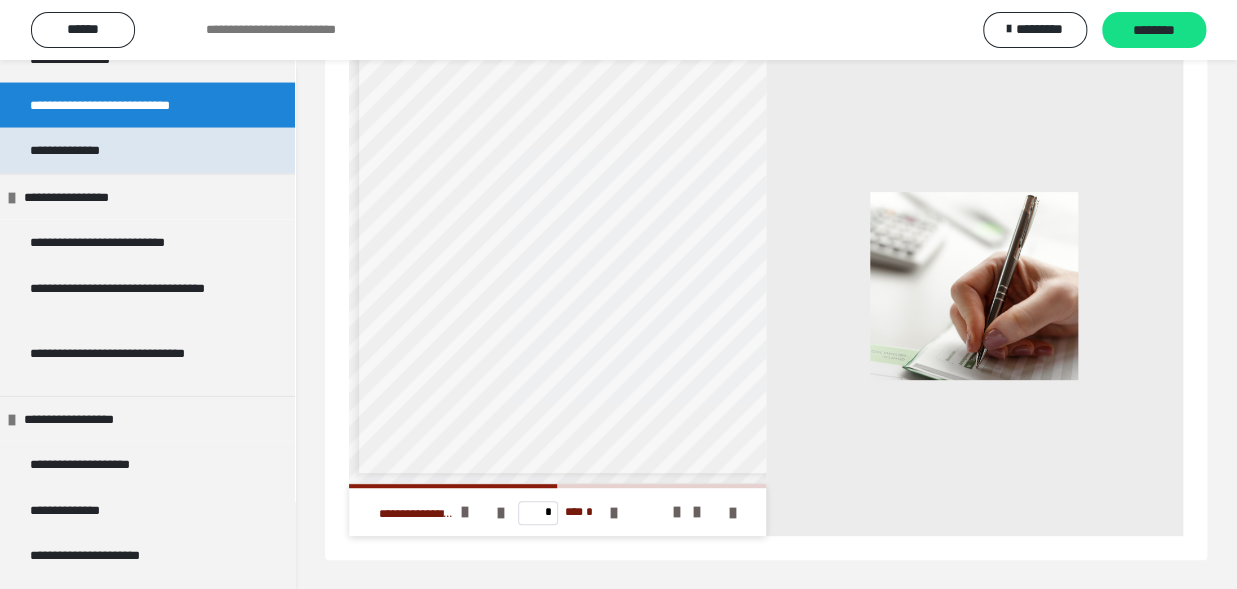 click on "**********" at bounding box center [89, 151] 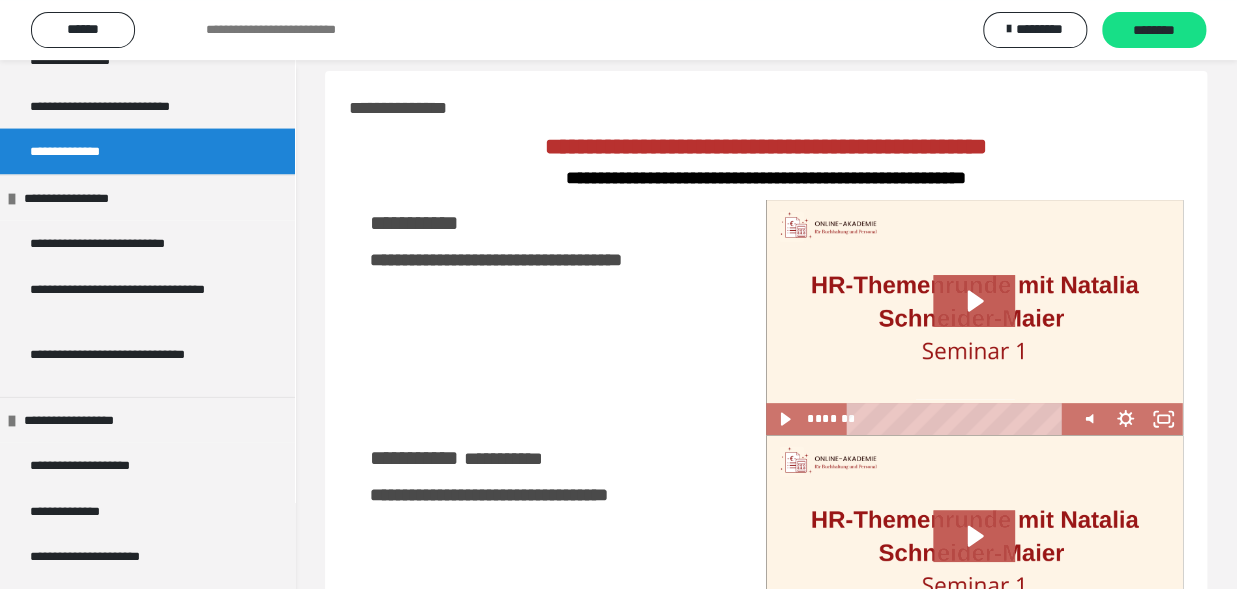 scroll, scrollTop: 0, scrollLeft: 0, axis: both 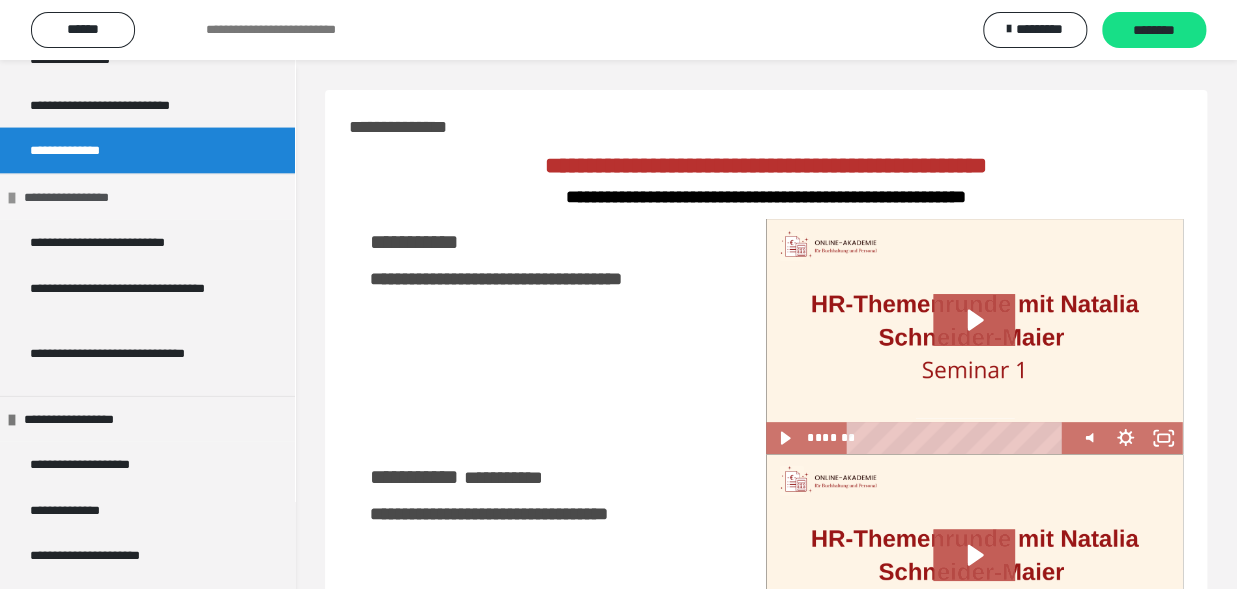 click on "**********" at bounding box center (82, 198) 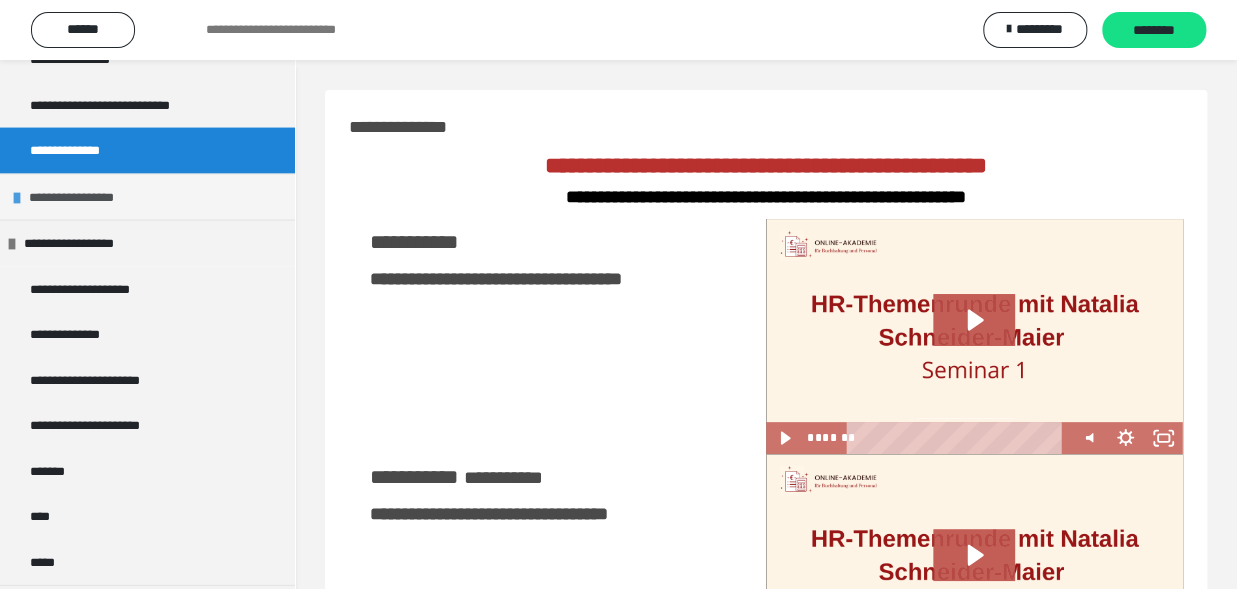 click on "**********" at bounding box center (87, 198) 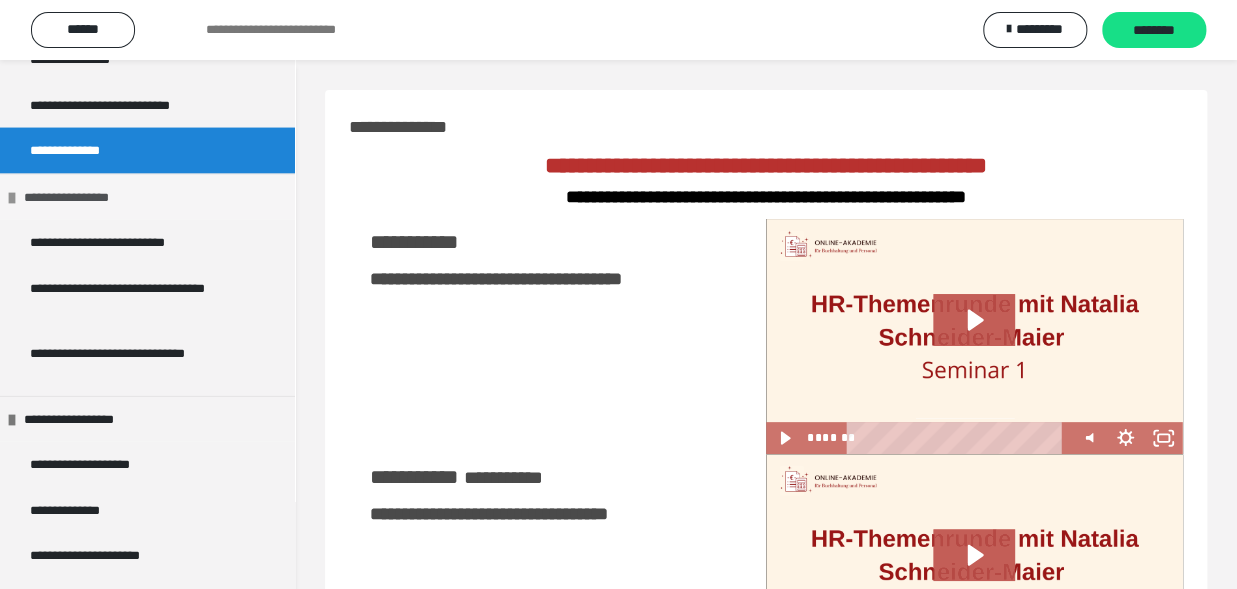 click on "**********" at bounding box center [82, 198] 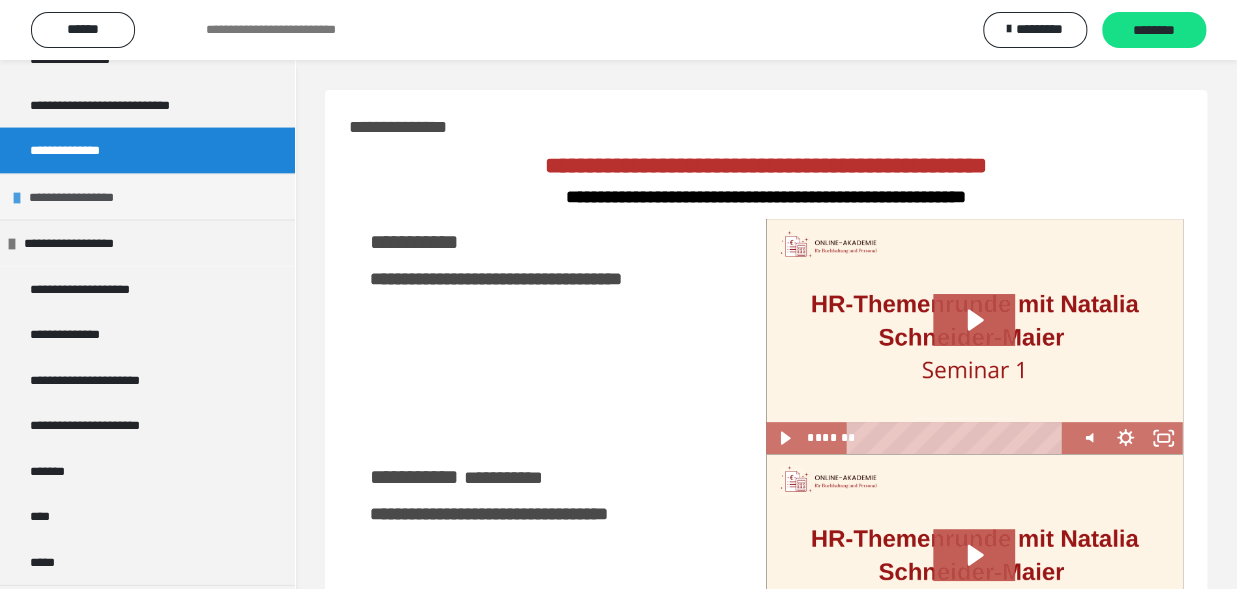 click on "**********" at bounding box center [87, 198] 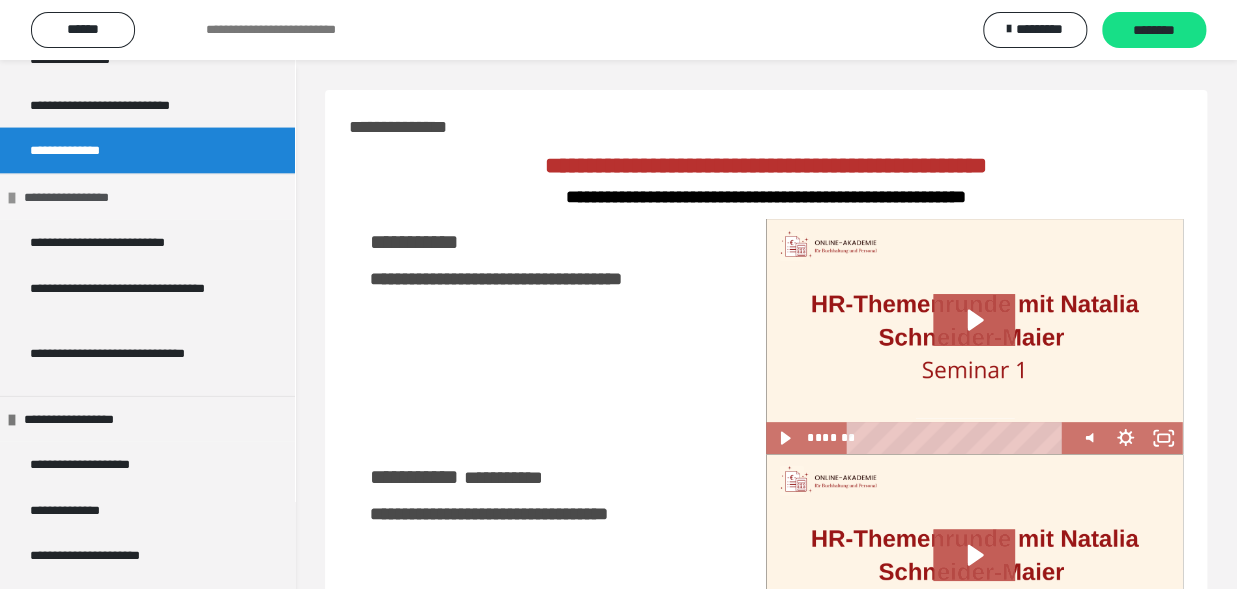 click at bounding box center (12, 198) 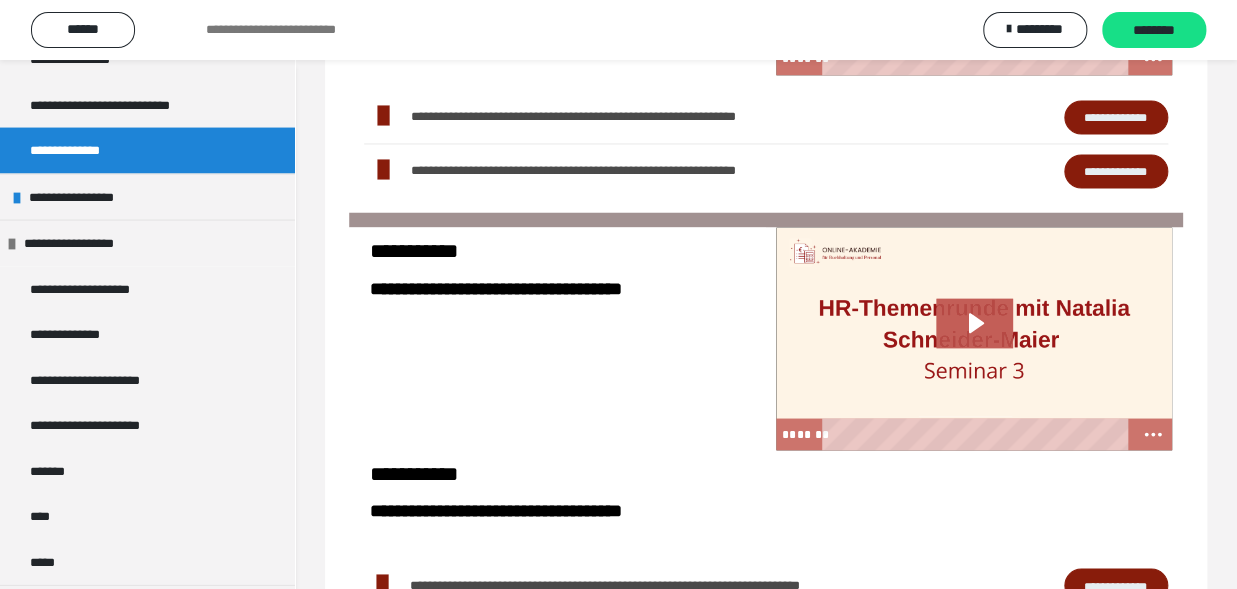 scroll, scrollTop: 1301, scrollLeft: 0, axis: vertical 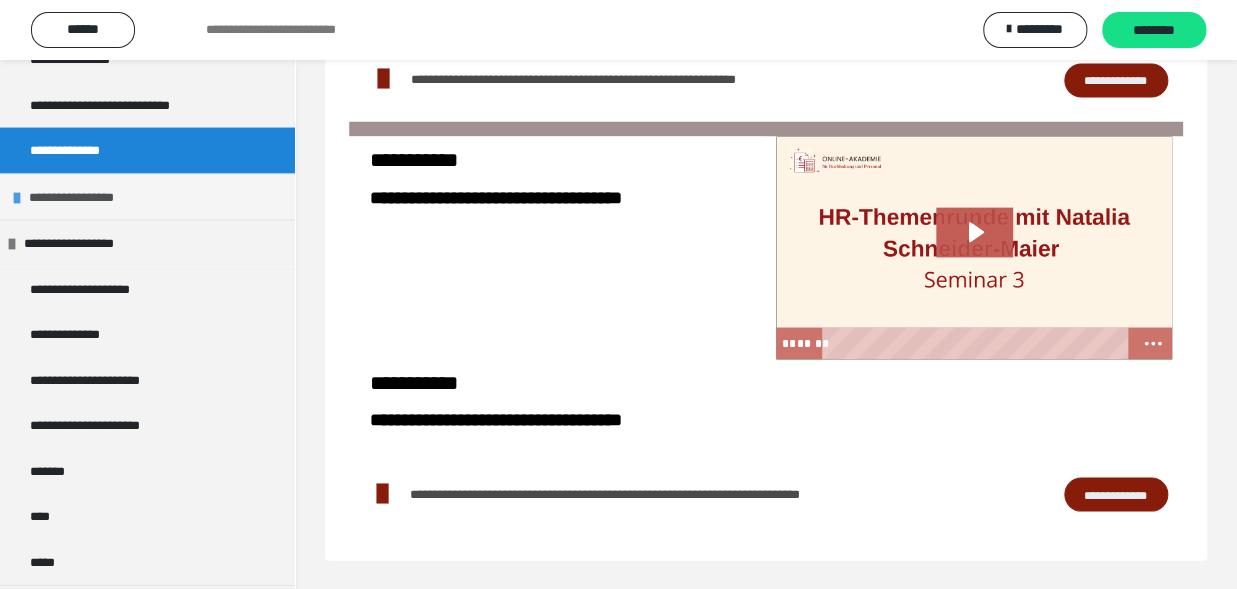 click on "**********" at bounding box center [87, 198] 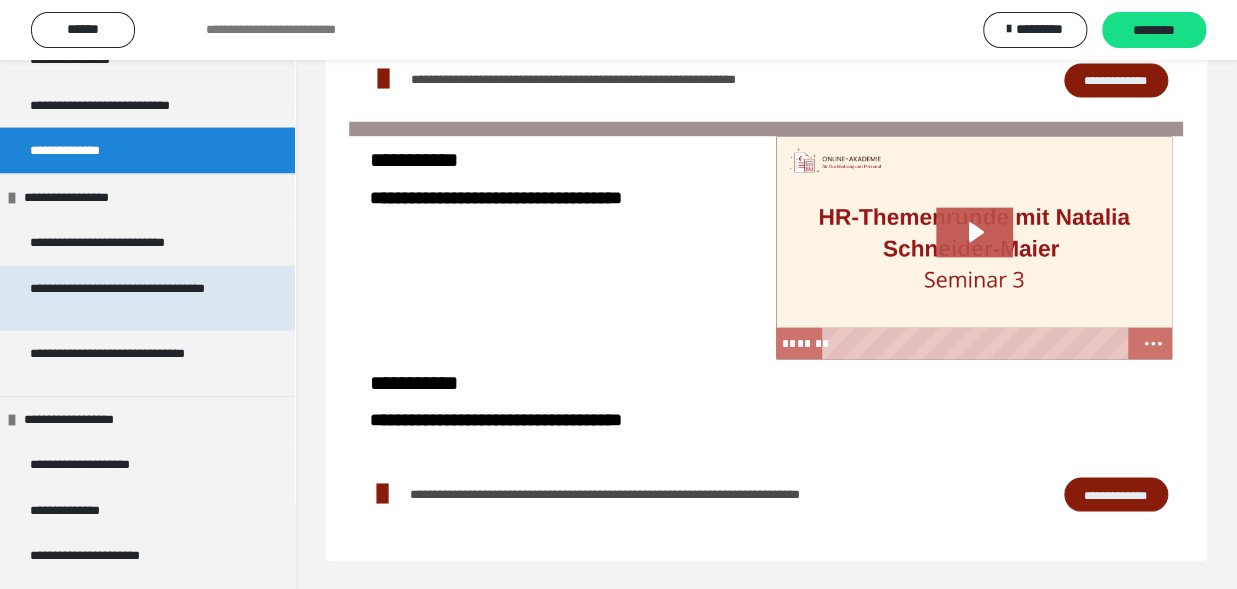 click on "**********" at bounding box center [131, 298] 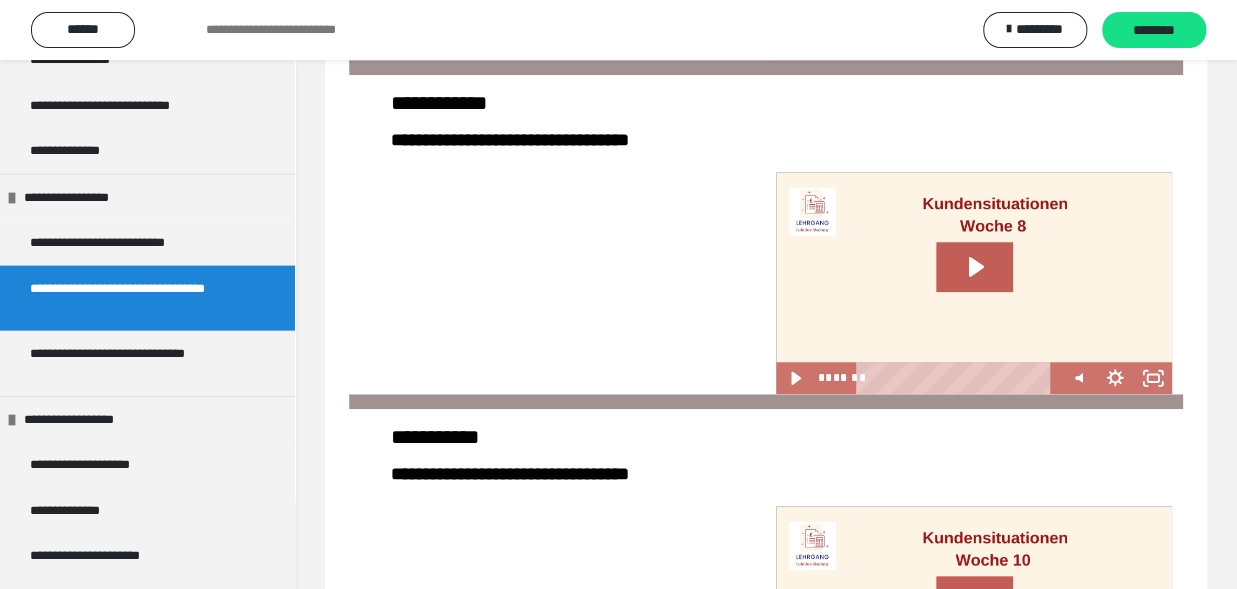 scroll, scrollTop: 643, scrollLeft: 0, axis: vertical 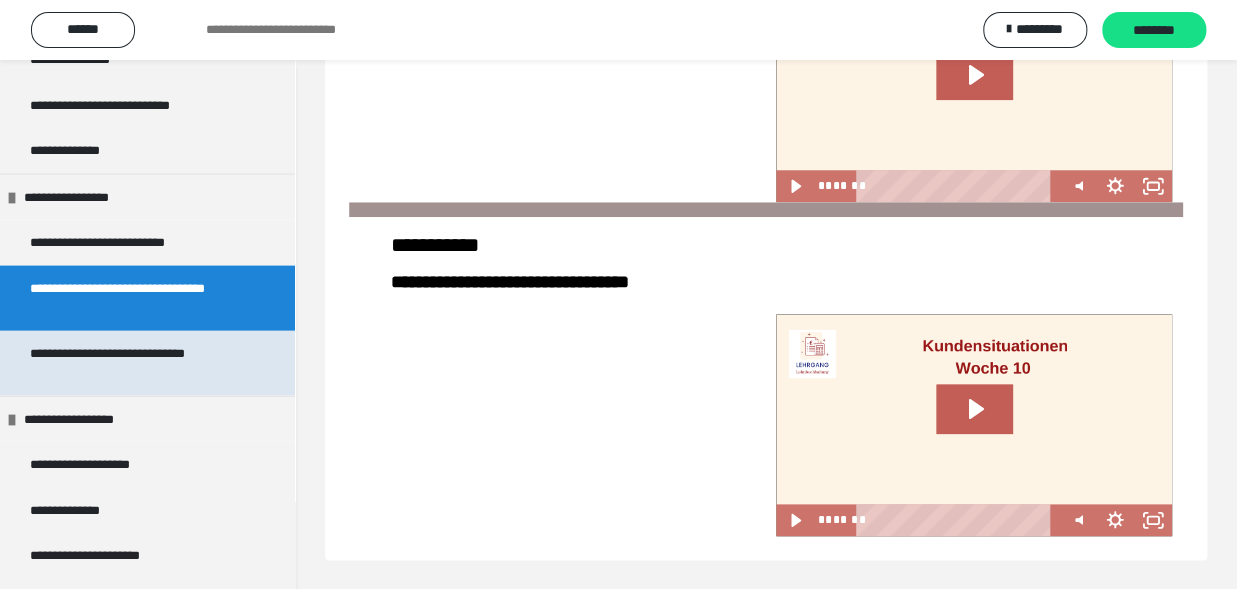 click on "**********" at bounding box center [131, 363] 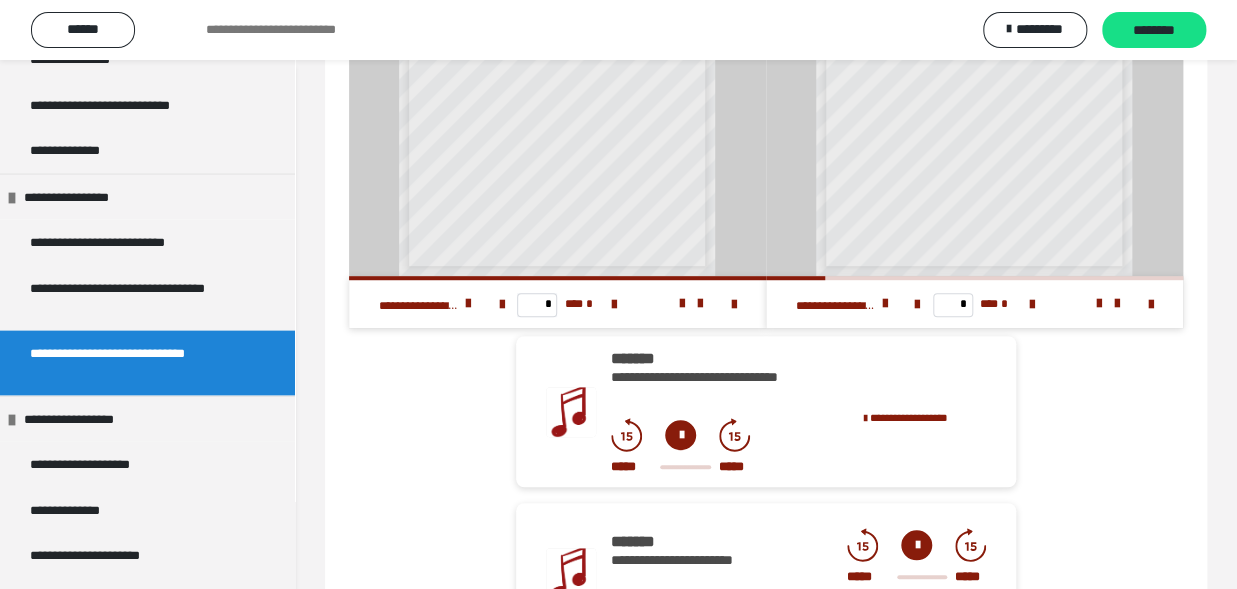 scroll, scrollTop: 739, scrollLeft: 0, axis: vertical 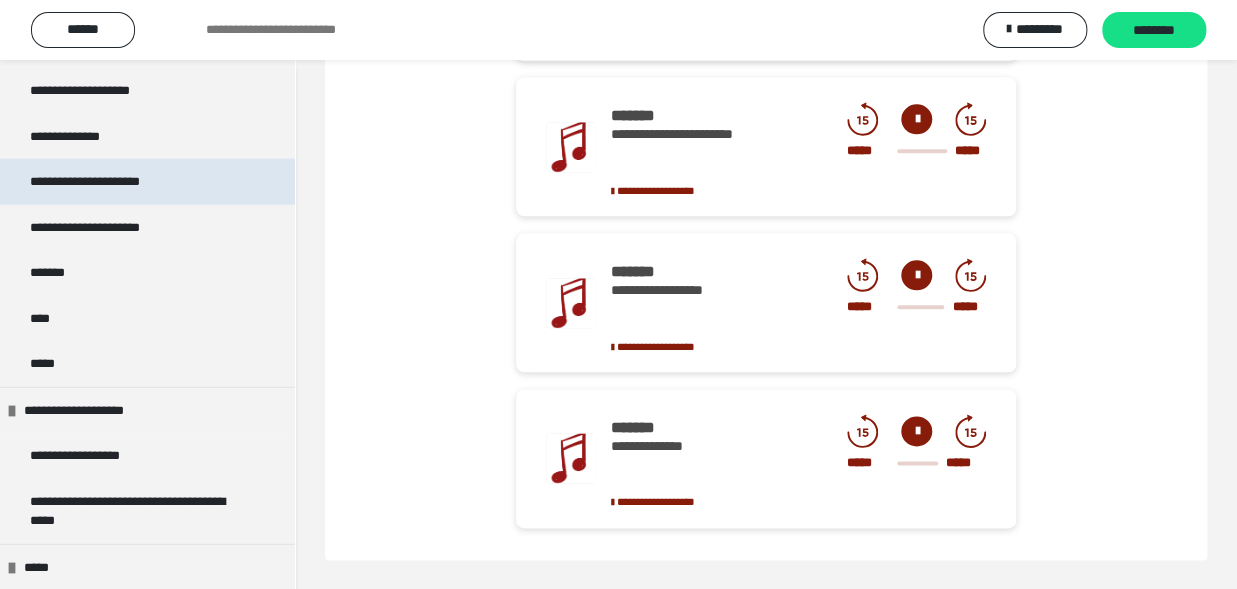click on "**********" at bounding box center [109, 182] 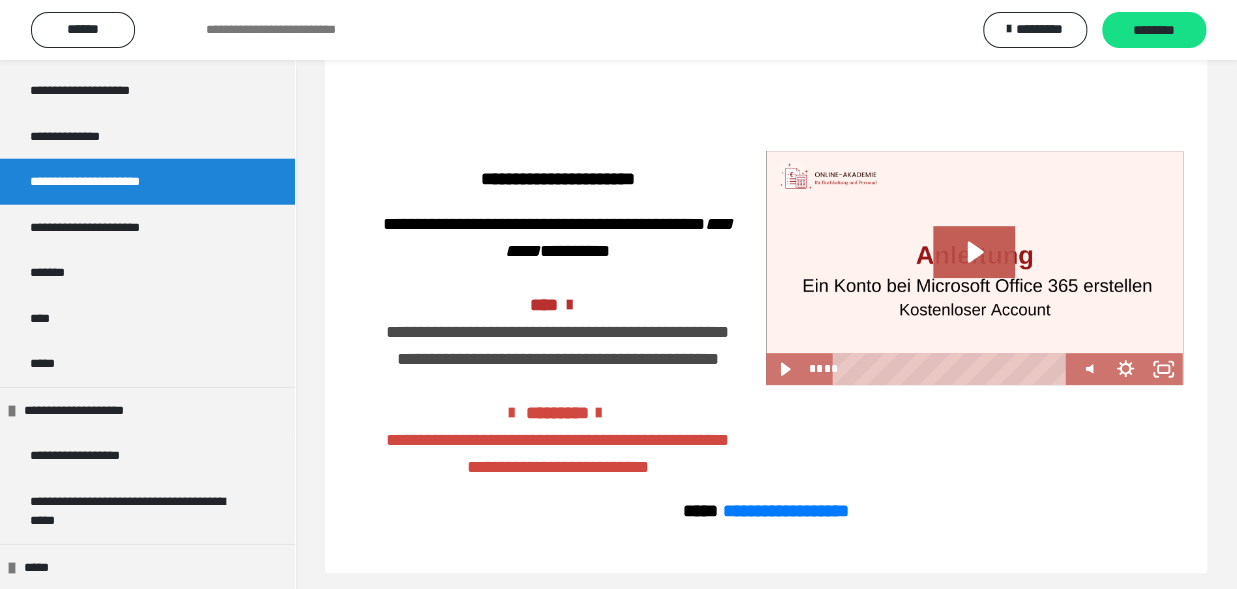 scroll, scrollTop: 205, scrollLeft: 0, axis: vertical 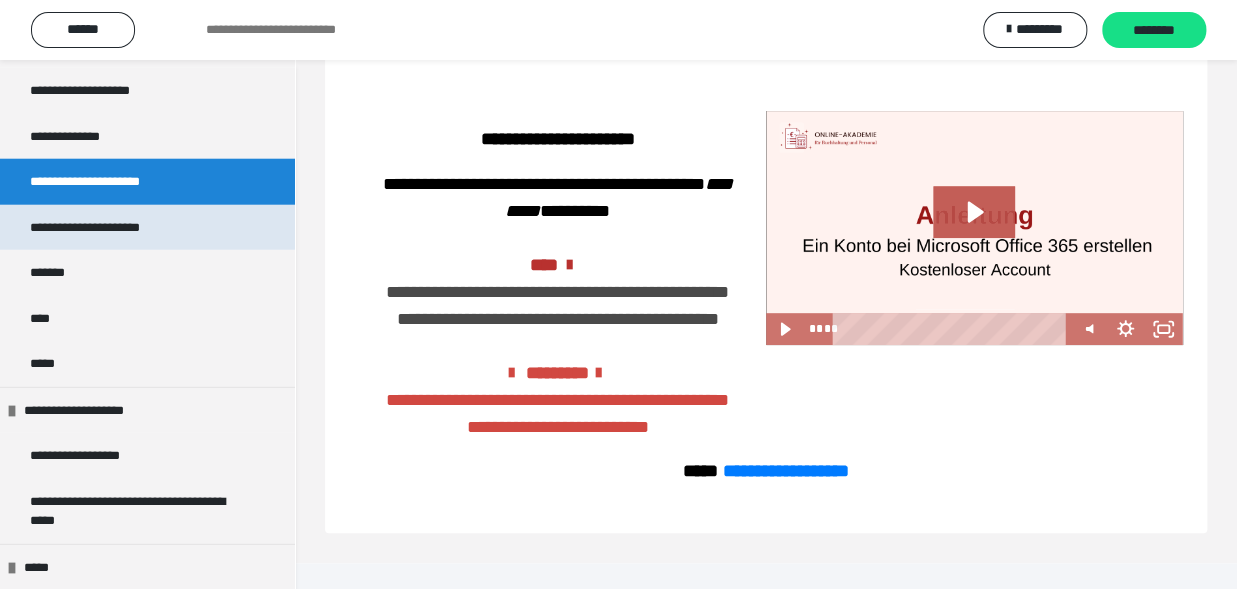 click on "**********" at bounding box center [111, 228] 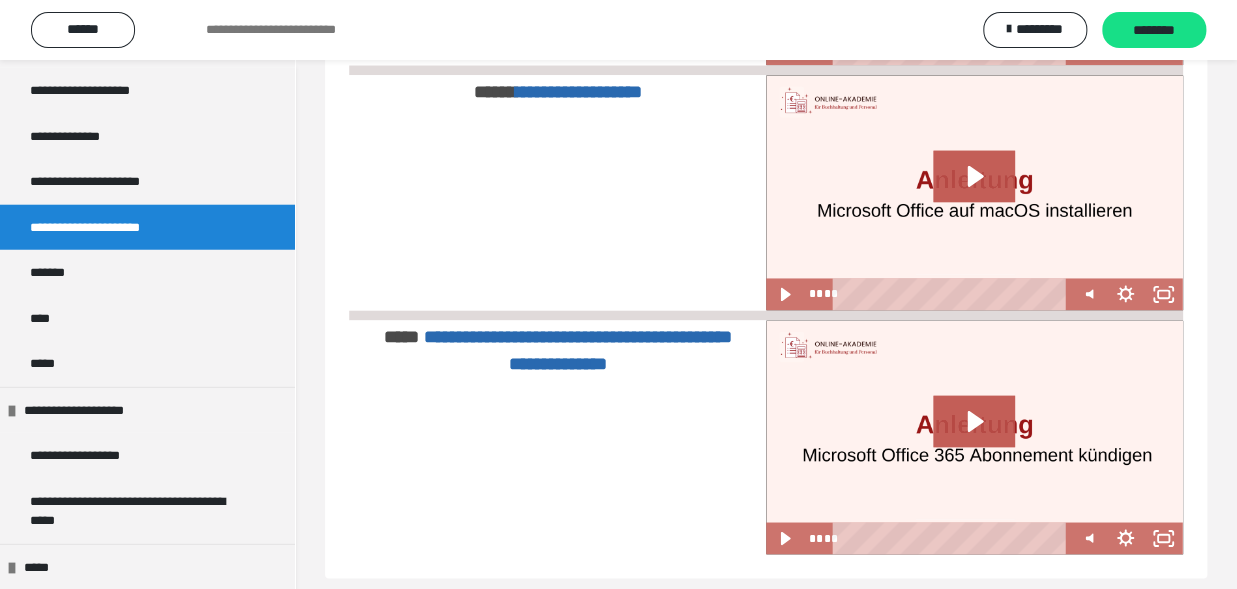 scroll, scrollTop: 1167, scrollLeft: 0, axis: vertical 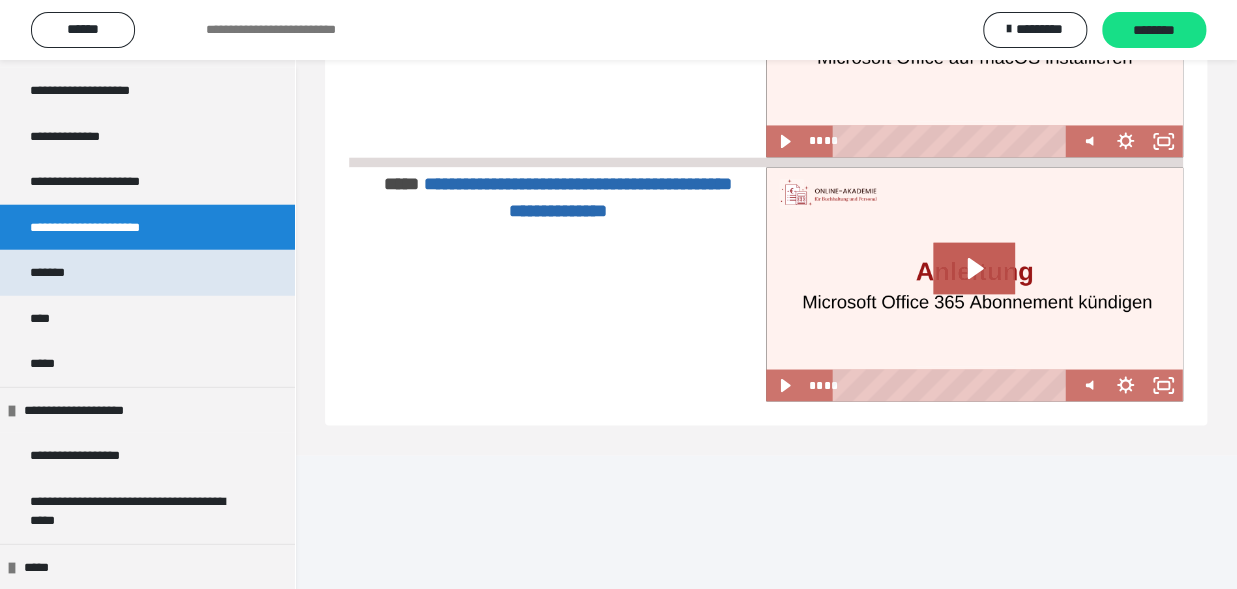 click on "*******" at bounding box center [56, 273] 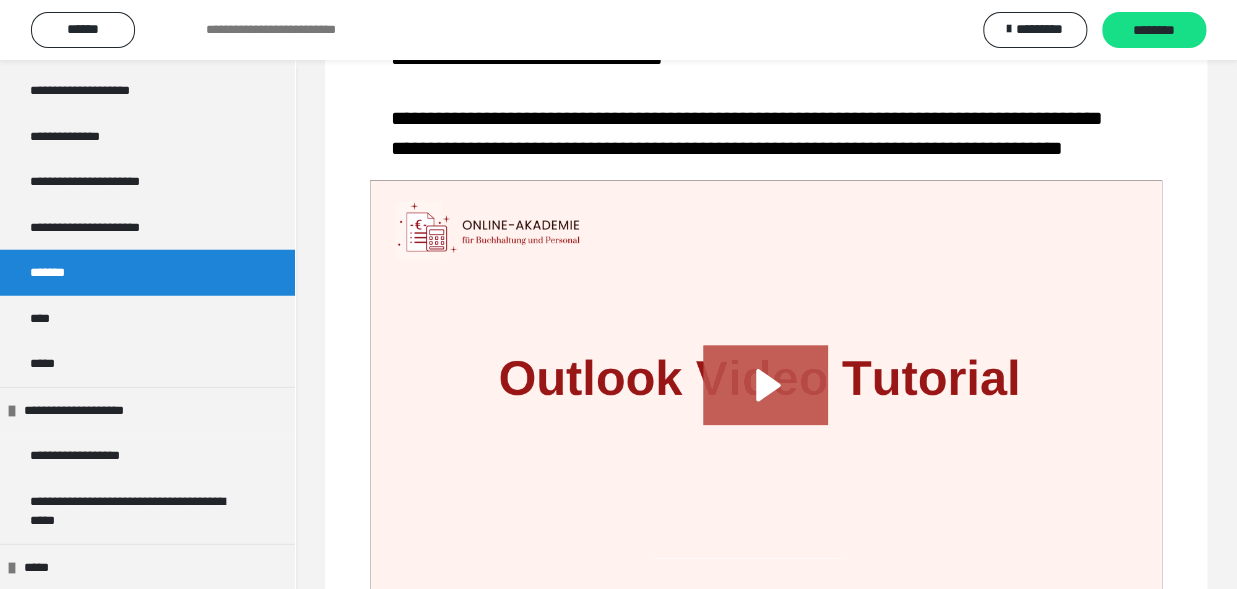 scroll, scrollTop: 618, scrollLeft: 0, axis: vertical 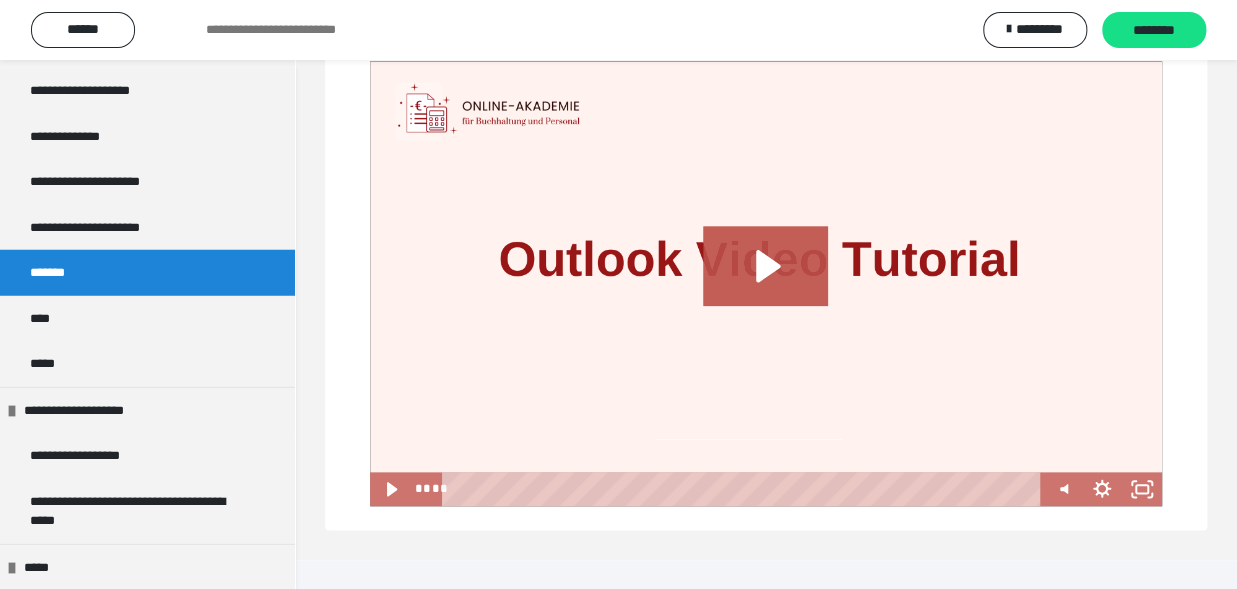 drag, startPoint x: 65, startPoint y: 331, endPoint x: 435, endPoint y: 281, distance: 373.3631 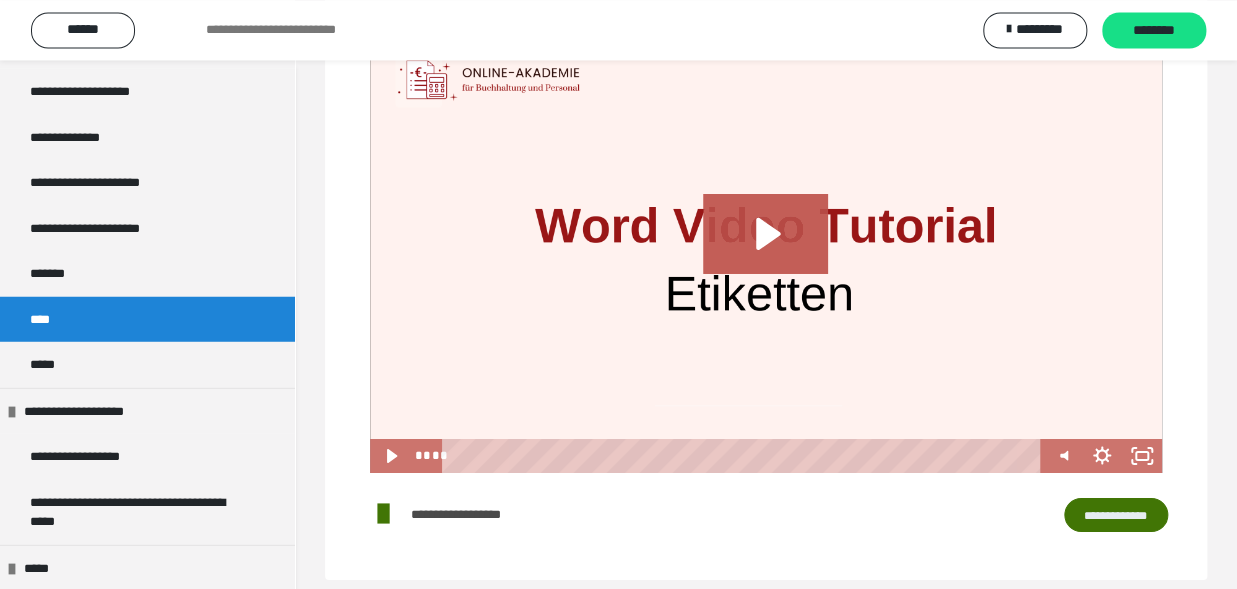 scroll, scrollTop: 2586, scrollLeft: 0, axis: vertical 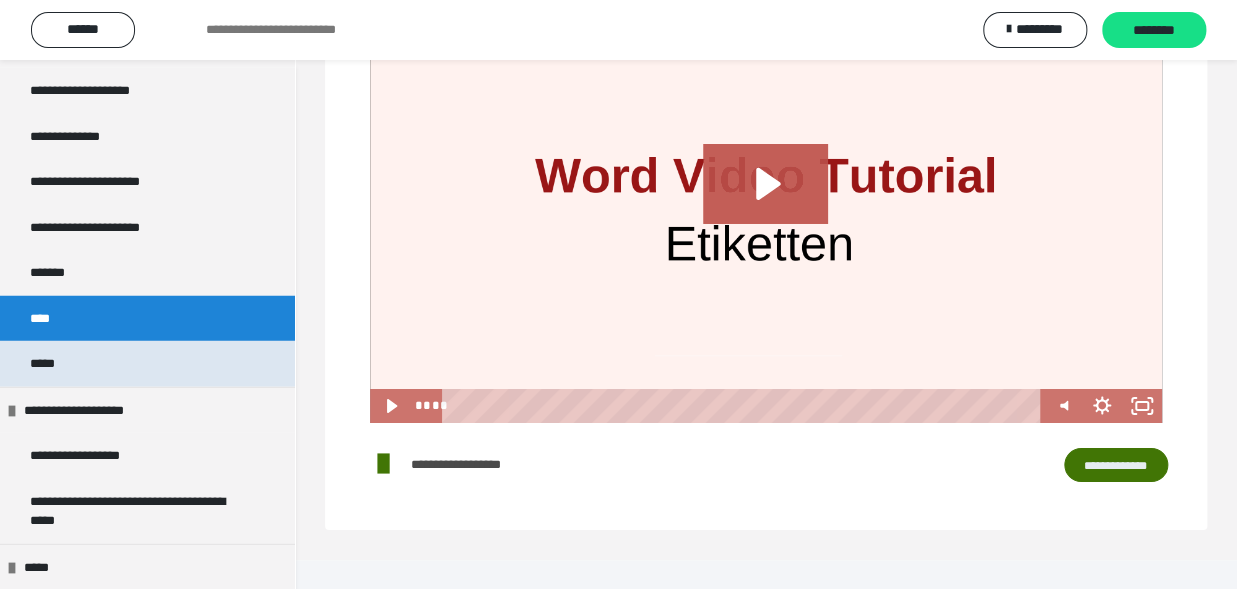 click on "*****" at bounding box center [47, 364] 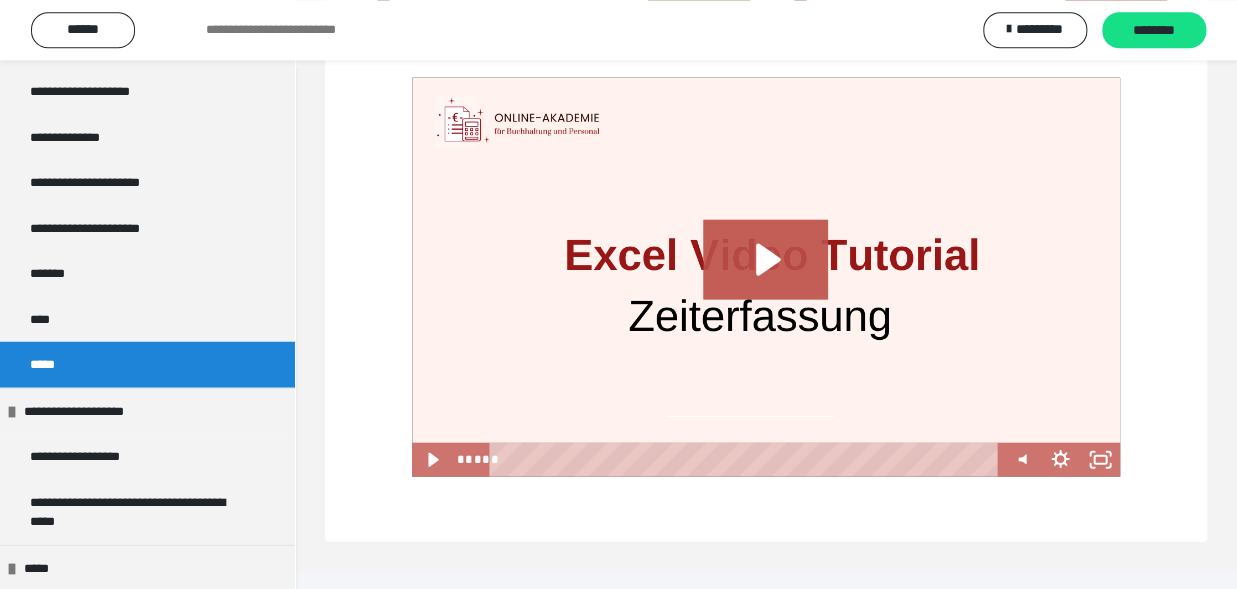 scroll, scrollTop: 1615, scrollLeft: 0, axis: vertical 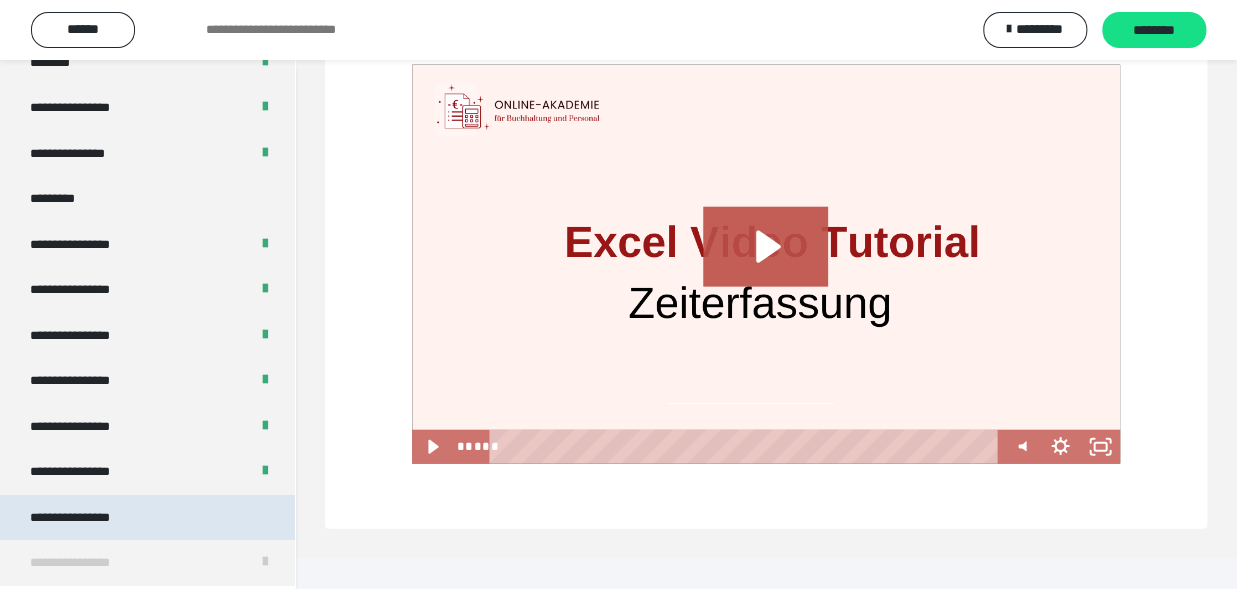click on "**********" at bounding box center [87, 518] 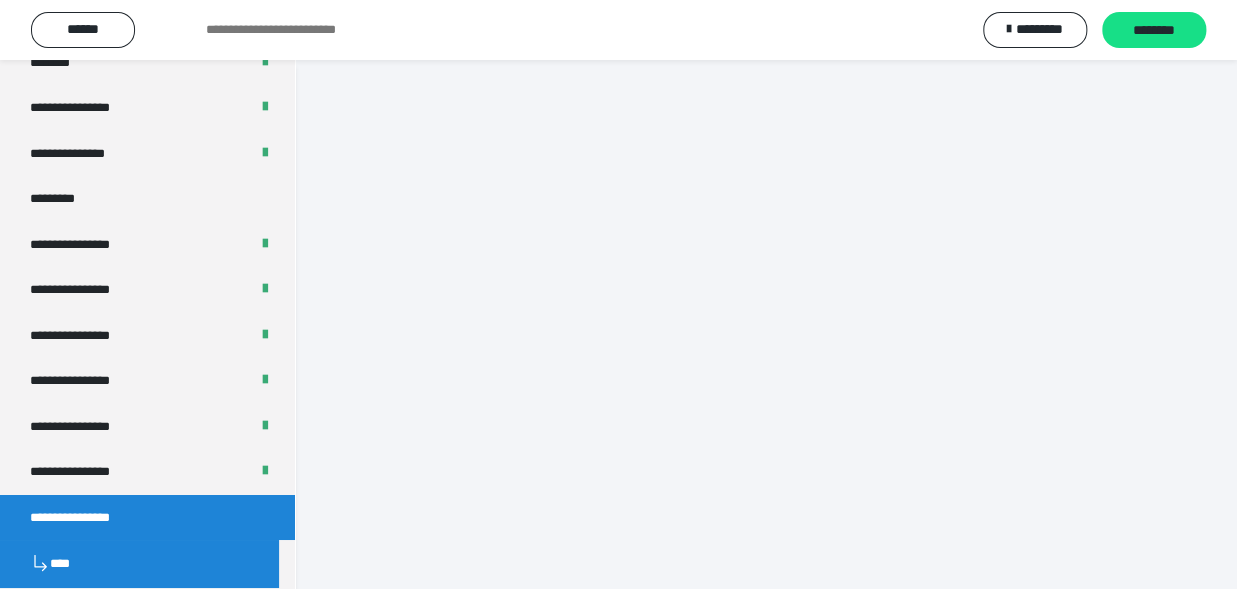 scroll, scrollTop: 59, scrollLeft: 0, axis: vertical 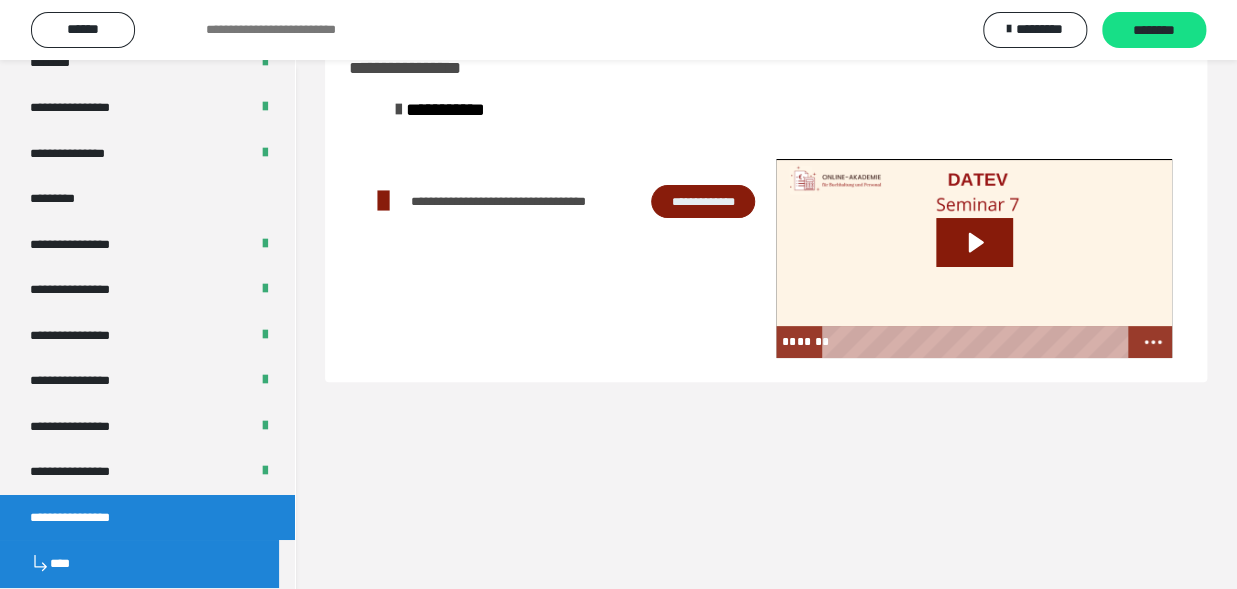 click on "**********" at bounding box center [703, 202] 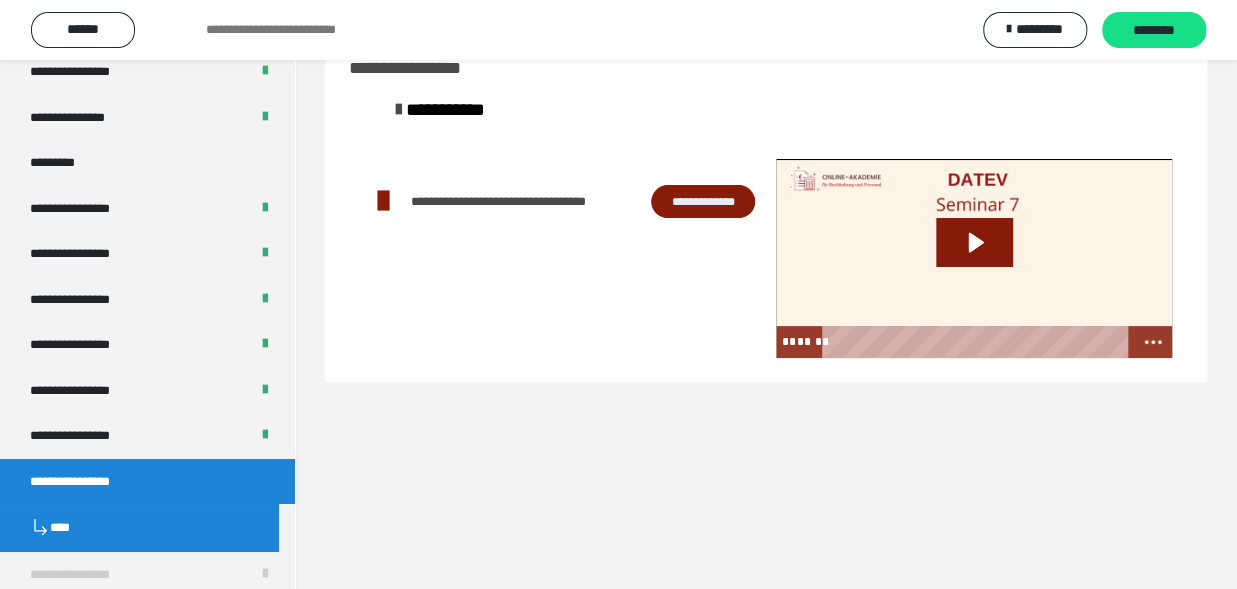 scroll, scrollTop: 2608, scrollLeft: 0, axis: vertical 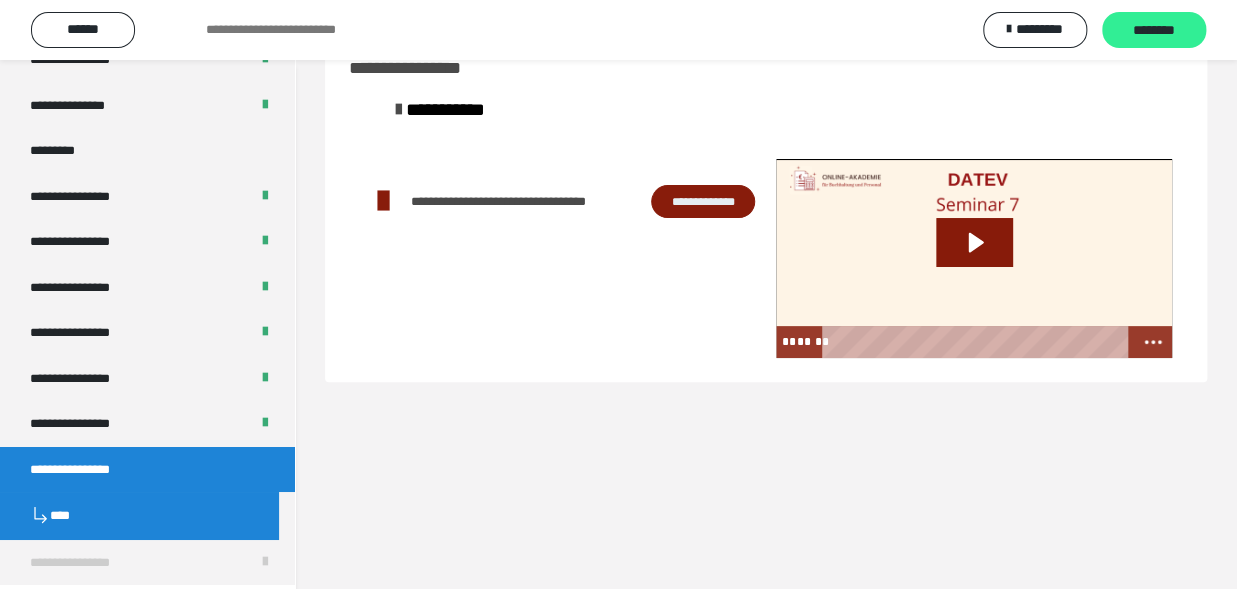 click on "********" at bounding box center (1154, 31) 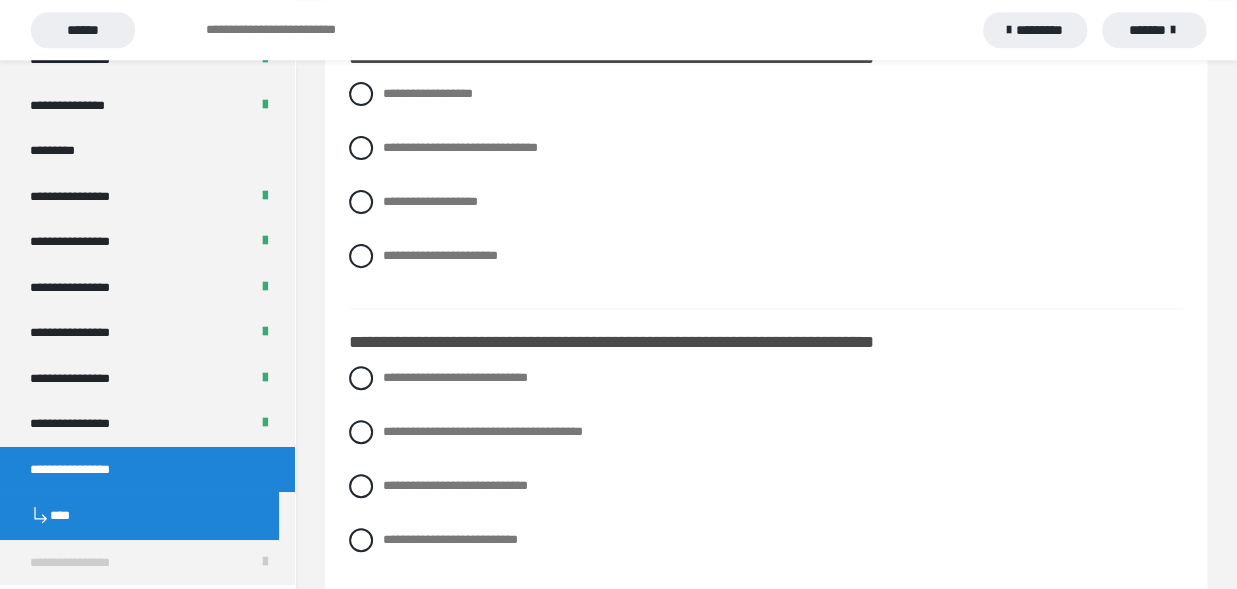 scroll, scrollTop: 0, scrollLeft: 0, axis: both 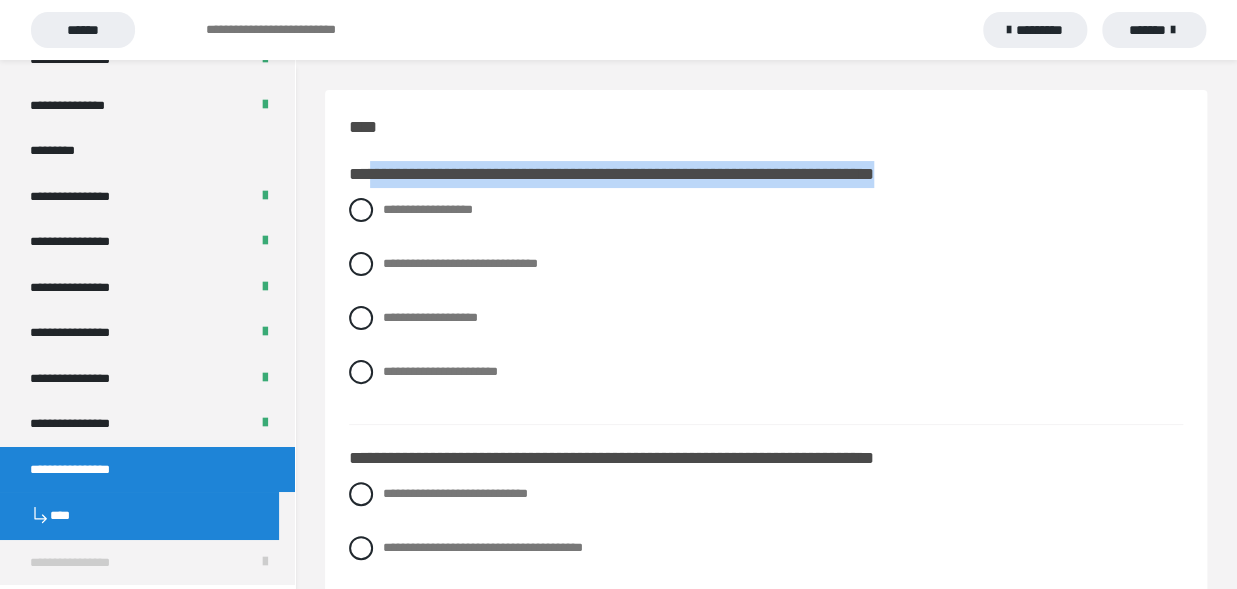drag, startPoint x: 369, startPoint y: 172, endPoint x: 993, endPoint y: 166, distance: 624.0289 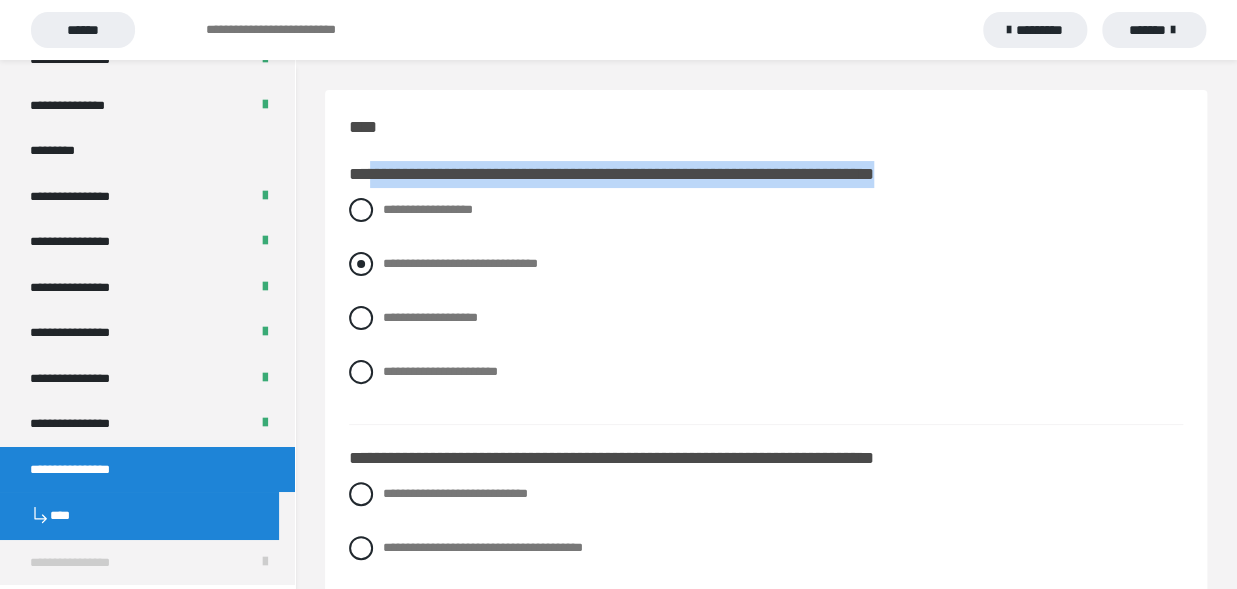 click at bounding box center [361, 264] 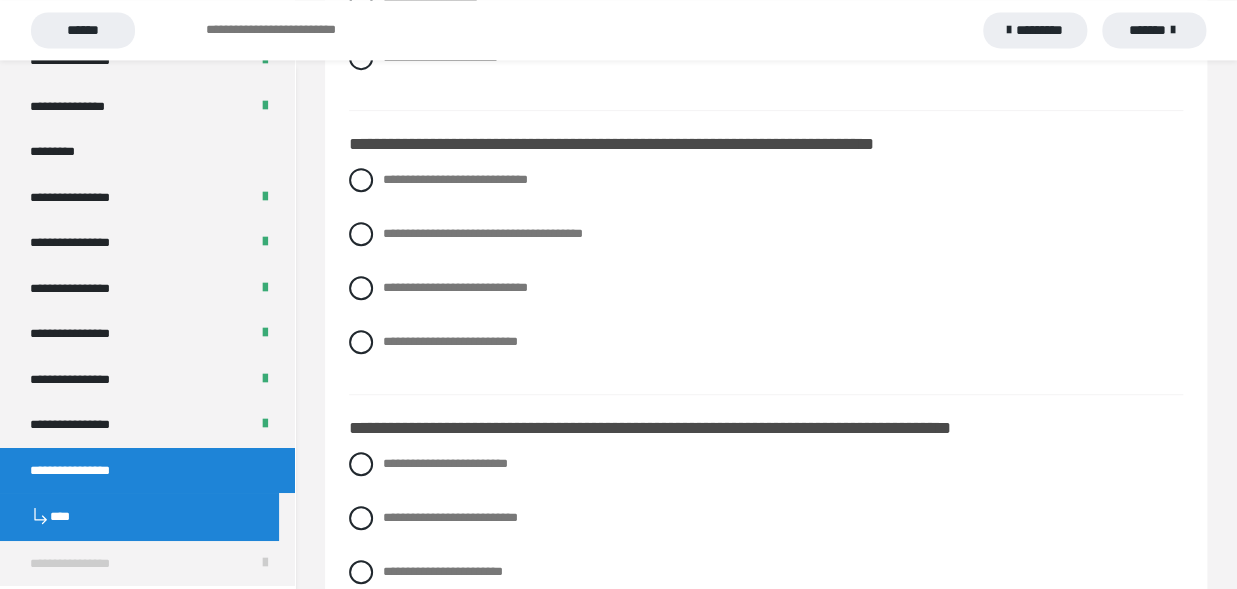 scroll, scrollTop: 330, scrollLeft: 0, axis: vertical 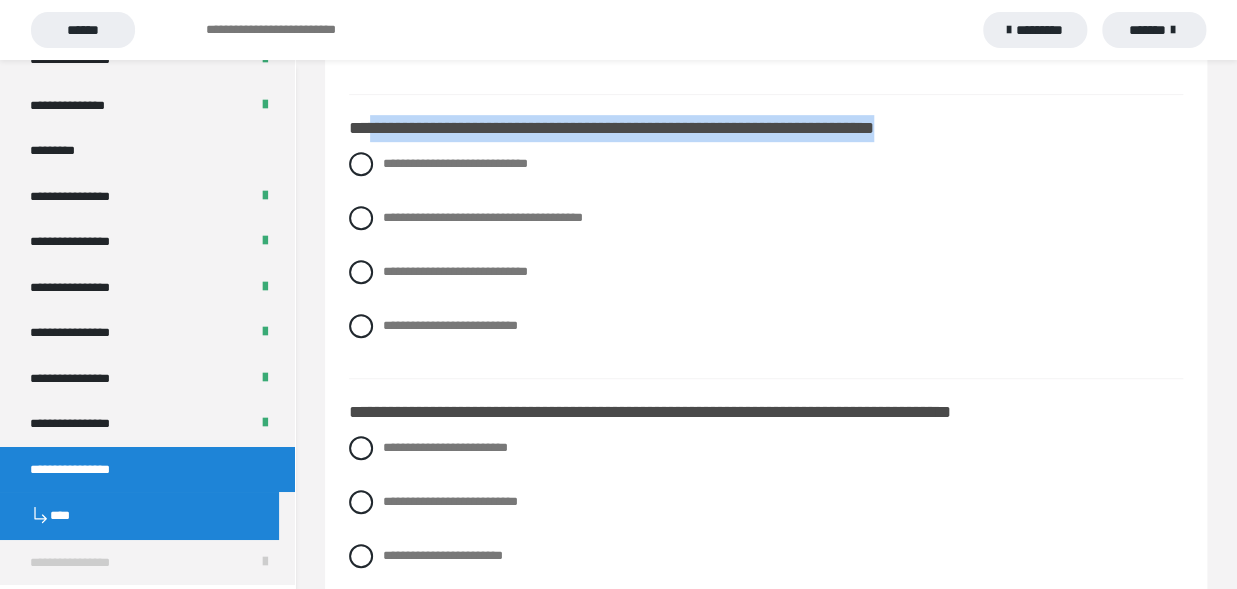 drag, startPoint x: 372, startPoint y: 127, endPoint x: 1012, endPoint y: 139, distance: 640.1125 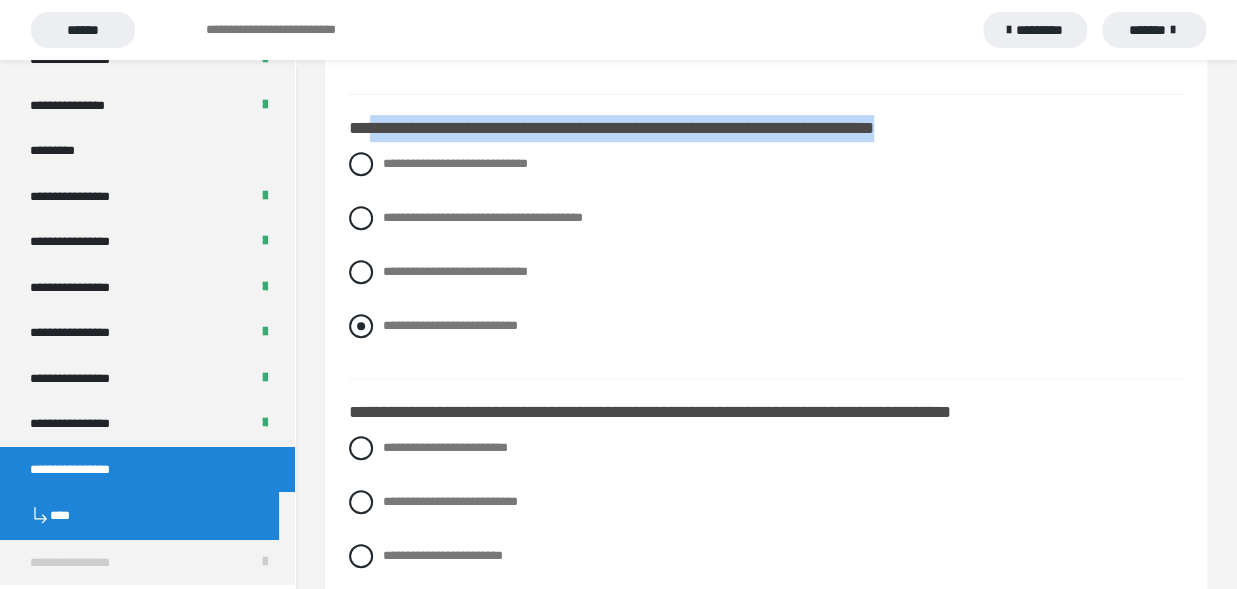 click at bounding box center (361, 326) 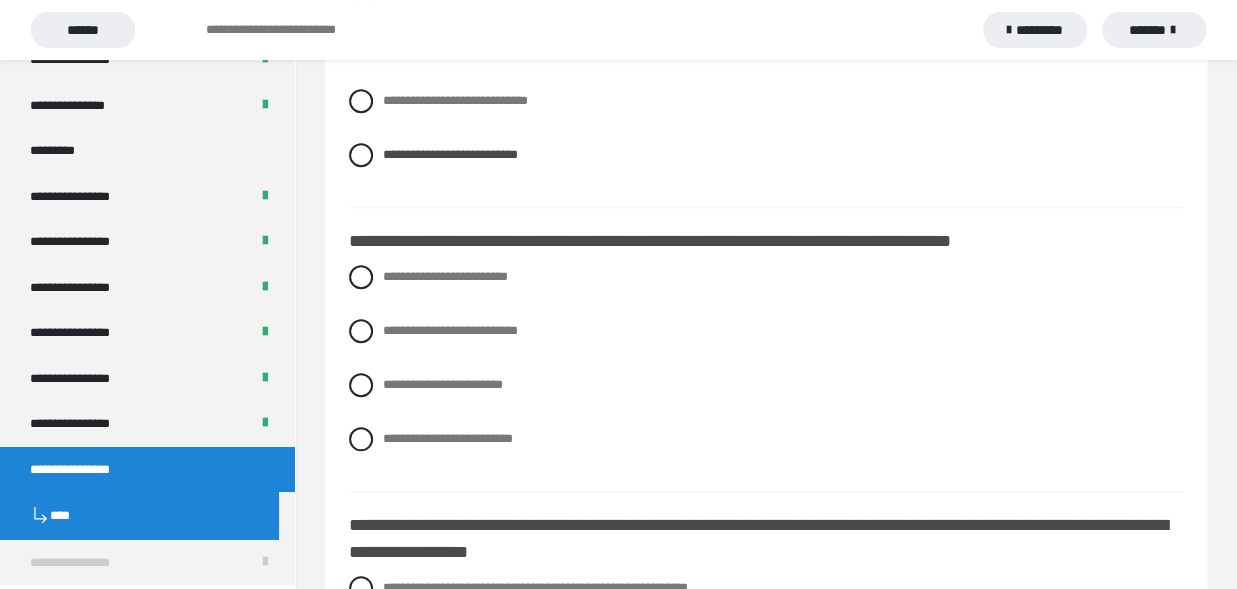 scroll, scrollTop: 550, scrollLeft: 0, axis: vertical 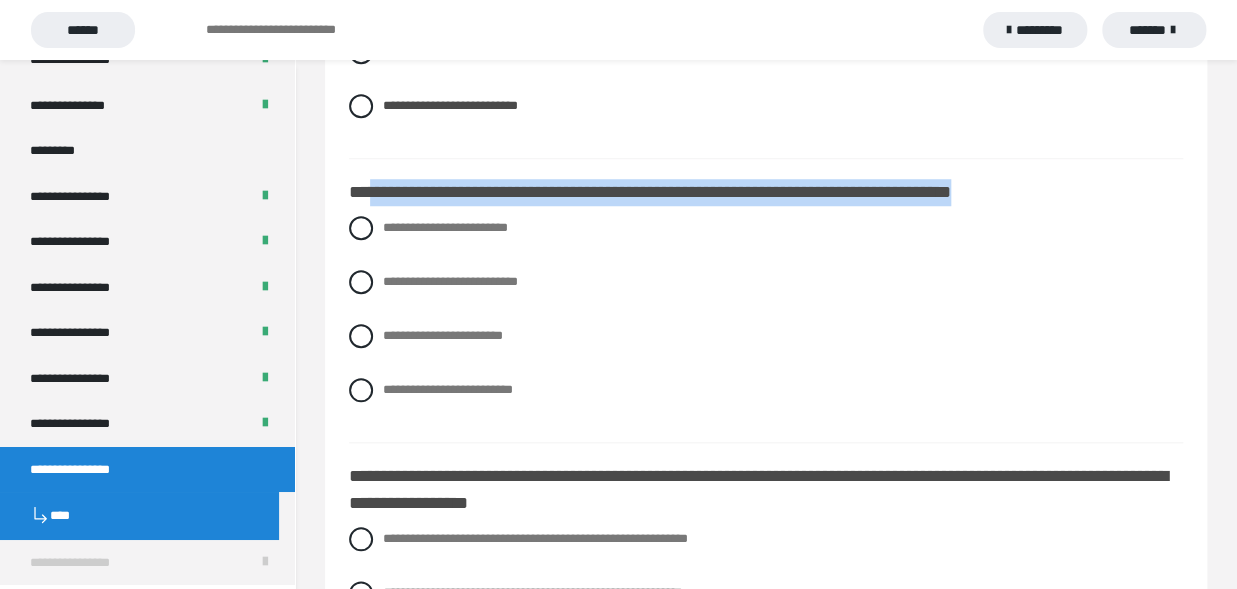 drag, startPoint x: 373, startPoint y: 189, endPoint x: 1084, endPoint y: 196, distance: 711.0345 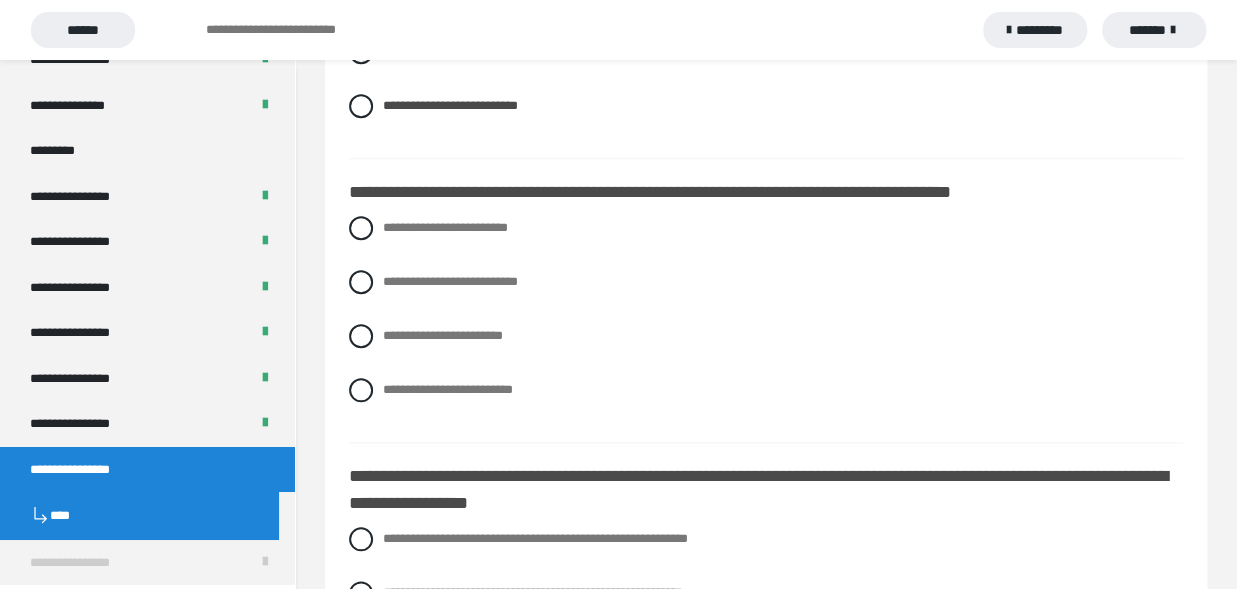 click on "**********" at bounding box center (766, 324) 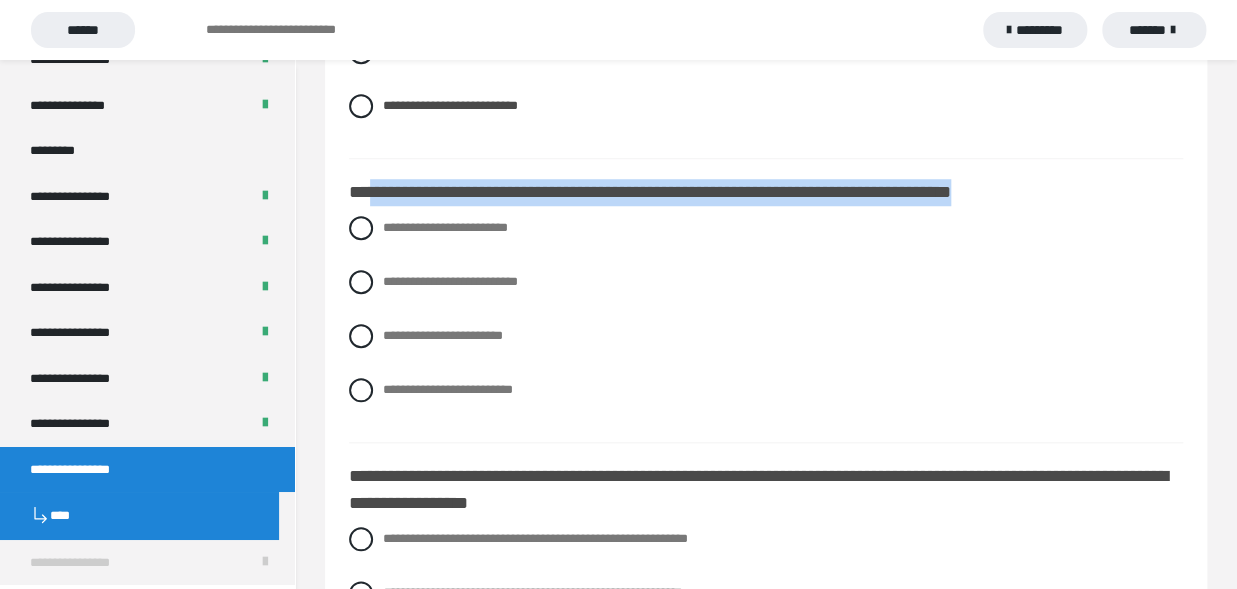 drag, startPoint x: 369, startPoint y: 191, endPoint x: 1083, endPoint y: 189, distance: 714.0028 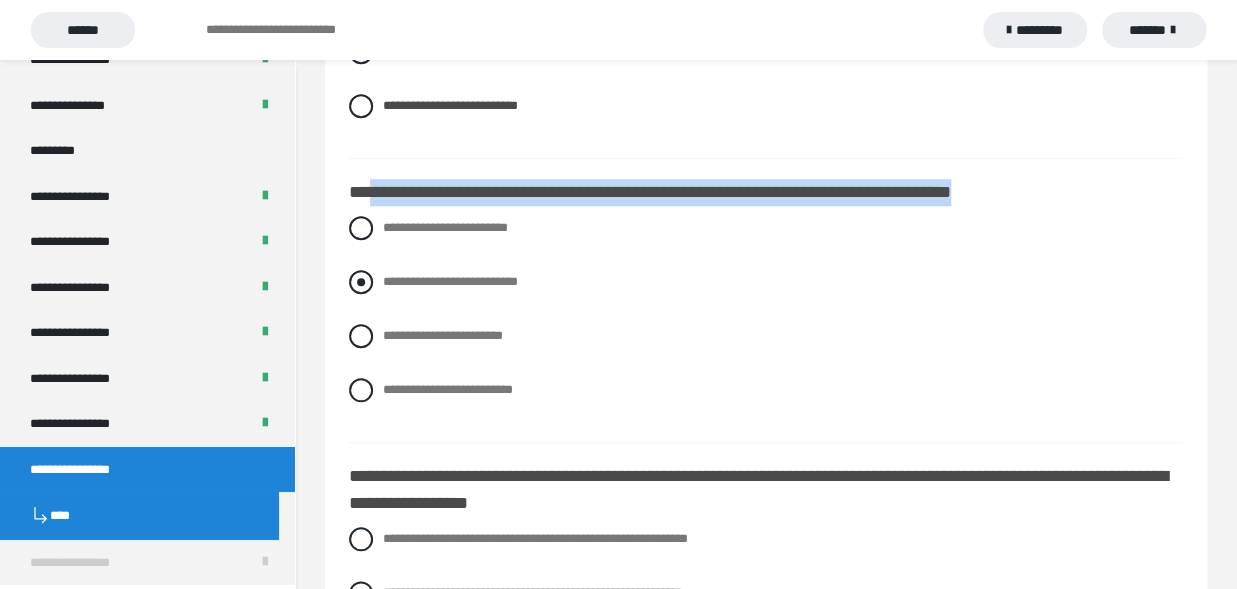 click at bounding box center [361, 282] 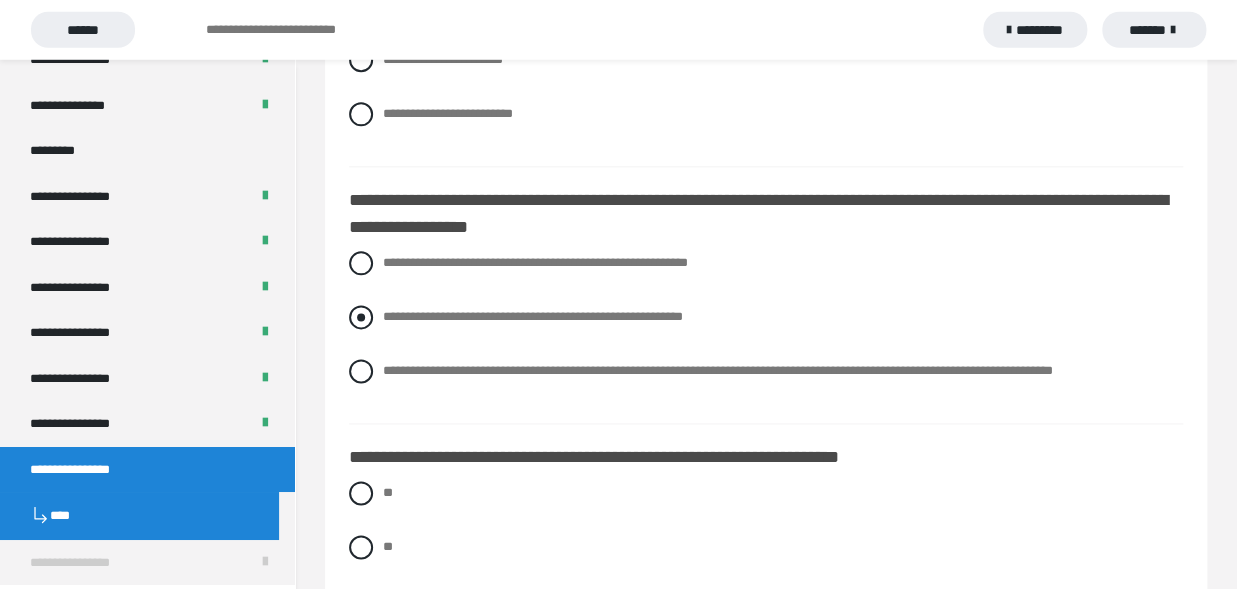 scroll, scrollTop: 880, scrollLeft: 0, axis: vertical 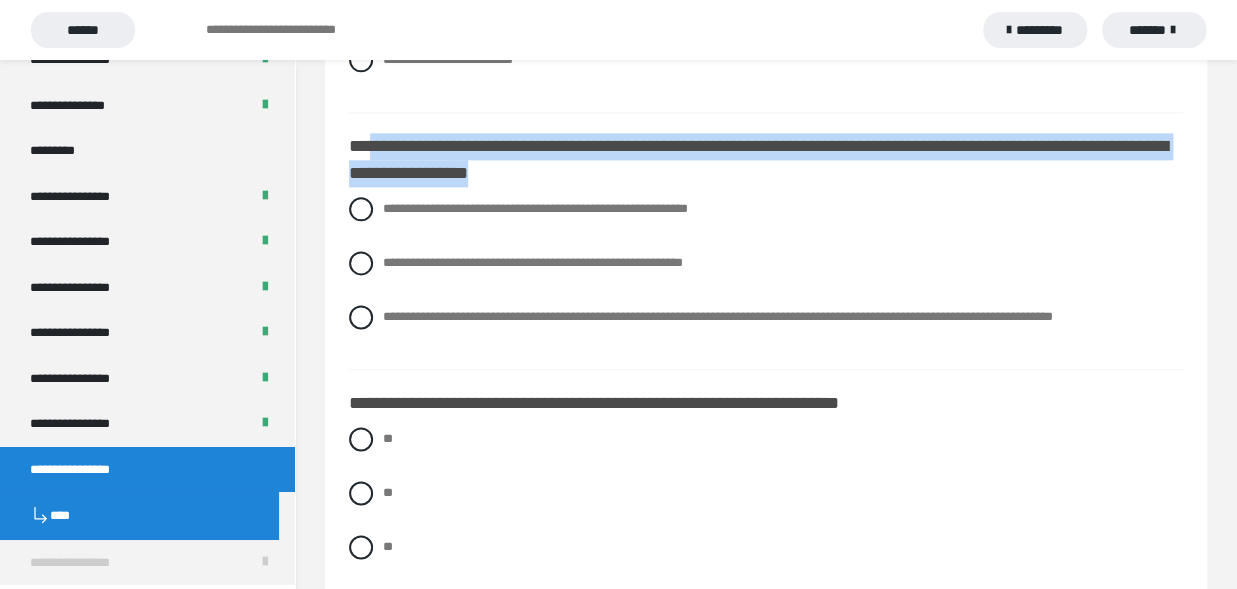drag, startPoint x: 369, startPoint y: 147, endPoint x: 745, endPoint y: 184, distance: 377.8161 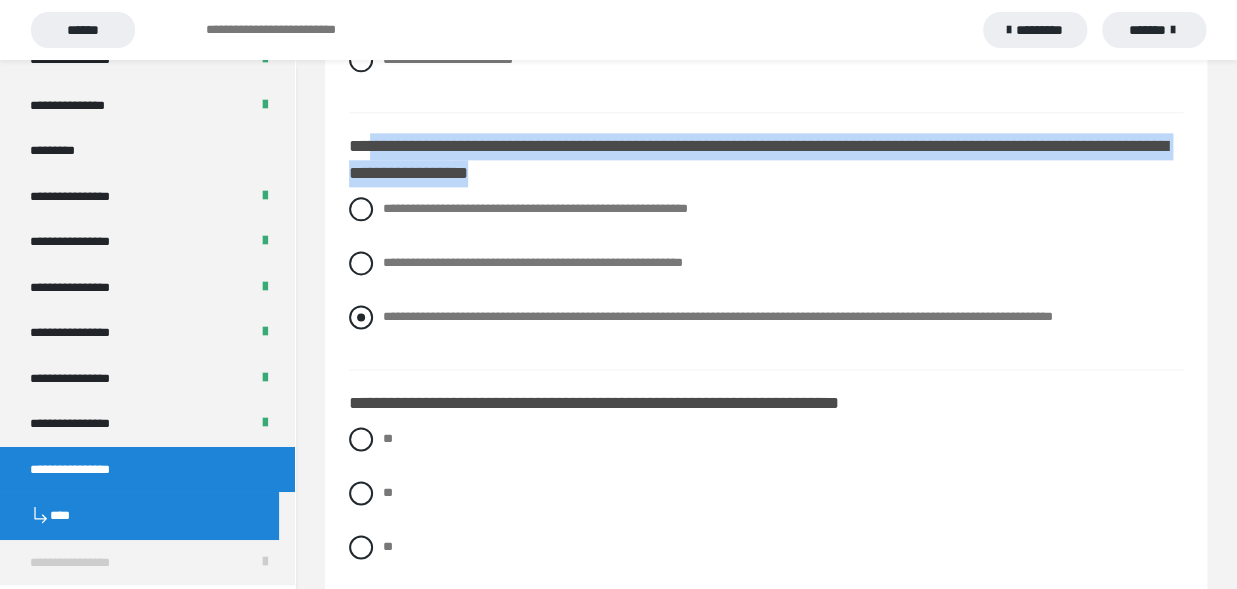 click at bounding box center (361, 317) 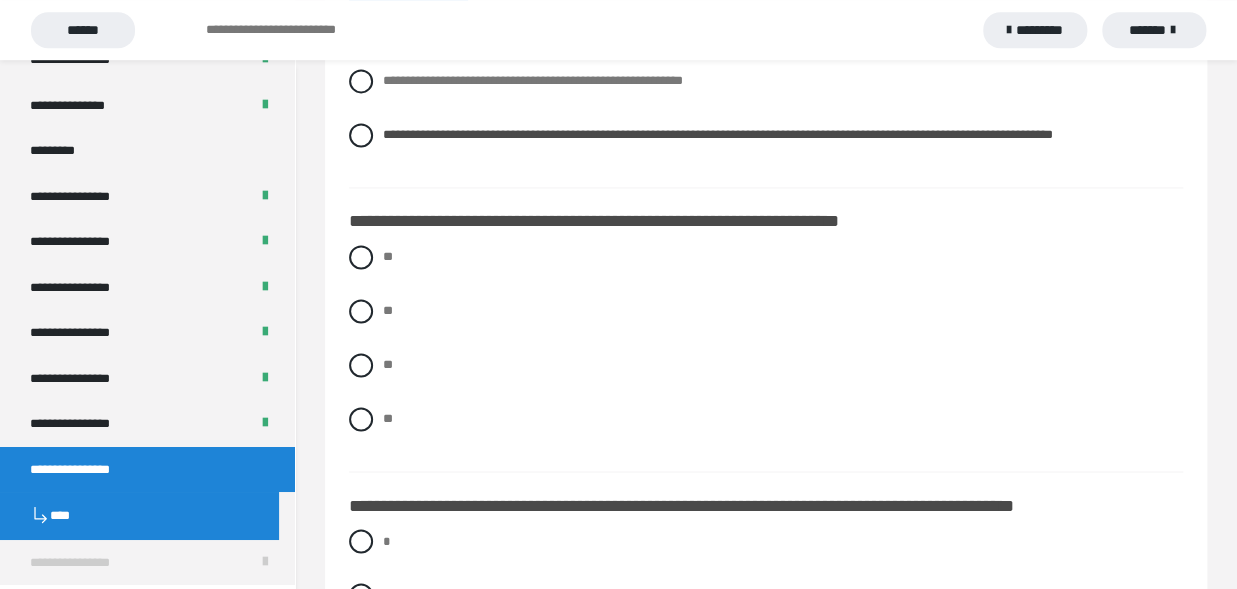 scroll, scrollTop: 1100, scrollLeft: 0, axis: vertical 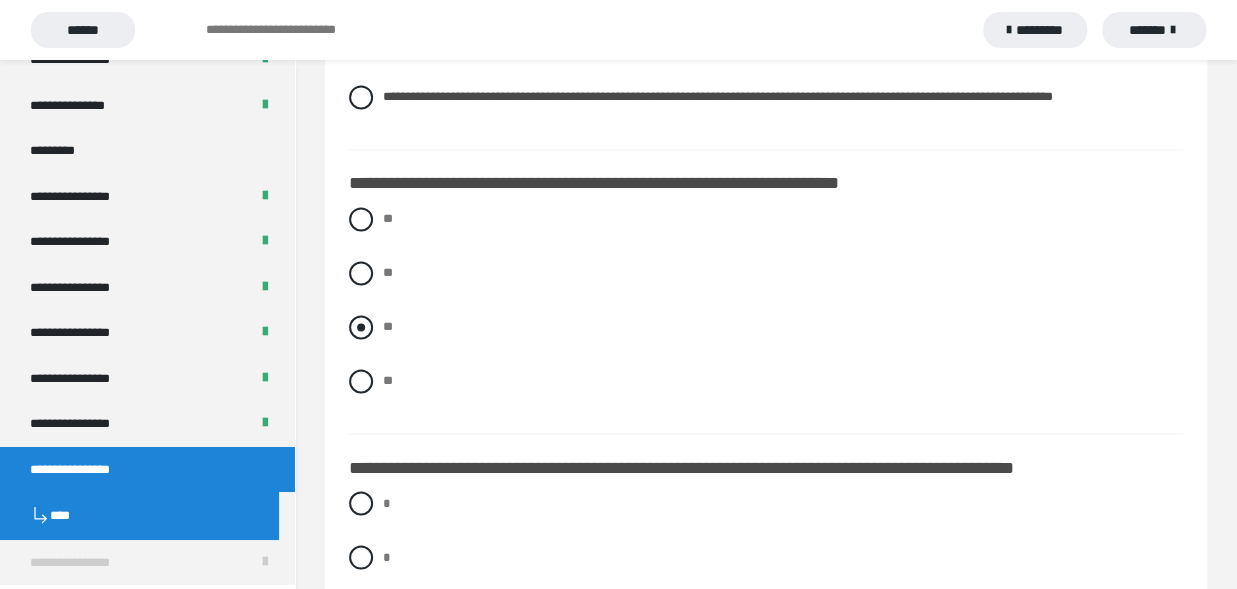 click at bounding box center (361, 327) 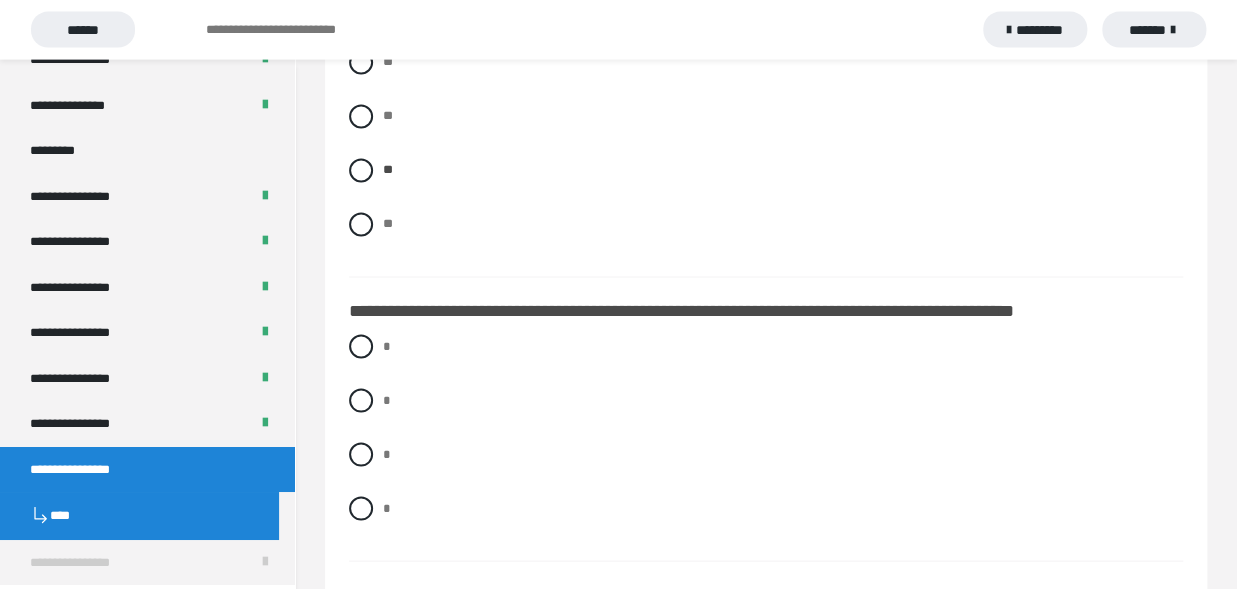 scroll, scrollTop: 1430, scrollLeft: 0, axis: vertical 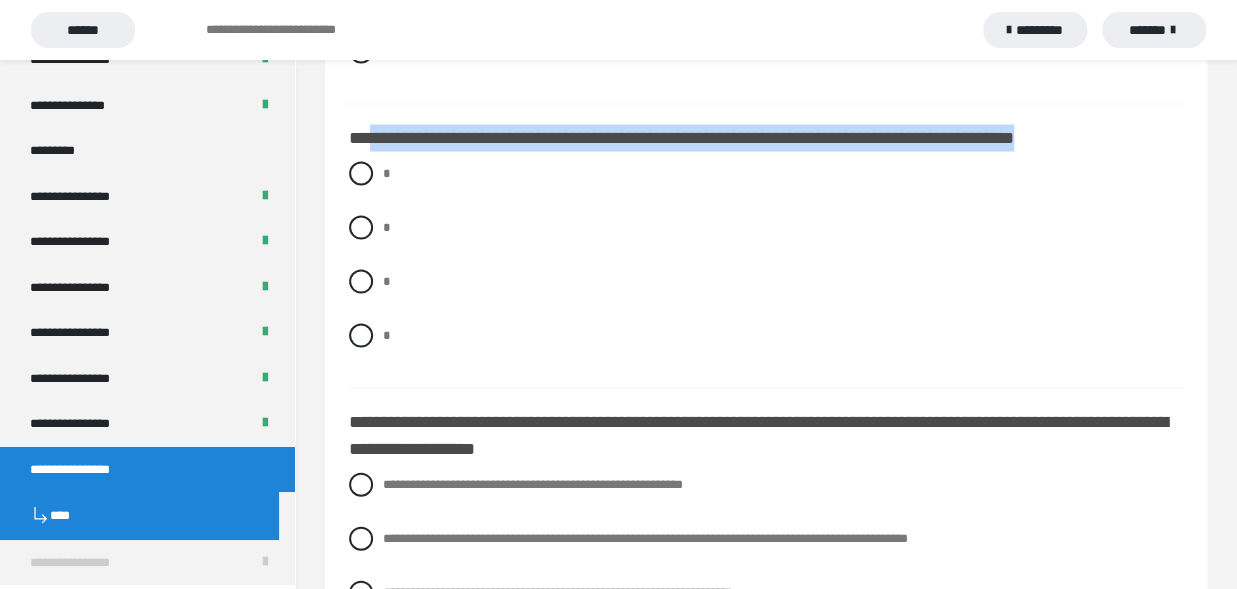 drag, startPoint x: 375, startPoint y: 158, endPoint x: 1142, endPoint y: 172, distance: 767.12775 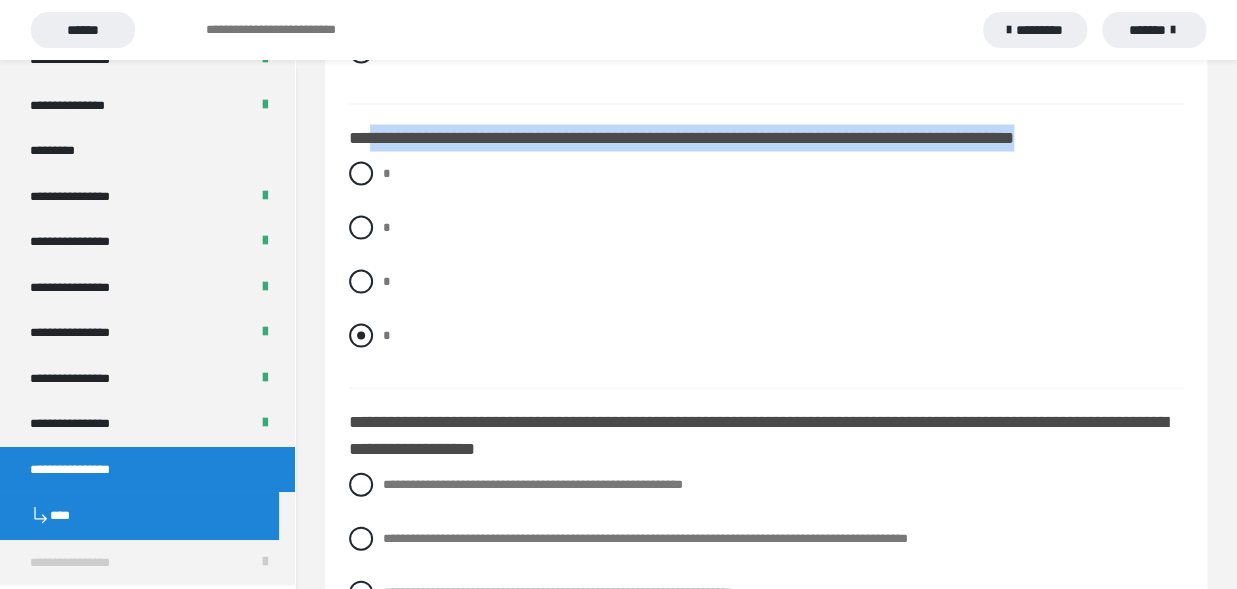 click at bounding box center (361, 335) 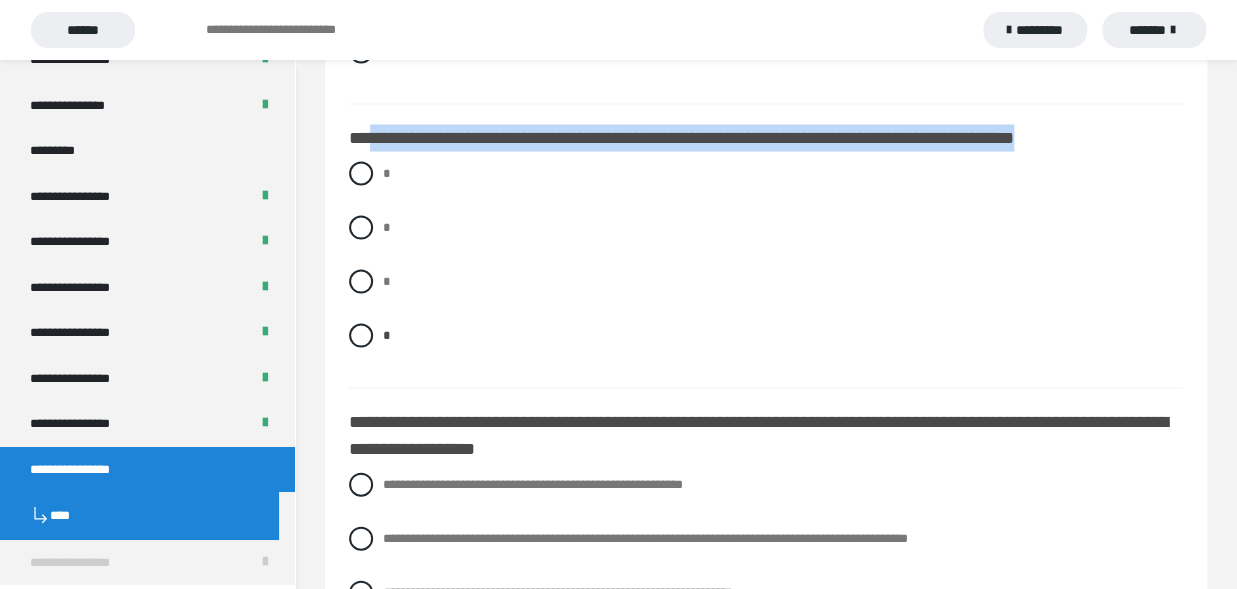 scroll, scrollTop: 1650, scrollLeft: 0, axis: vertical 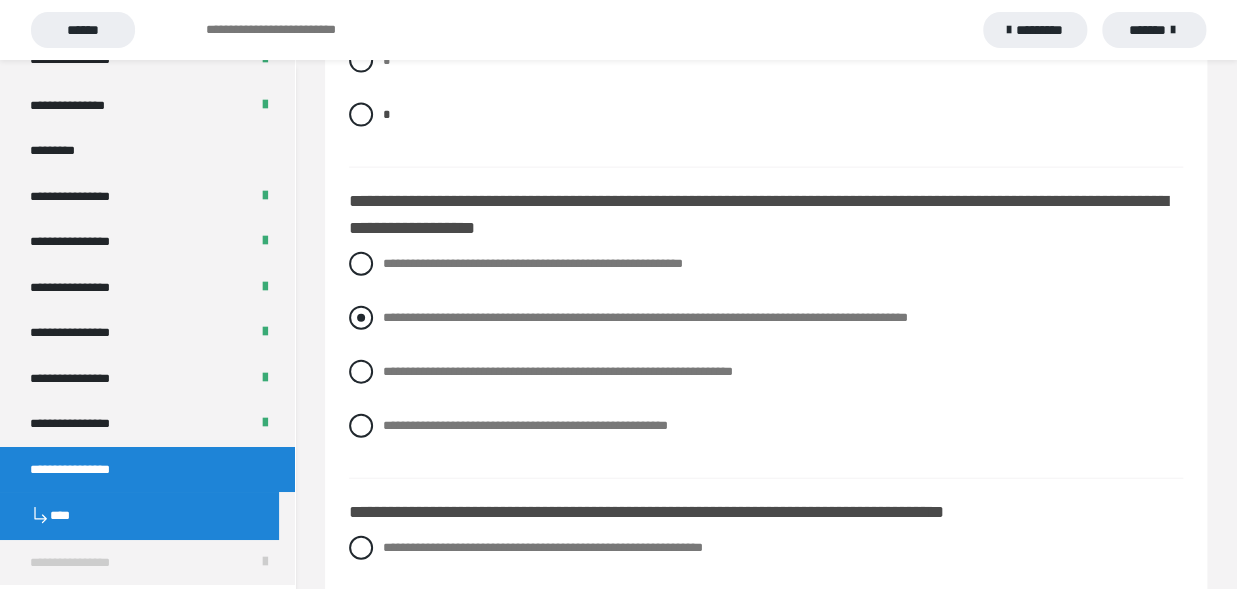 drag, startPoint x: 369, startPoint y: 219, endPoint x: 656, endPoint y: 336, distance: 309.93225 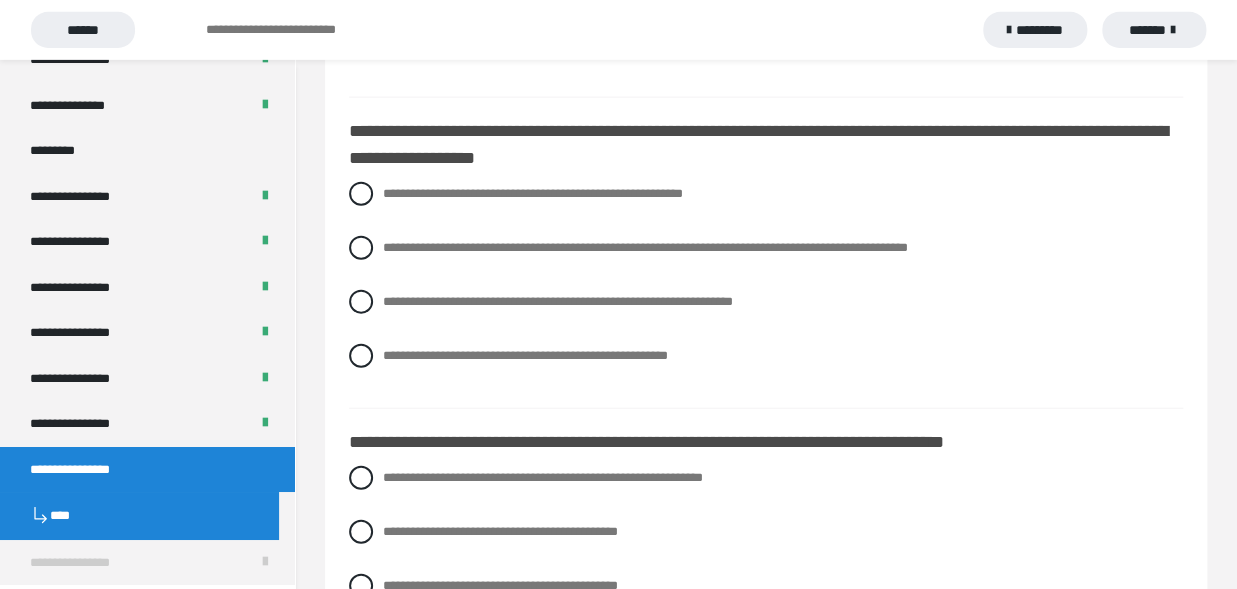 scroll, scrollTop: 1760, scrollLeft: 0, axis: vertical 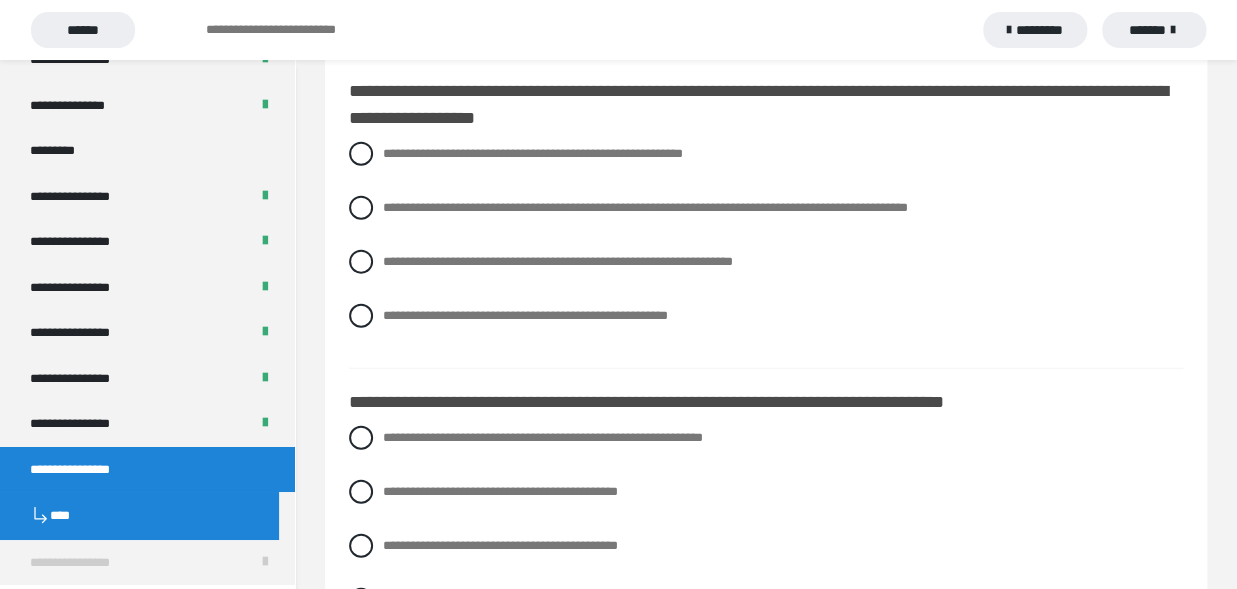 click on "**********" at bounding box center (622, -1586) 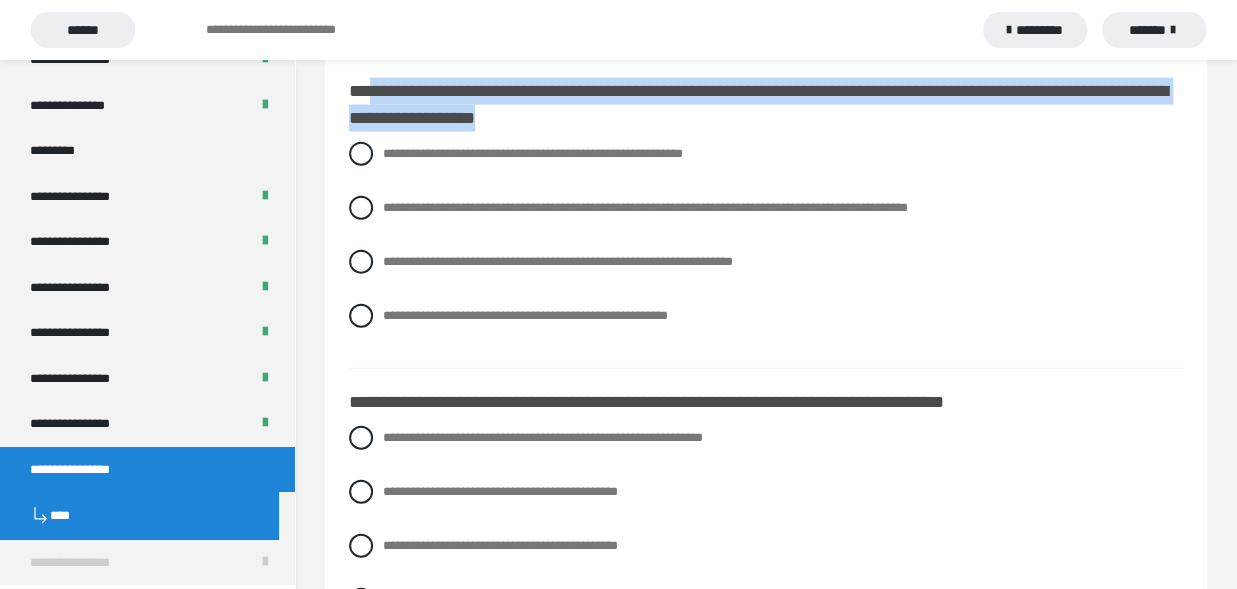drag, startPoint x: 369, startPoint y: 113, endPoint x: 1148, endPoint y: 160, distance: 780.41656 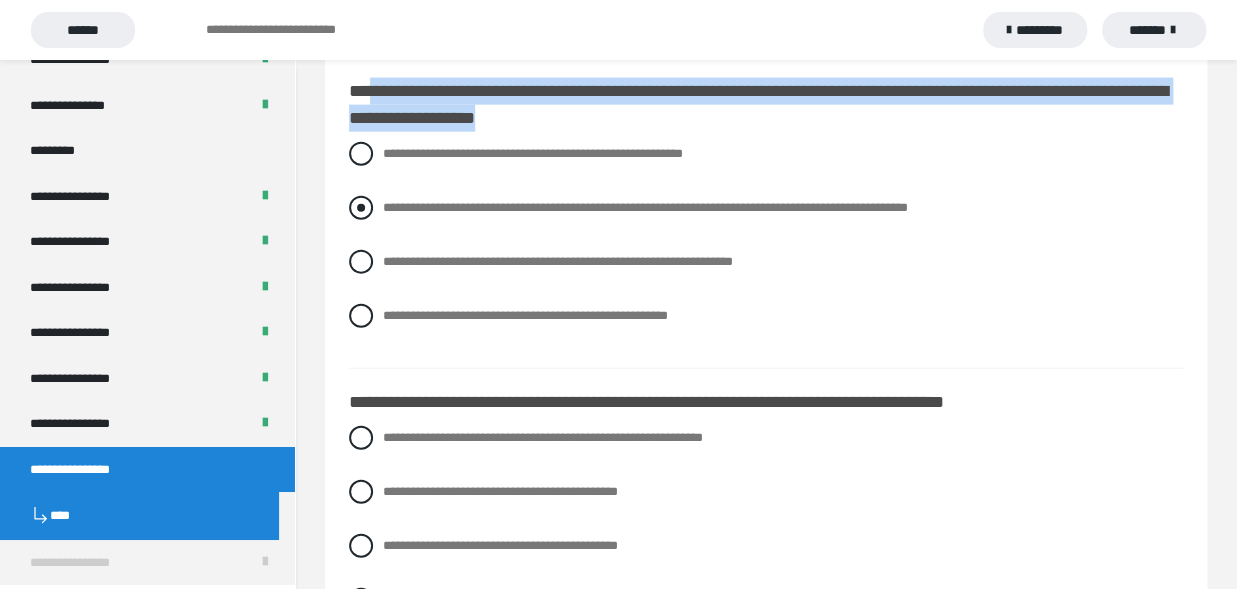 click at bounding box center (361, 208) 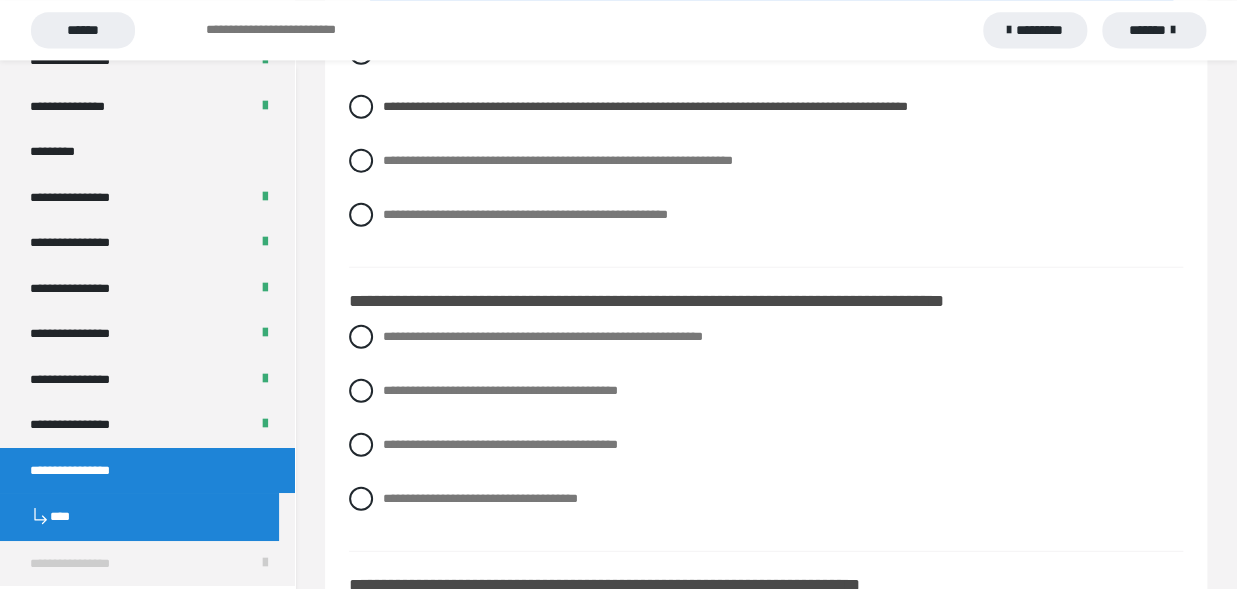 scroll, scrollTop: 1980, scrollLeft: 0, axis: vertical 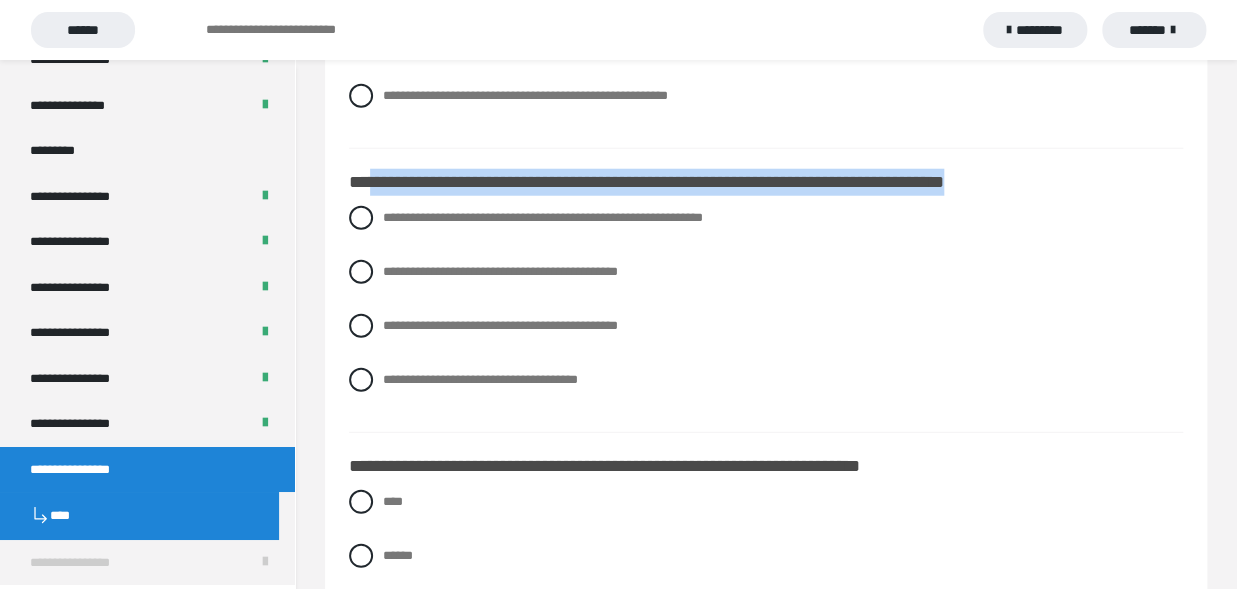 drag, startPoint x: 369, startPoint y: 199, endPoint x: 1205, endPoint y: 224, distance: 836.3737 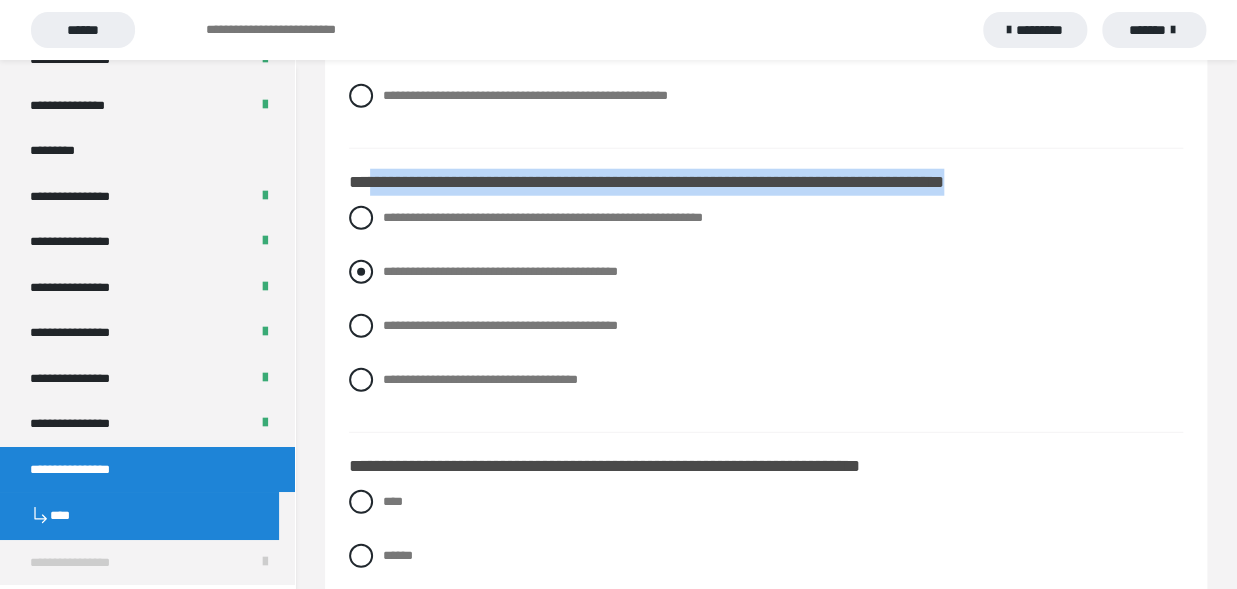 click on "**********" at bounding box center [766, 272] 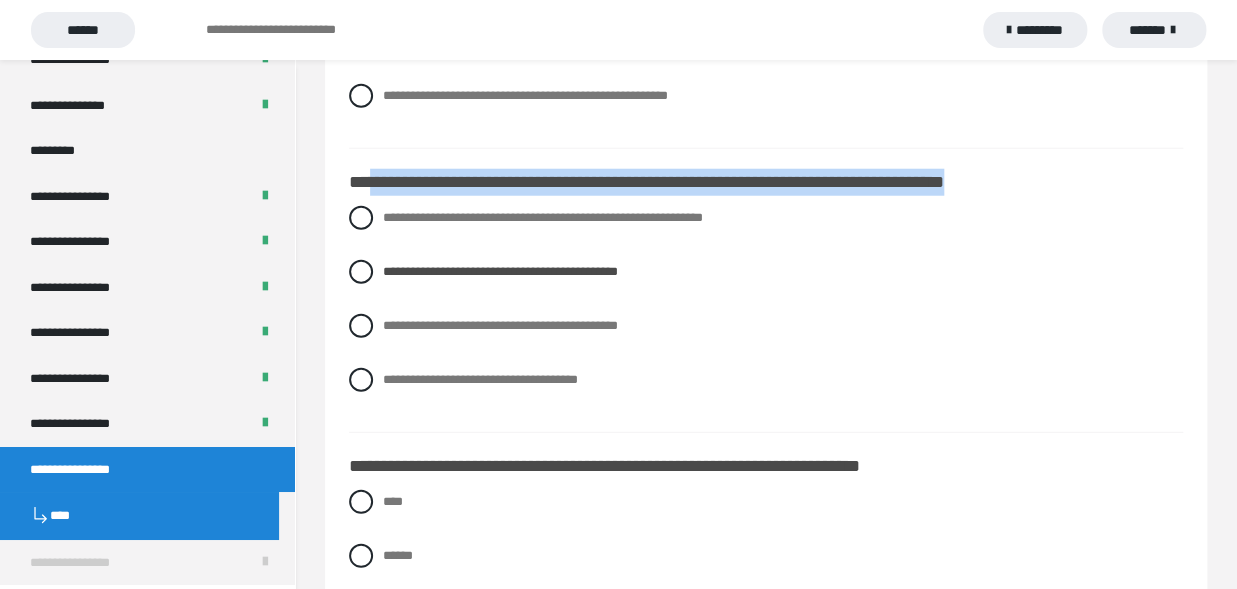 click on "**********" at bounding box center (622, -1806) 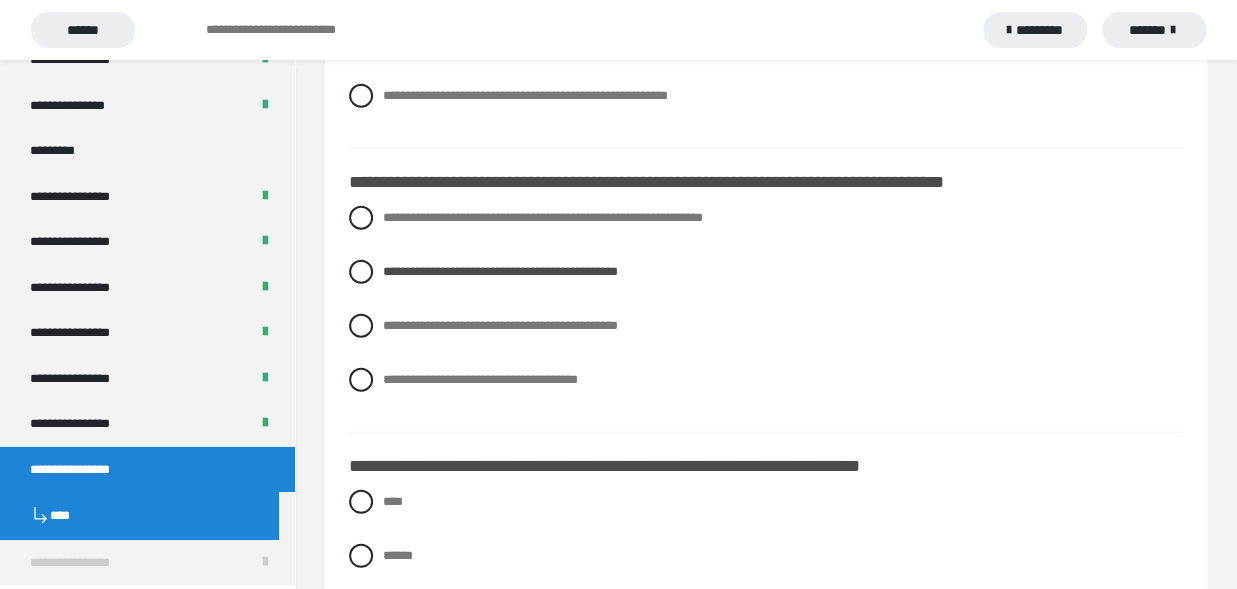 click on "**********" at bounding box center (622, -1806) 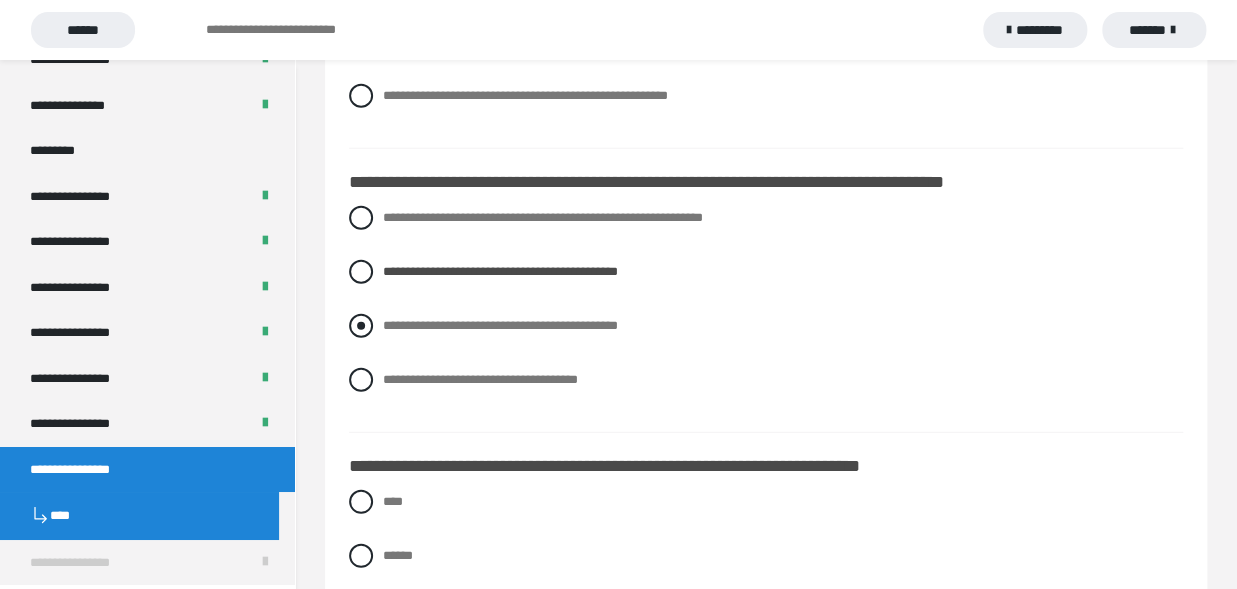 click at bounding box center [361, 326] 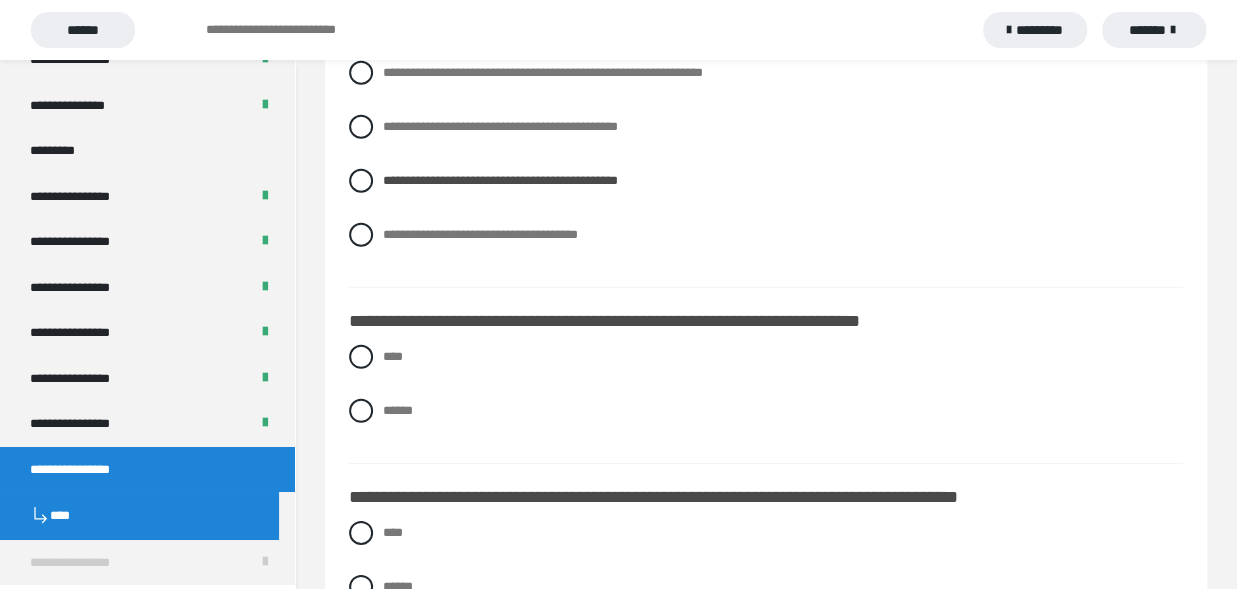 scroll, scrollTop: 2310, scrollLeft: 0, axis: vertical 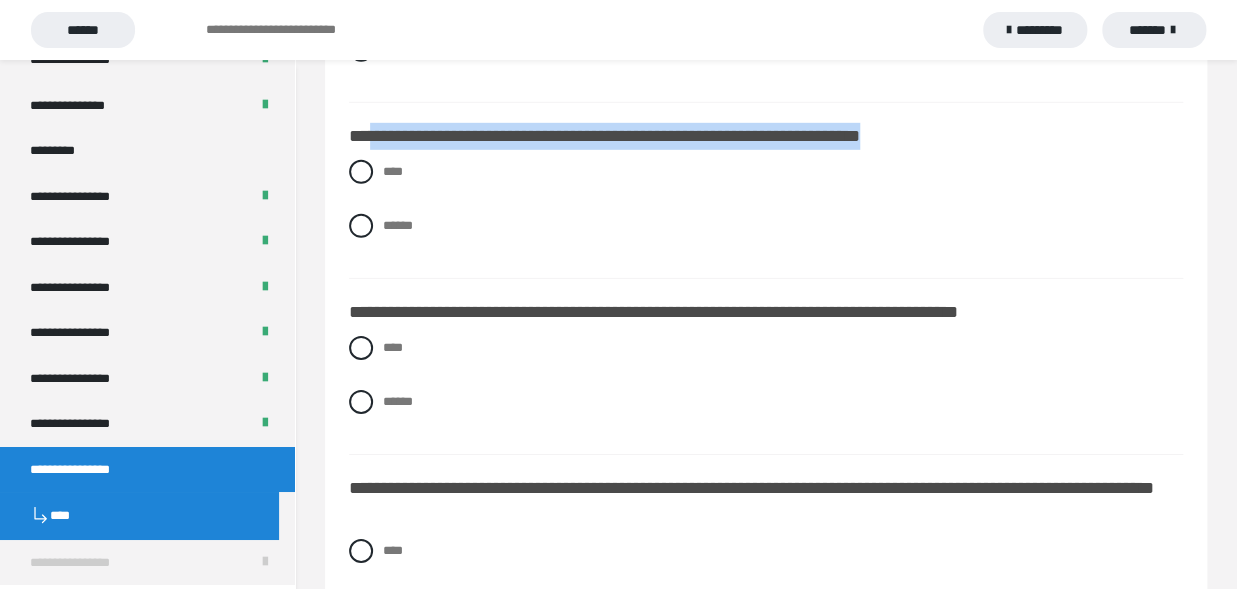 drag, startPoint x: 372, startPoint y: 158, endPoint x: 998, endPoint y: 142, distance: 626.20447 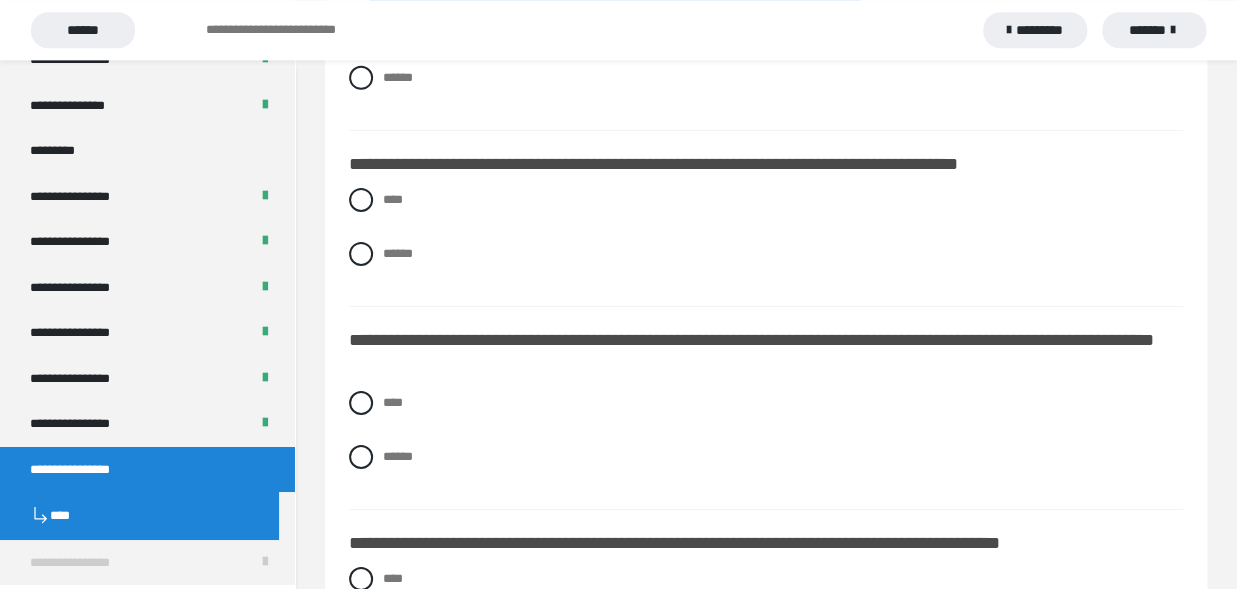 scroll, scrollTop: 2420, scrollLeft: 0, axis: vertical 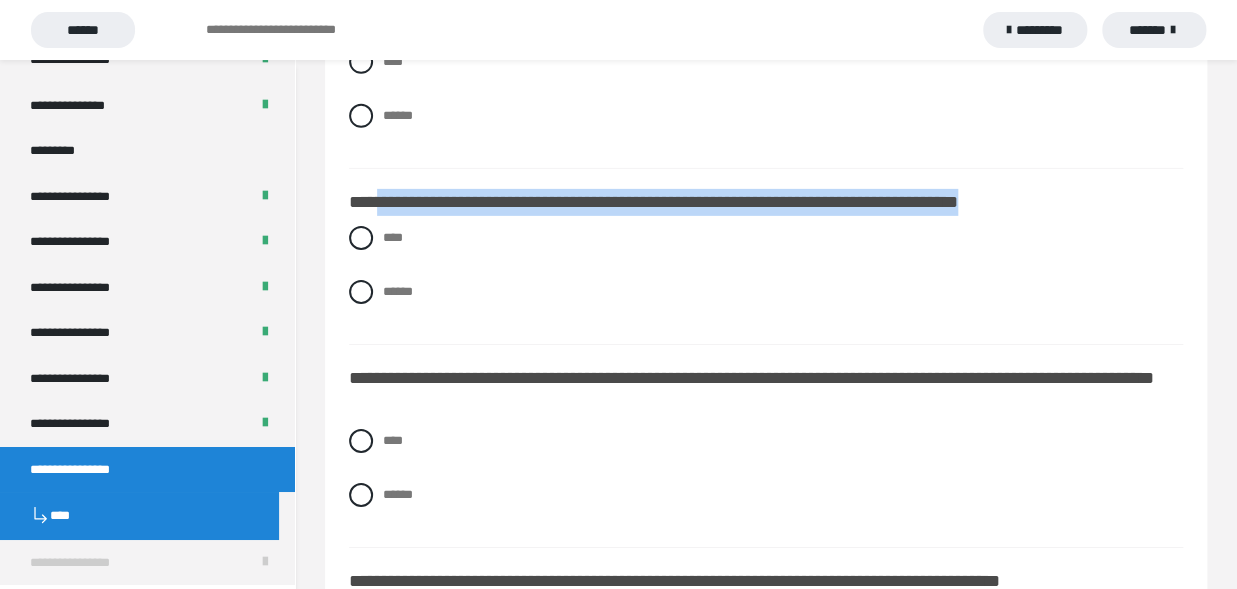 drag, startPoint x: 379, startPoint y: 223, endPoint x: 1117, endPoint y: 216, distance: 738.0332 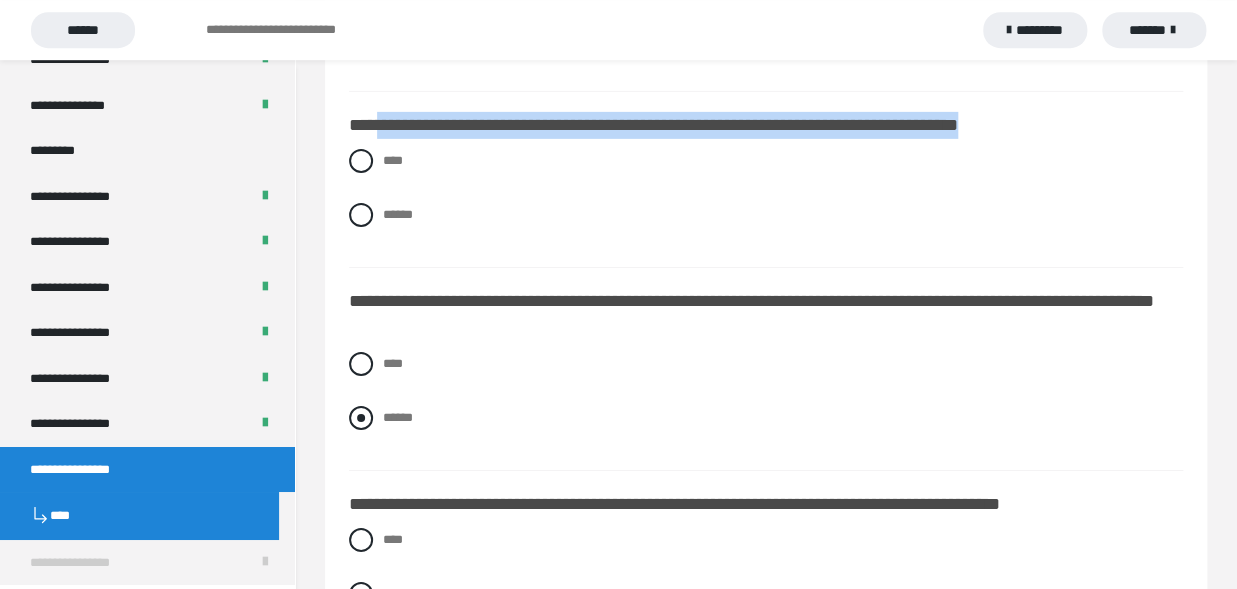 scroll, scrollTop: 2530, scrollLeft: 0, axis: vertical 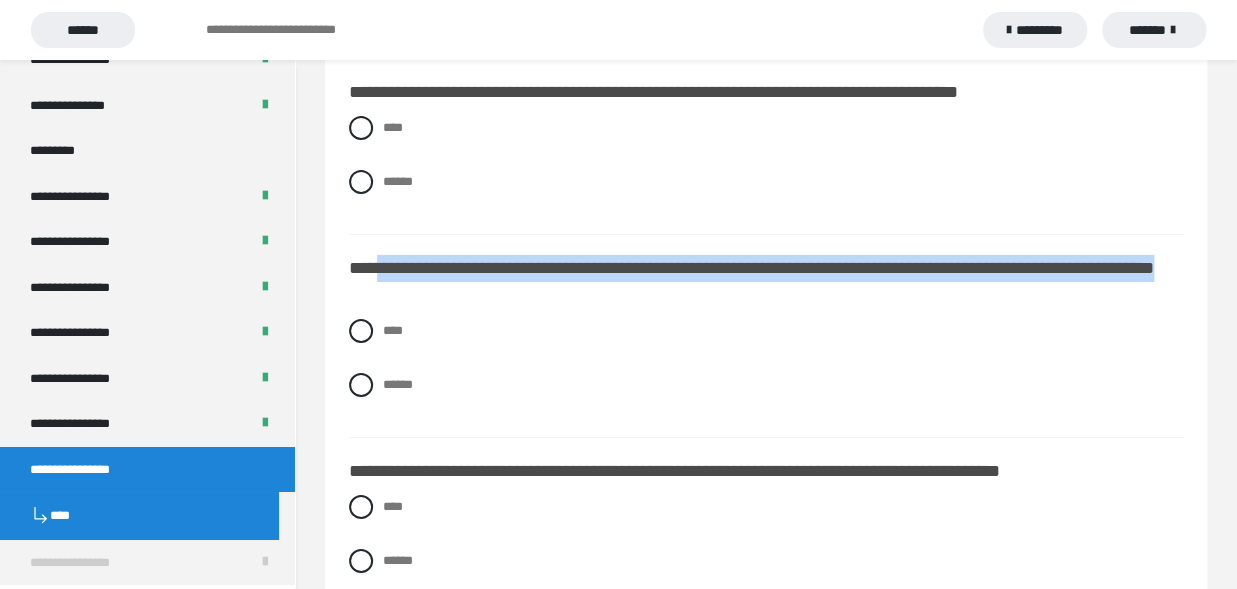 drag, startPoint x: 377, startPoint y: 292, endPoint x: 1181, endPoint y: 307, distance: 804.1399 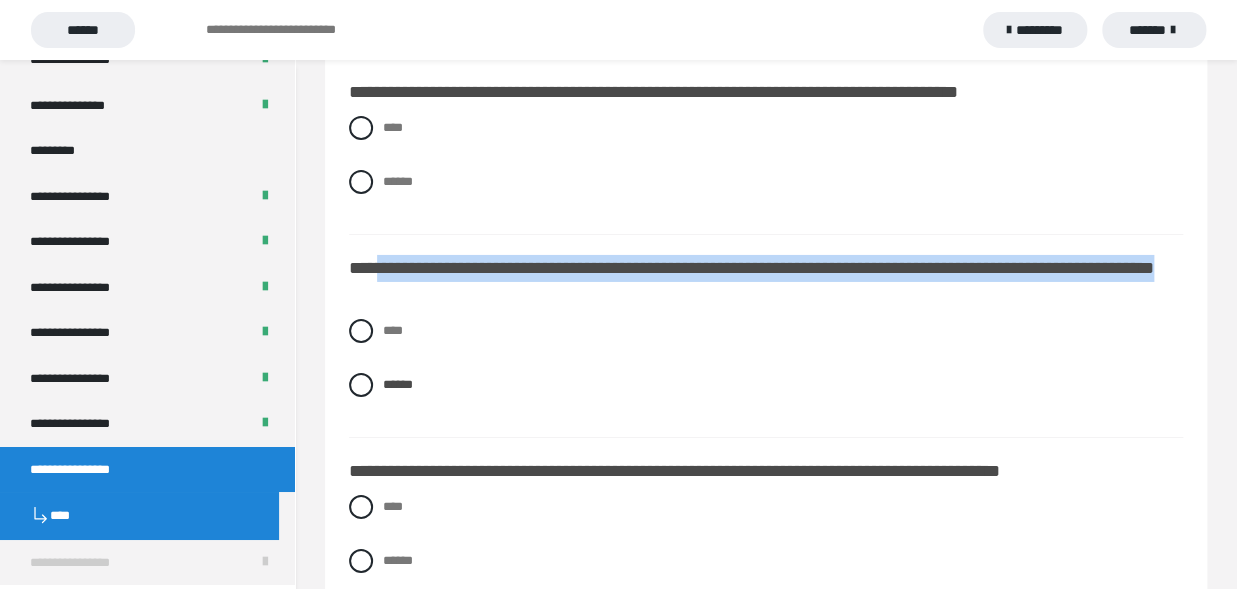 scroll, scrollTop: 2640, scrollLeft: 0, axis: vertical 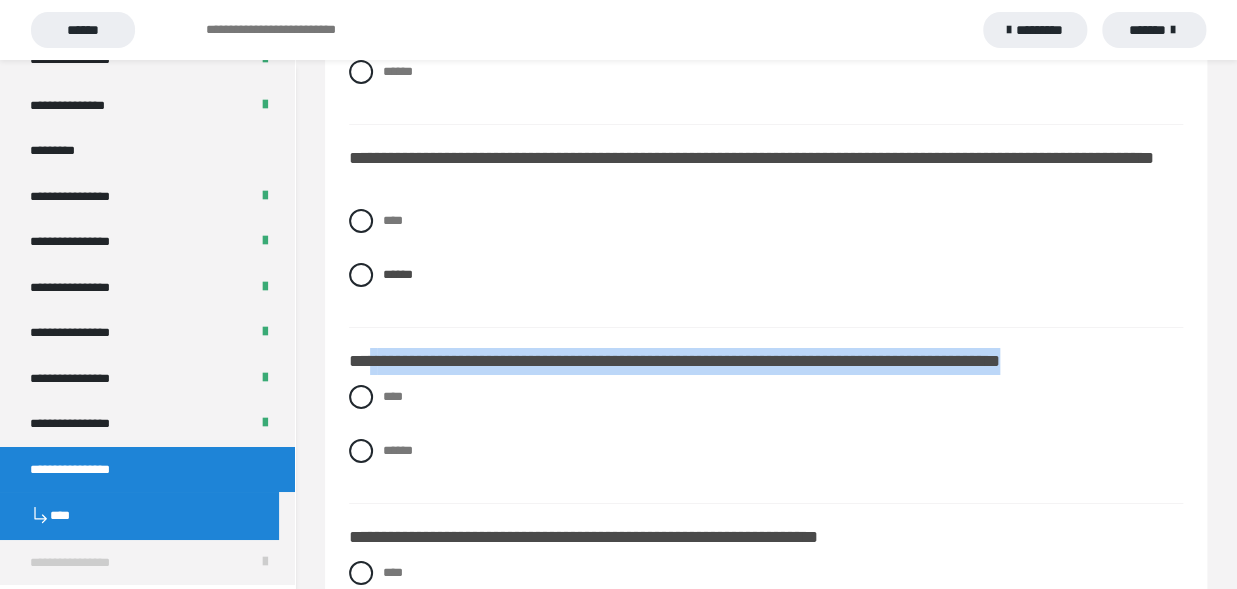 drag, startPoint x: 412, startPoint y: 381, endPoint x: 1179, endPoint y: 391, distance: 767.0652 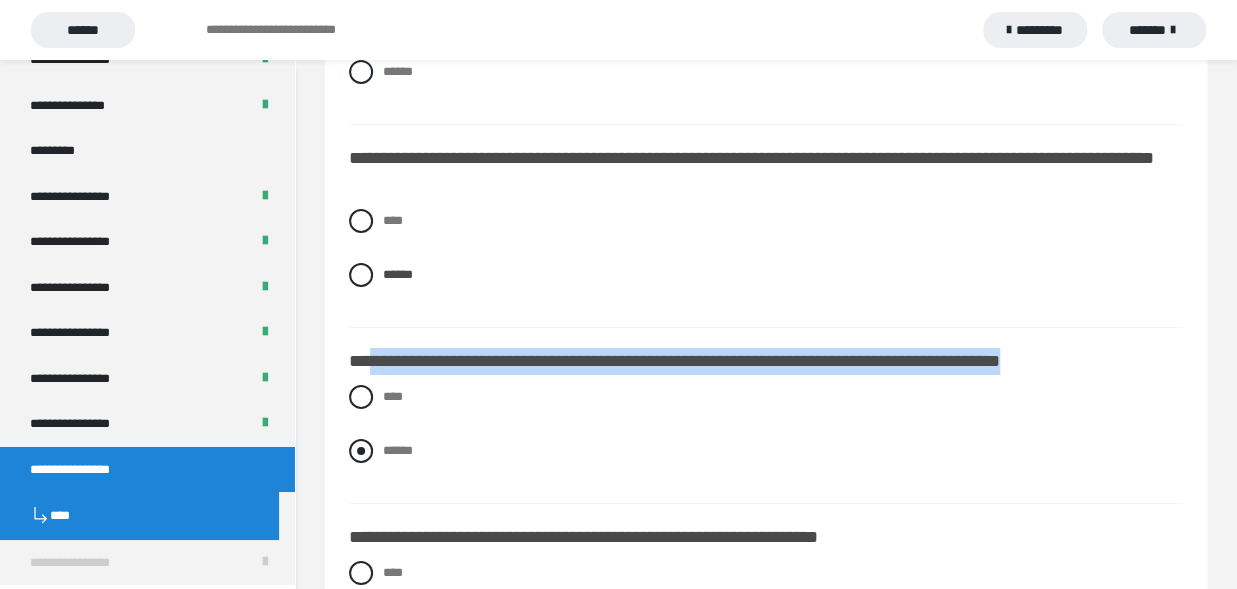 click at bounding box center [361, 451] 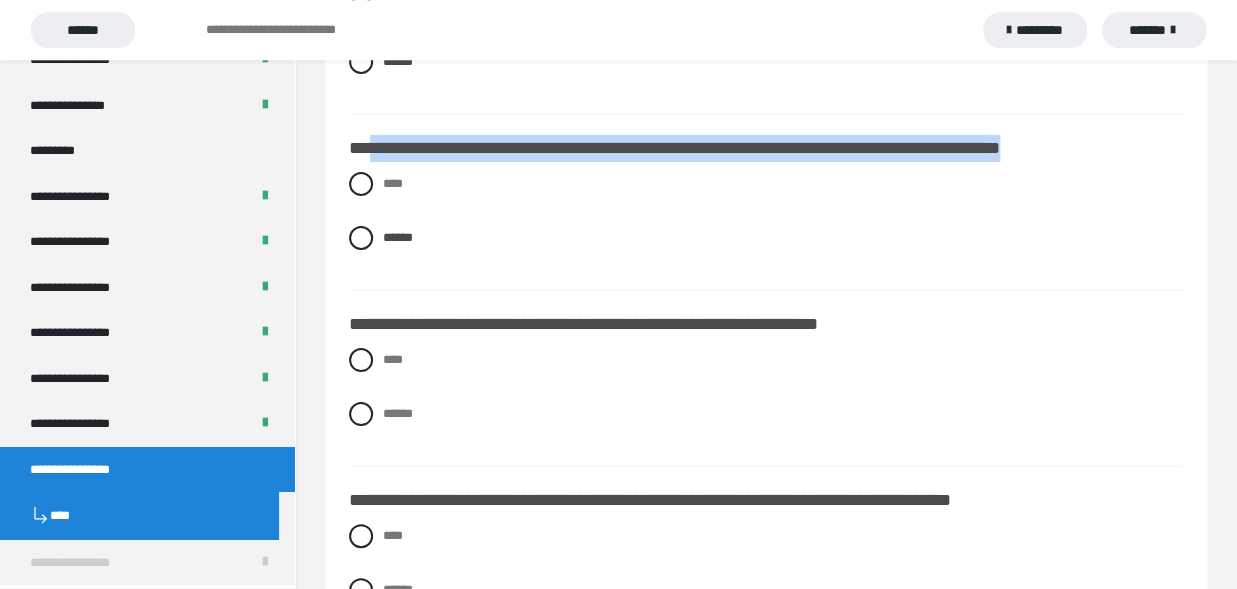 scroll, scrollTop: 2860, scrollLeft: 0, axis: vertical 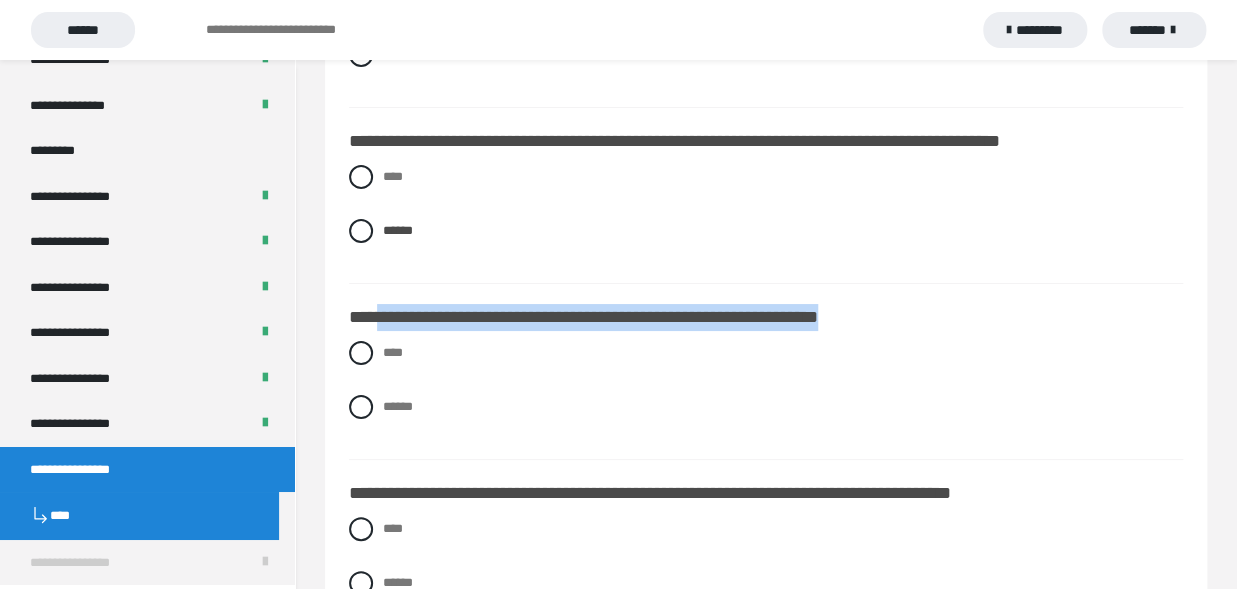 drag, startPoint x: 378, startPoint y: 336, endPoint x: 909, endPoint y: 359, distance: 531.49786 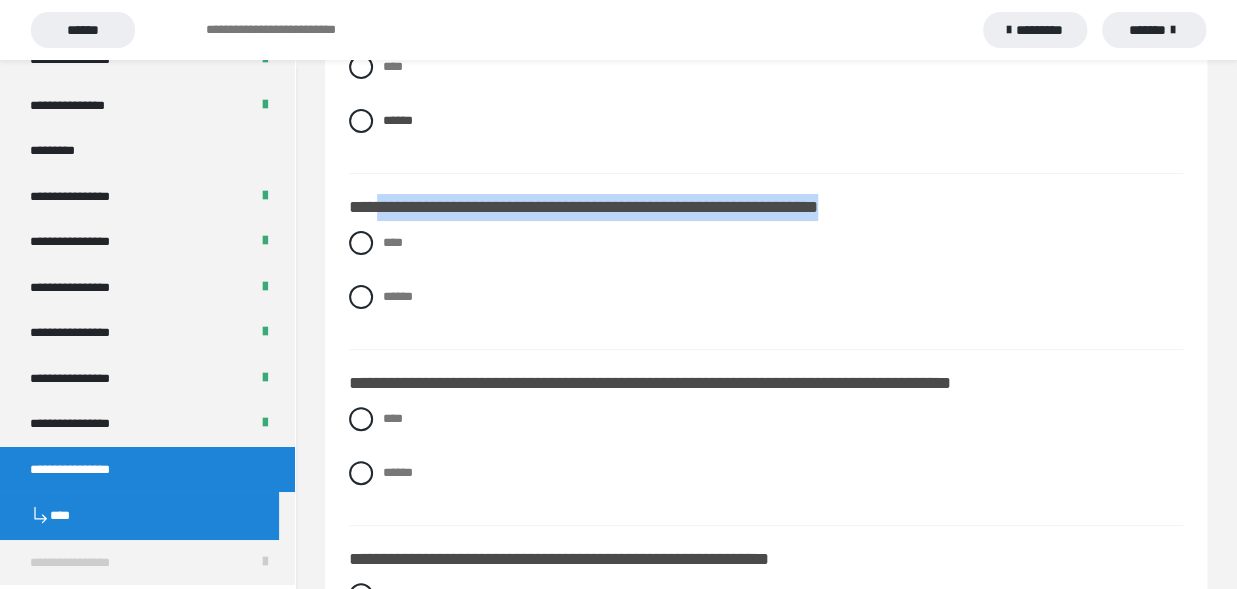 scroll, scrollTop: 3080, scrollLeft: 0, axis: vertical 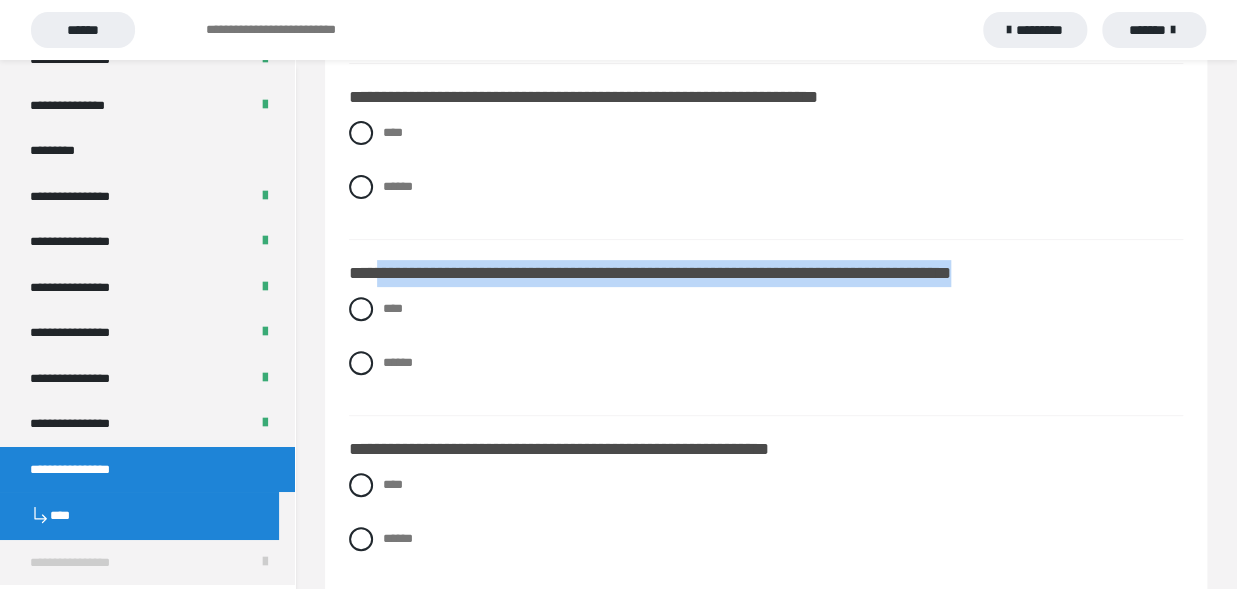 drag, startPoint x: 380, startPoint y: 290, endPoint x: 1072, endPoint y: 293, distance: 692.00653 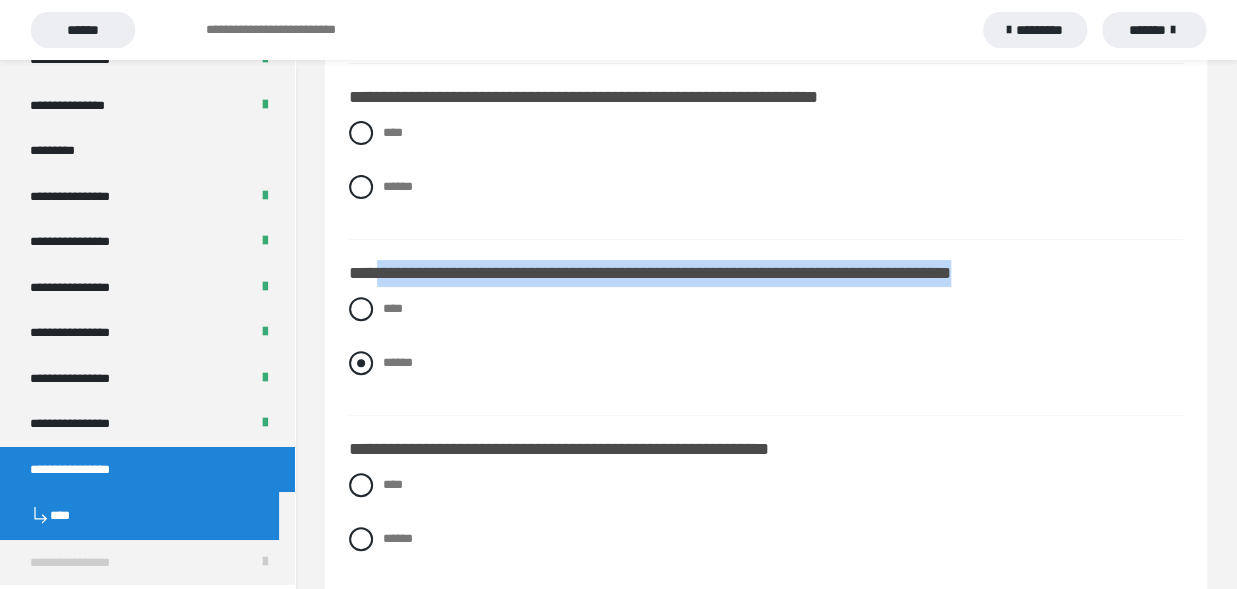 click at bounding box center [361, 363] 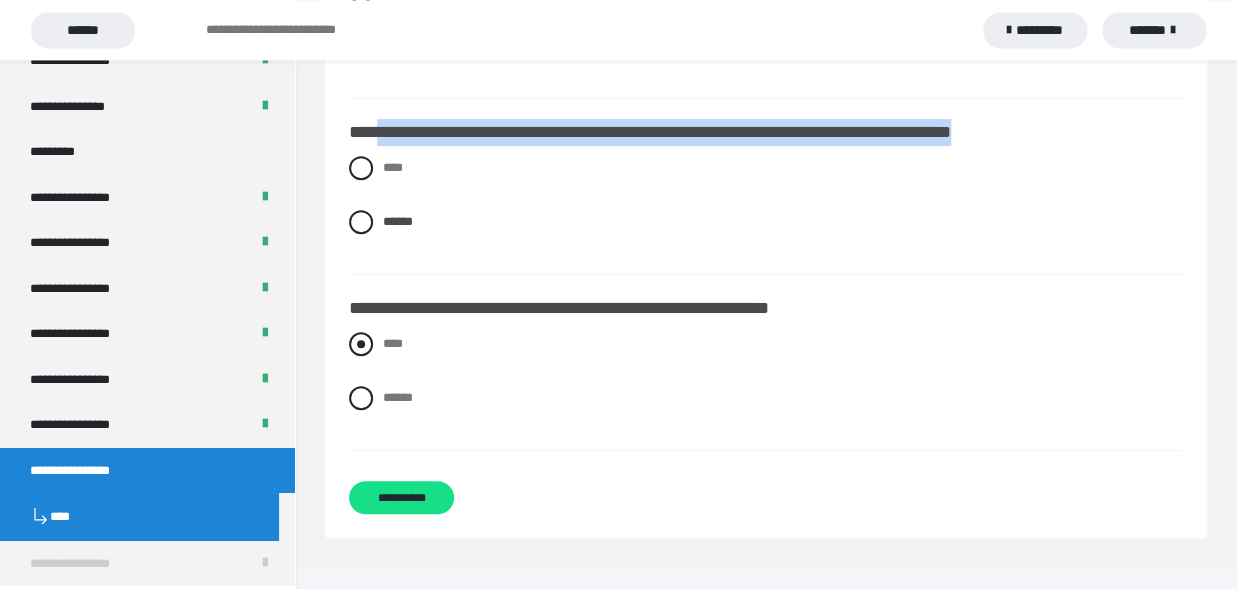 scroll, scrollTop: 3222, scrollLeft: 0, axis: vertical 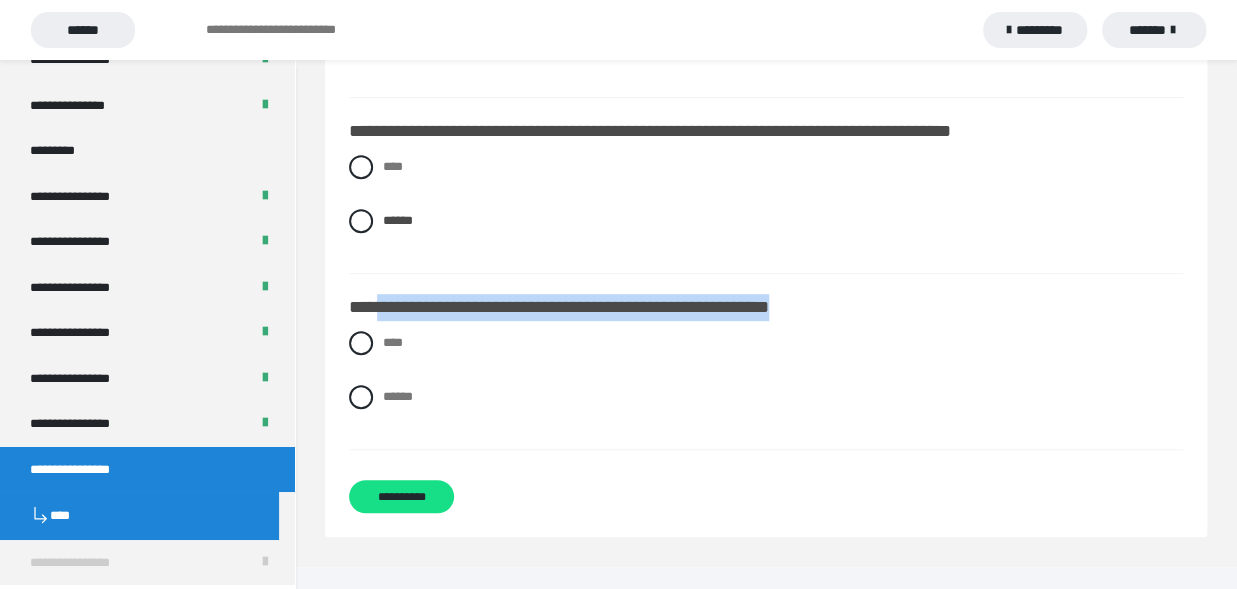 drag, startPoint x: 380, startPoint y: 329, endPoint x: 860, endPoint y: 339, distance: 480.10416 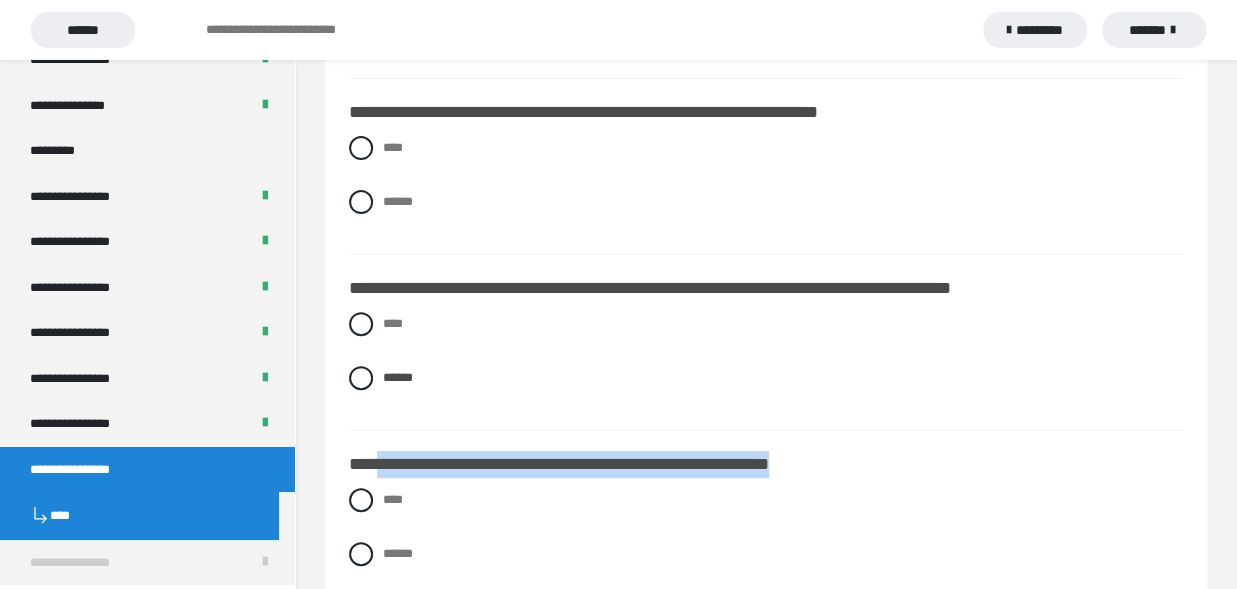 scroll, scrollTop: 3002, scrollLeft: 0, axis: vertical 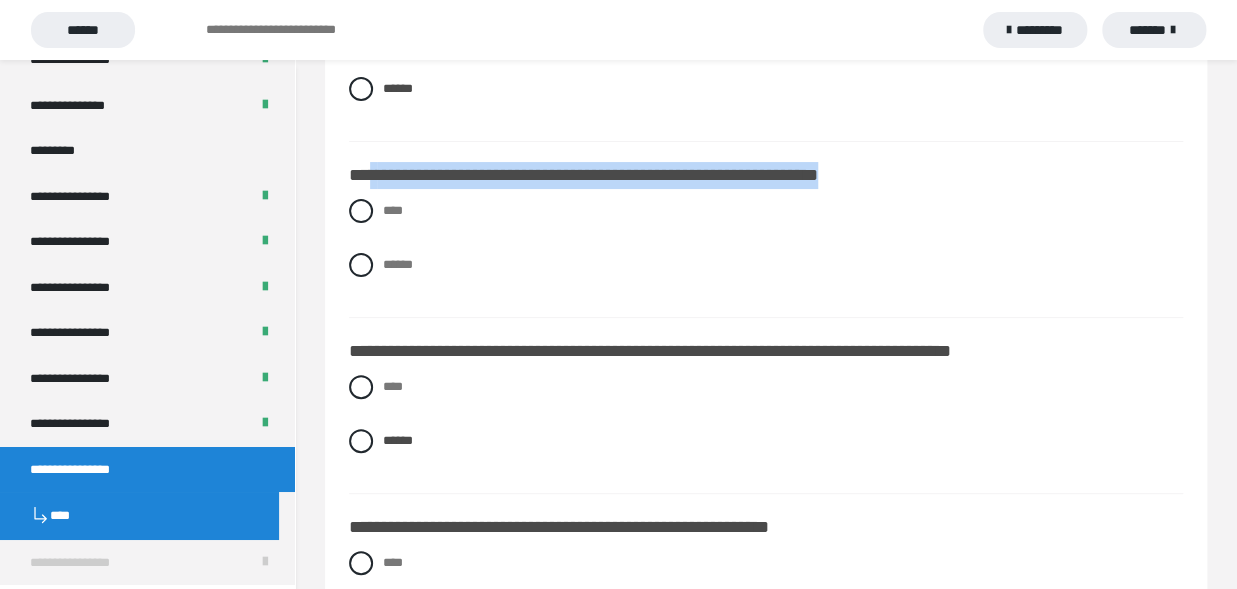 drag, startPoint x: 375, startPoint y: 200, endPoint x: 954, endPoint y: 206, distance: 579.03107 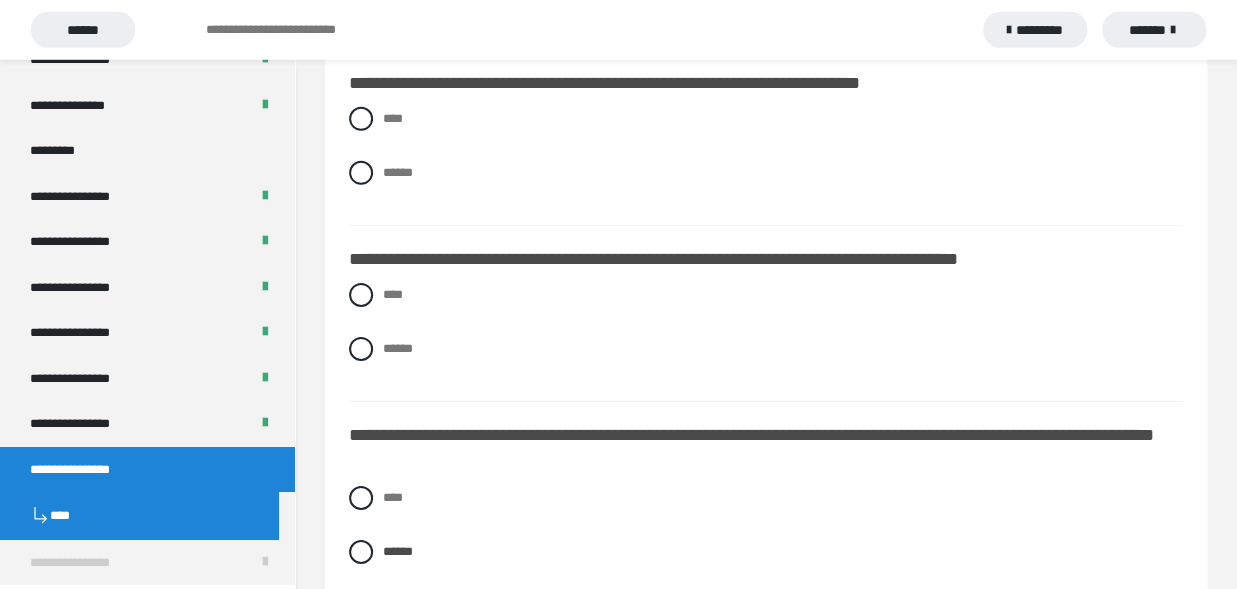 scroll, scrollTop: 2342, scrollLeft: 0, axis: vertical 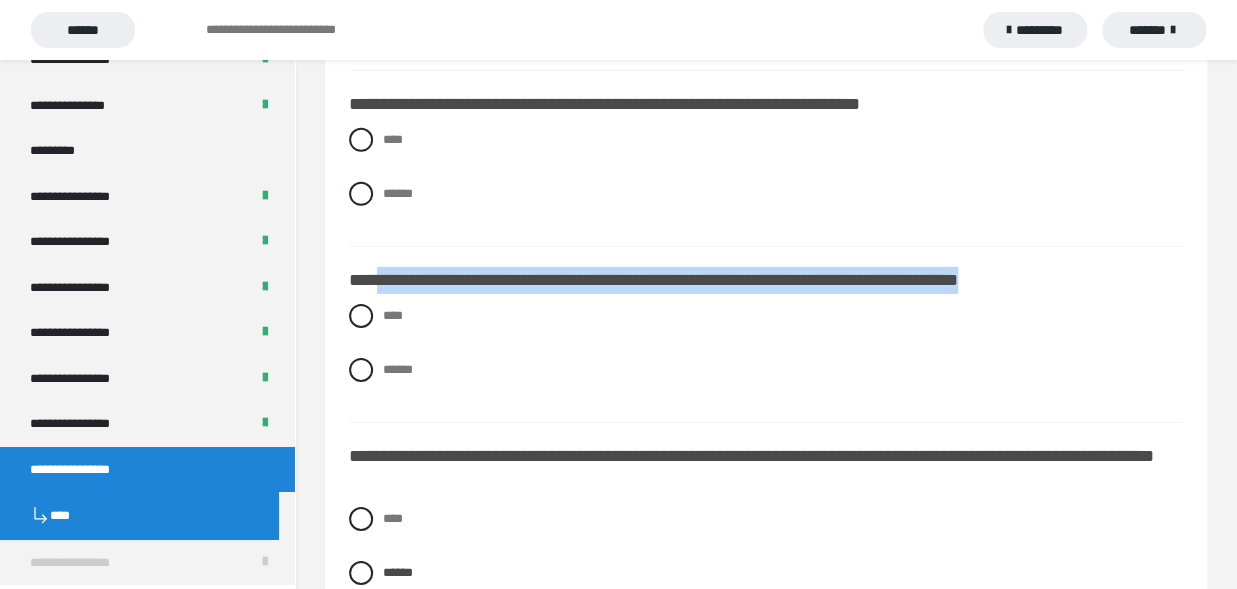drag, startPoint x: 380, startPoint y: 305, endPoint x: 1111, endPoint y: 305, distance: 731 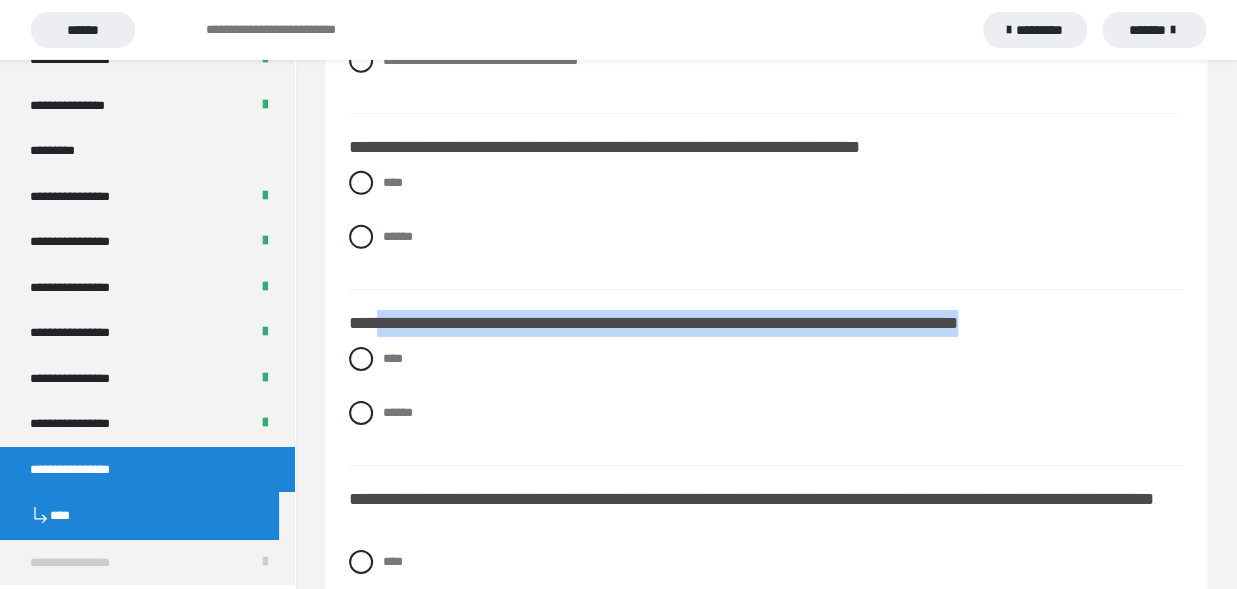 scroll, scrollTop: 2232, scrollLeft: 0, axis: vertical 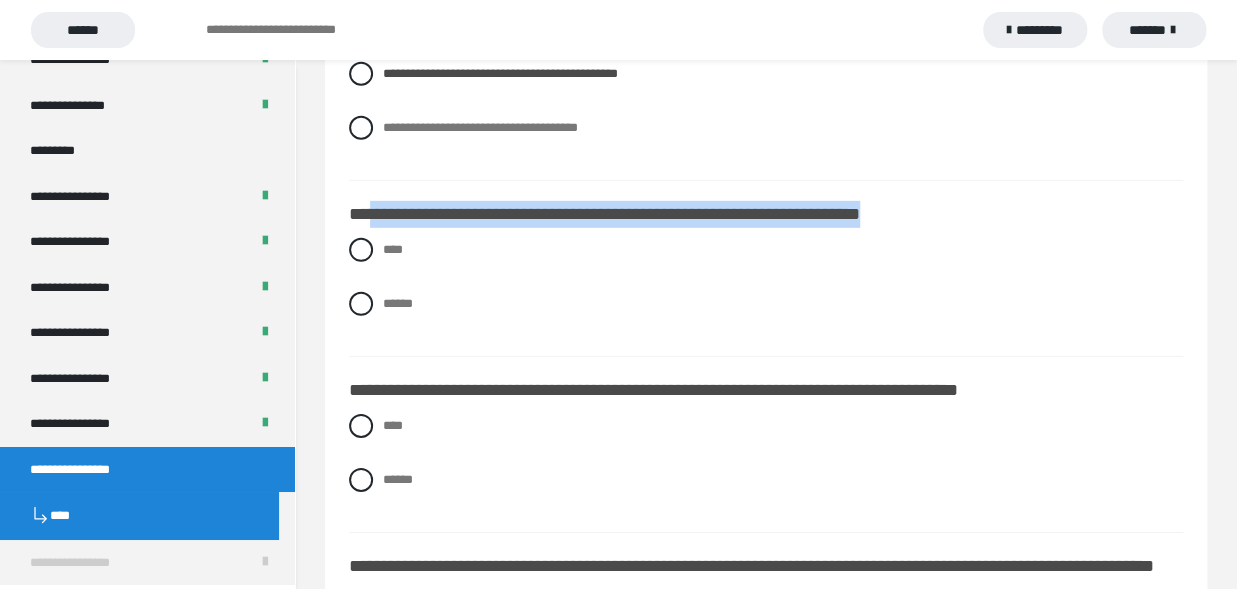 drag, startPoint x: 375, startPoint y: 236, endPoint x: 995, endPoint y: 222, distance: 620.158 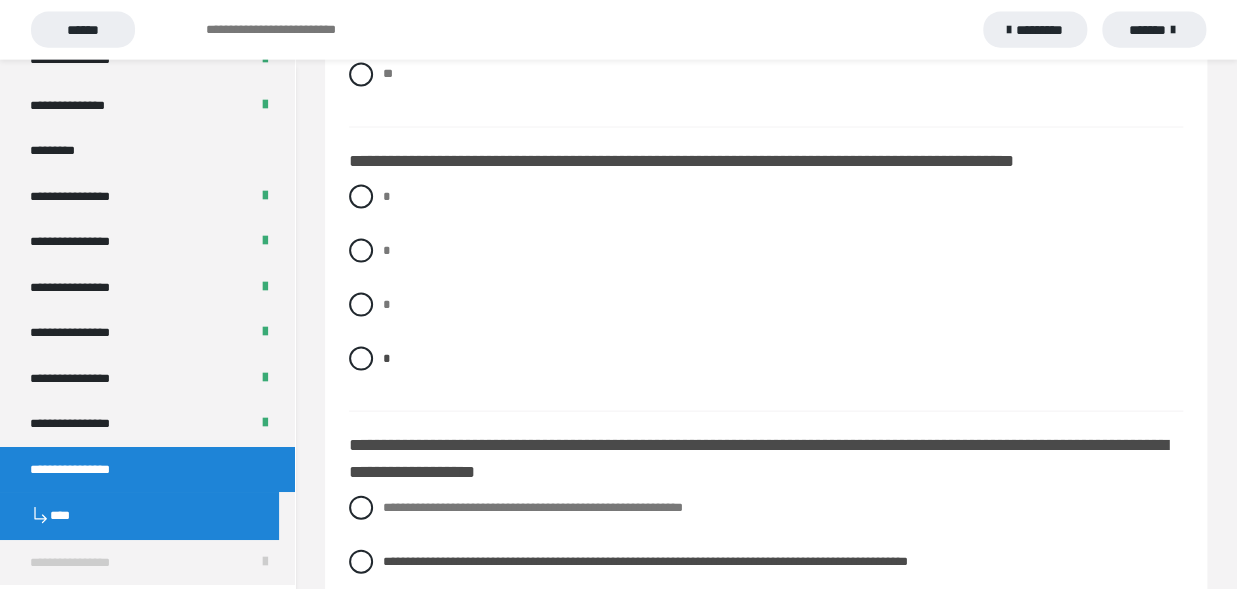 scroll, scrollTop: 1352, scrollLeft: 0, axis: vertical 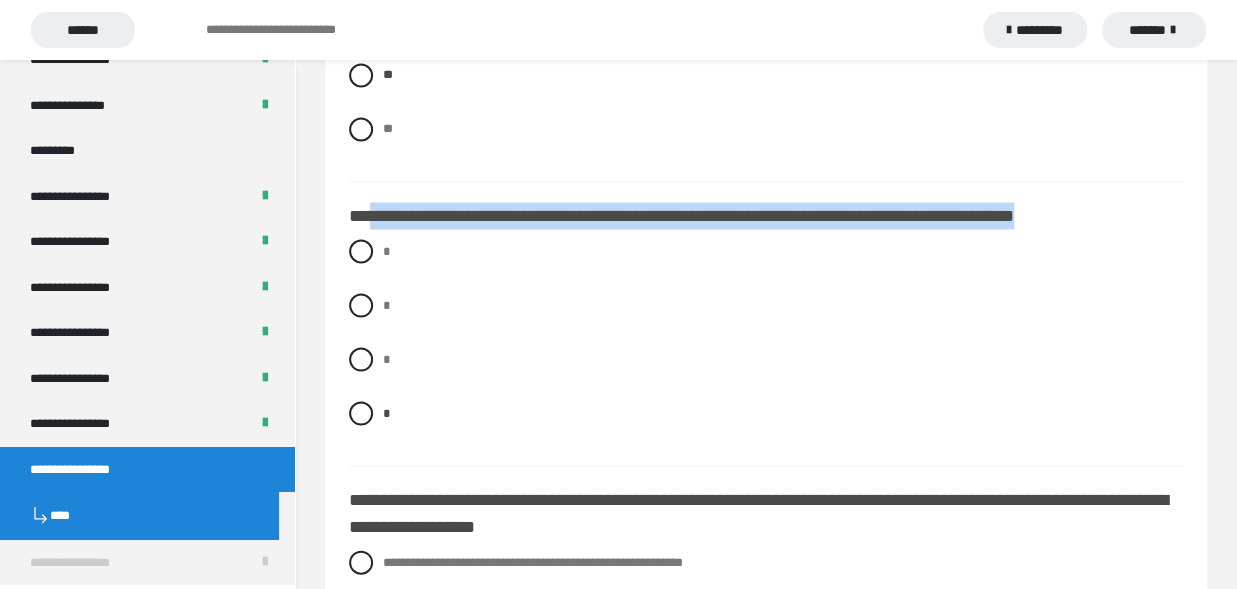 drag, startPoint x: 374, startPoint y: 237, endPoint x: 1162, endPoint y: 243, distance: 788.0228 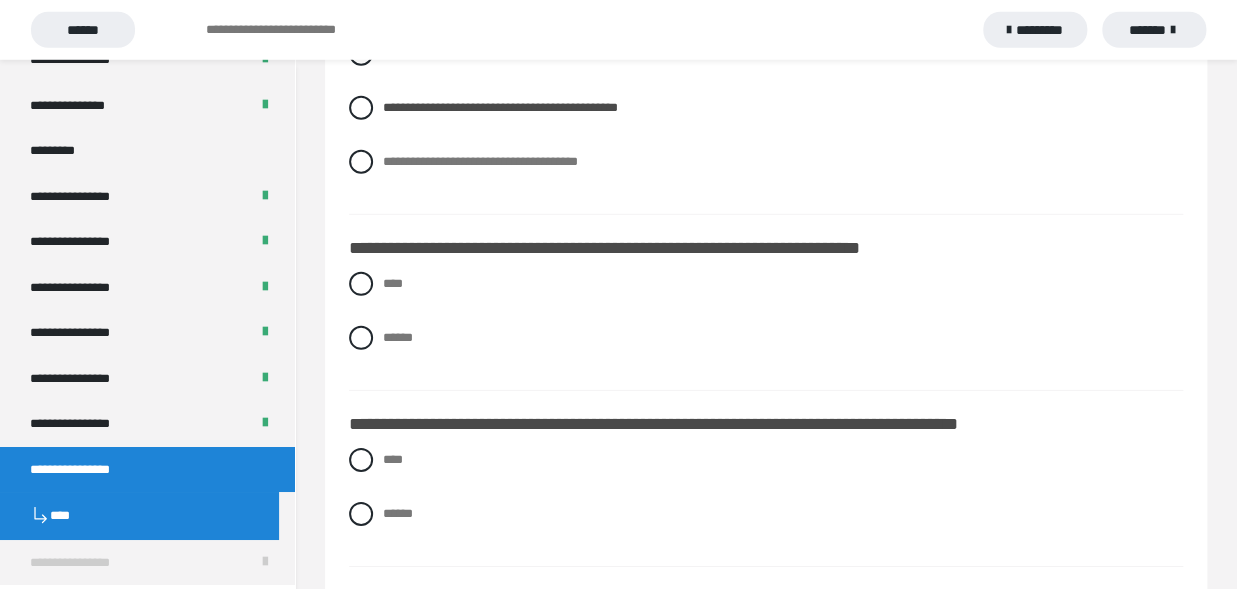 scroll, scrollTop: 2200, scrollLeft: 0, axis: vertical 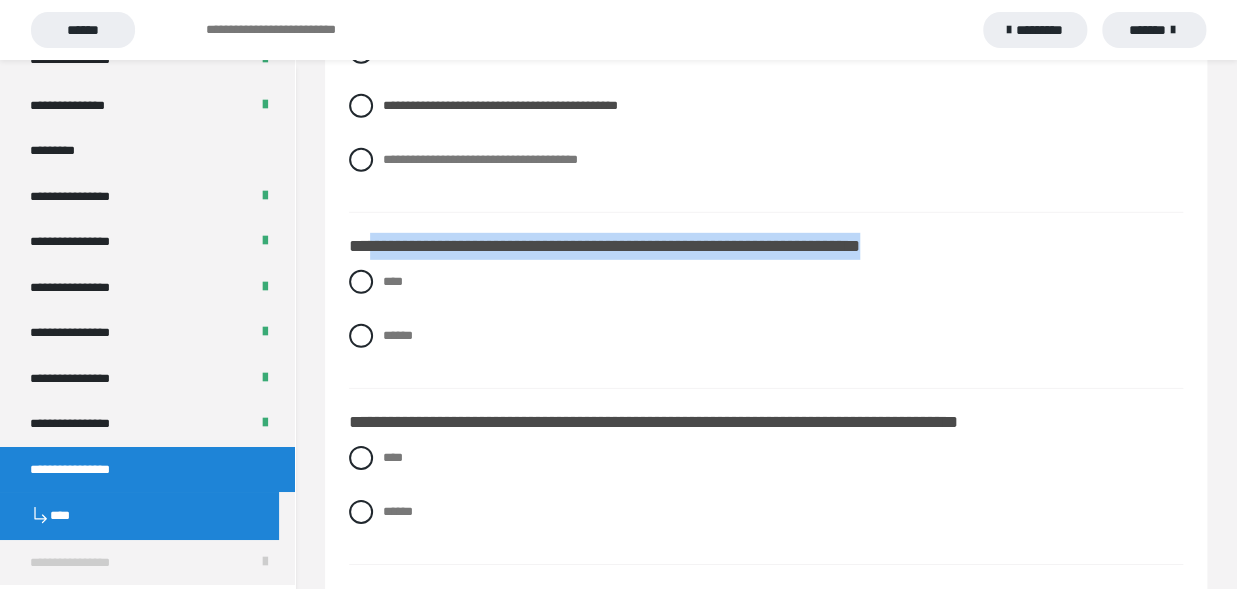 drag, startPoint x: 369, startPoint y: 266, endPoint x: 950, endPoint y: 275, distance: 581.0697 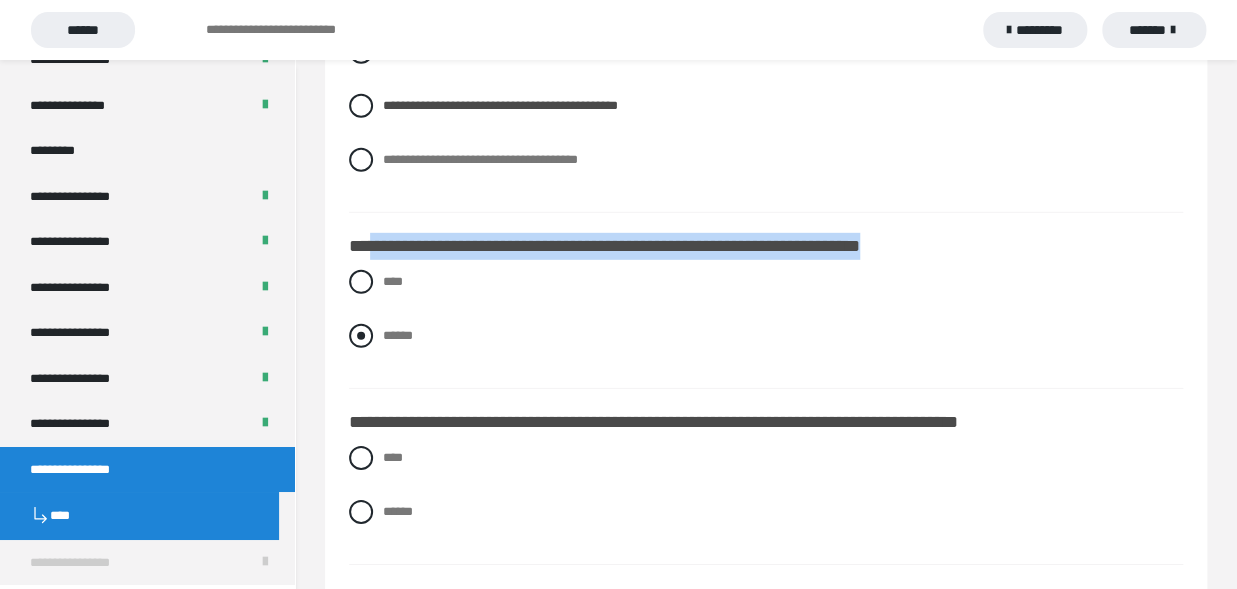 click at bounding box center [361, 336] 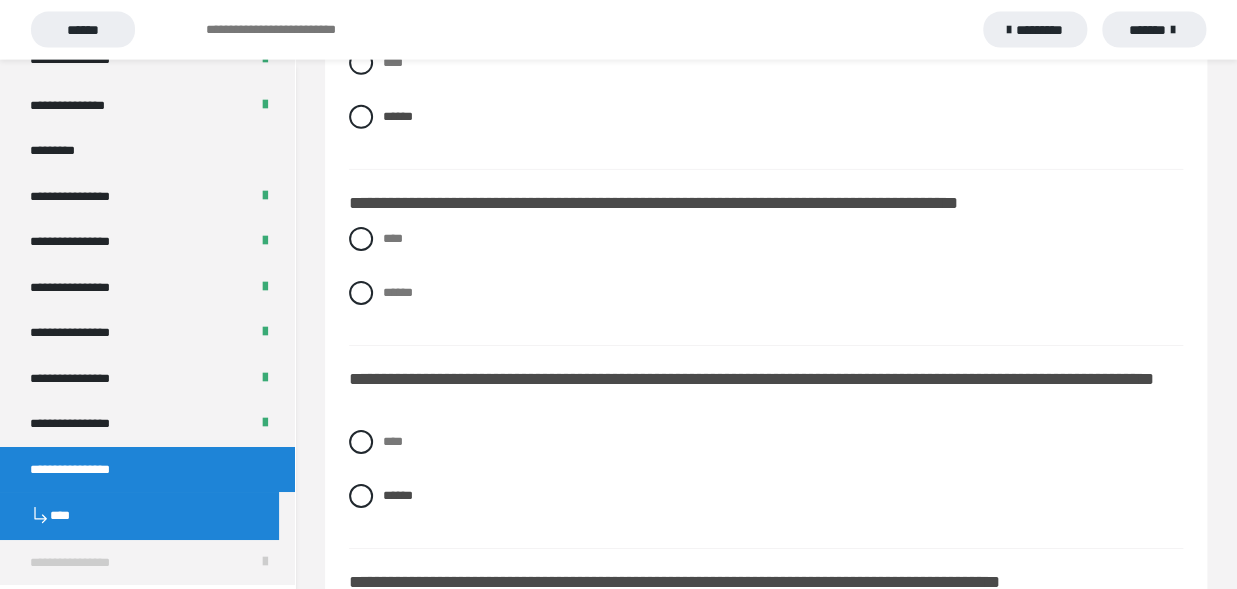 scroll, scrollTop: 2420, scrollLeft: 0, axis: vertical 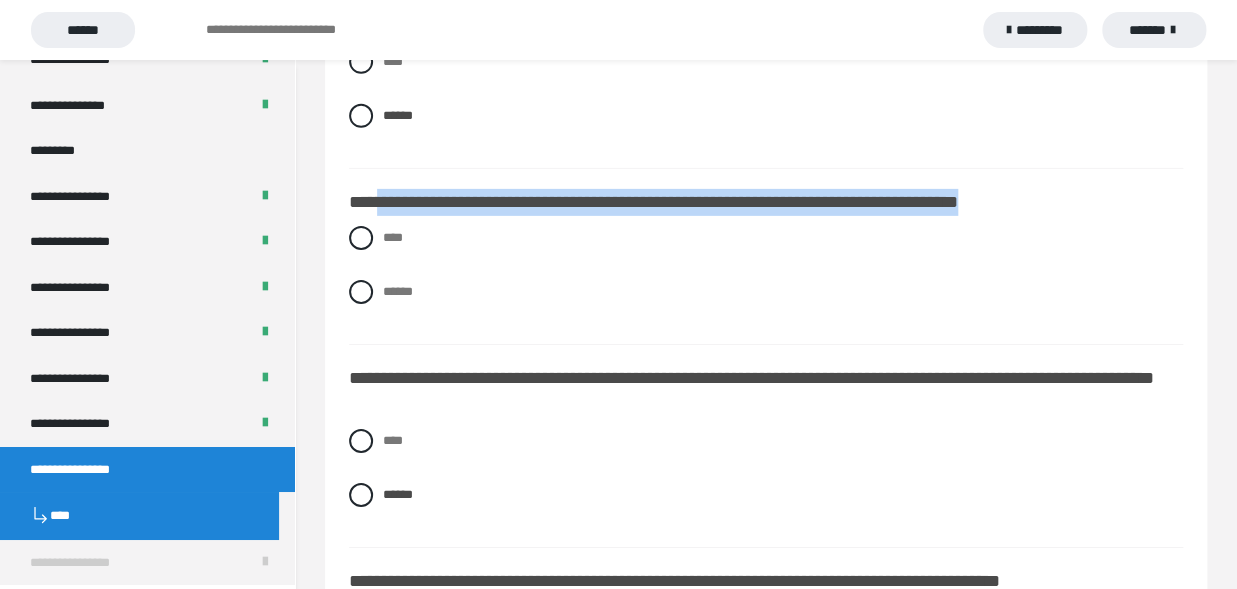 drag, startPoint x: 377, startPoint y: 223, endPoint x: 1073, endPoint y: 234, distance: 696.0869 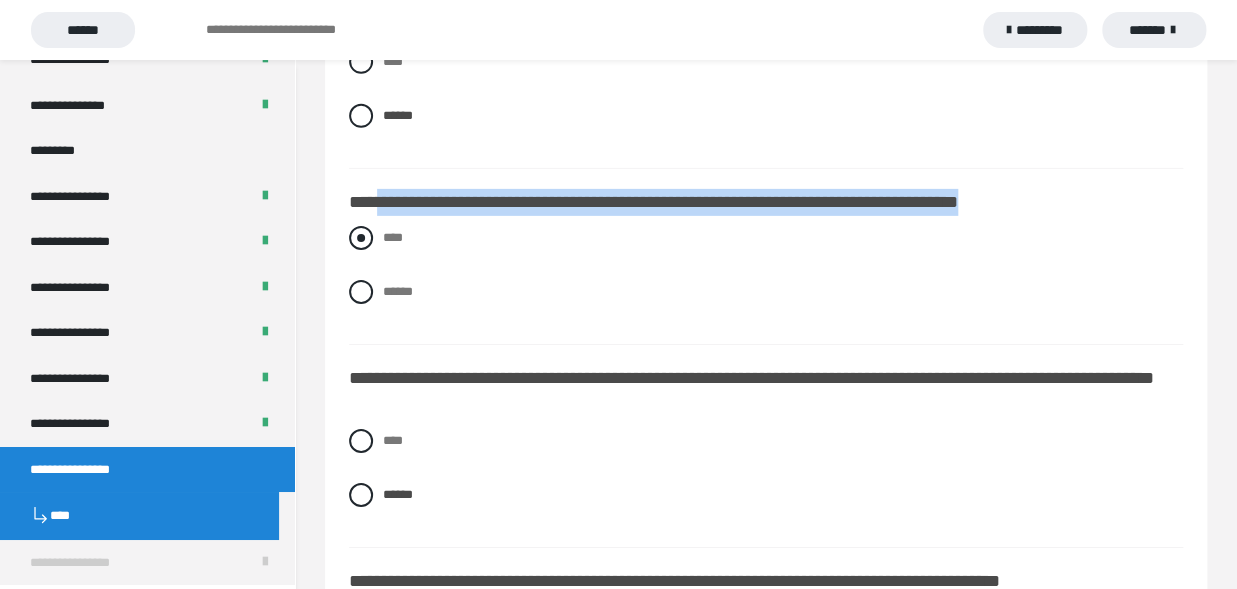 click at bounding box center (361, 238) 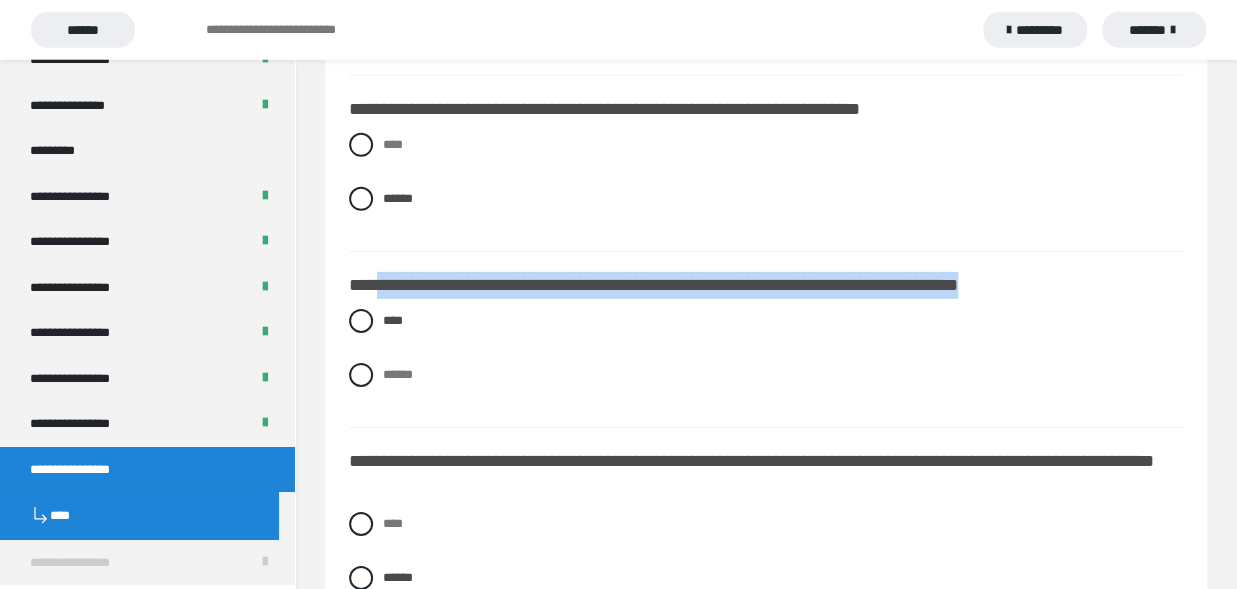 scroll, scrollTop: 2310, scrollLeft: 0, axis: vertical 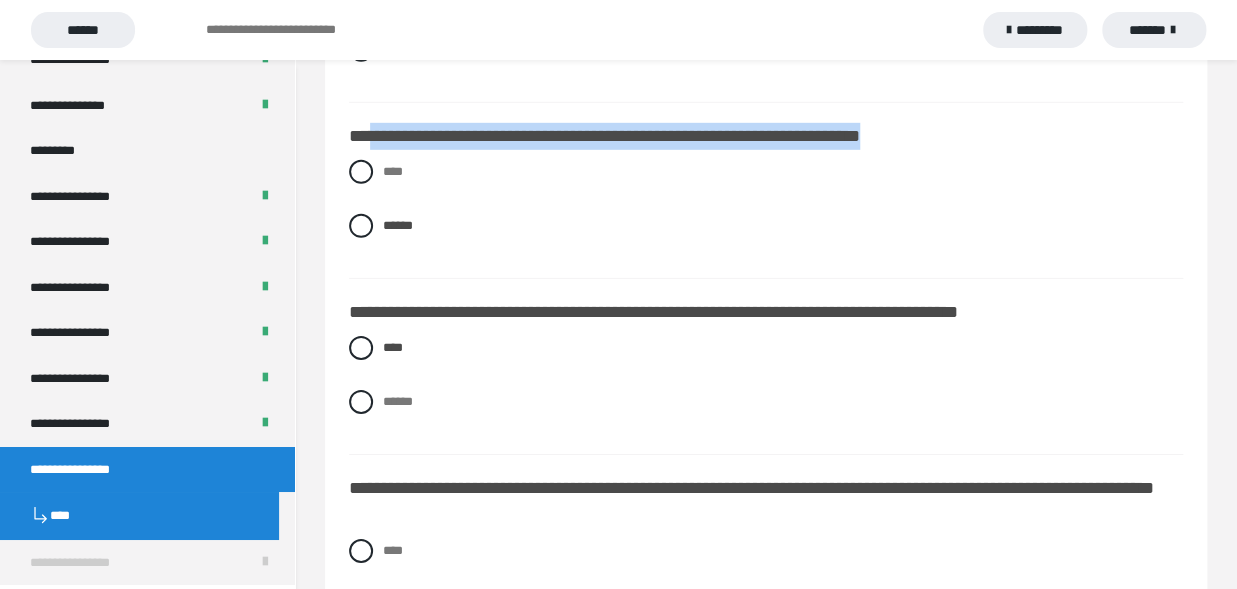 drag, startPoint x: 370, startPoint y: 154, endPoint x: 945, endPoint y: 163, distance: 575.07043 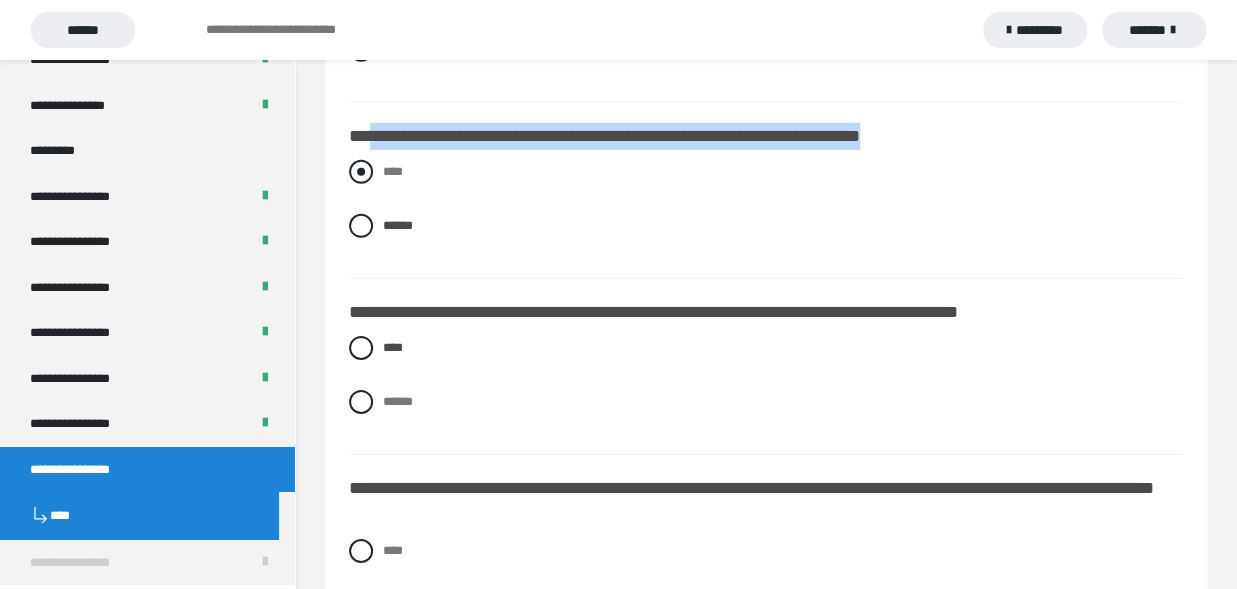 click at bounding box center [361, 172] 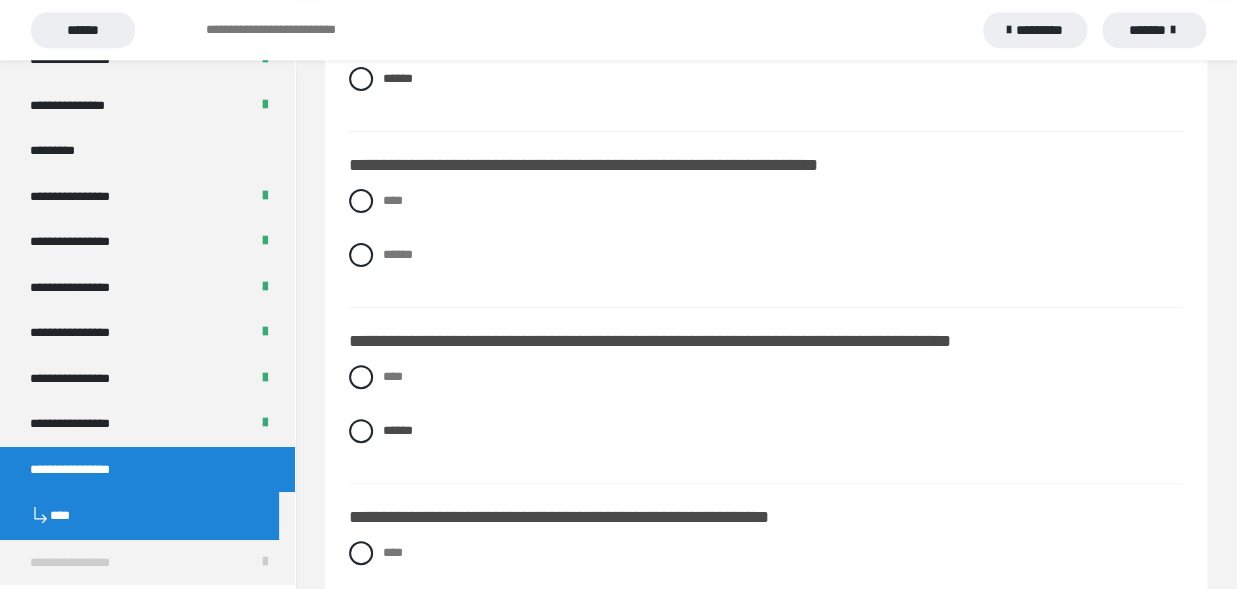 scroll, scrollTop: 3002, scrollLeft: 0, axis: vertical 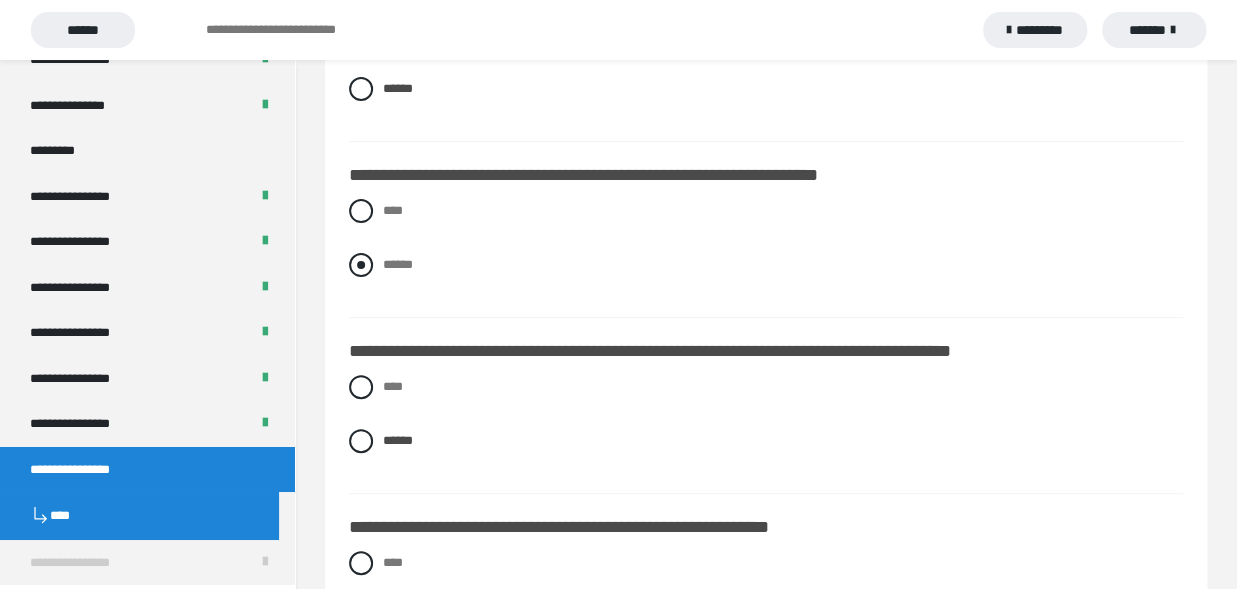 click at bounding box center (361, 265) 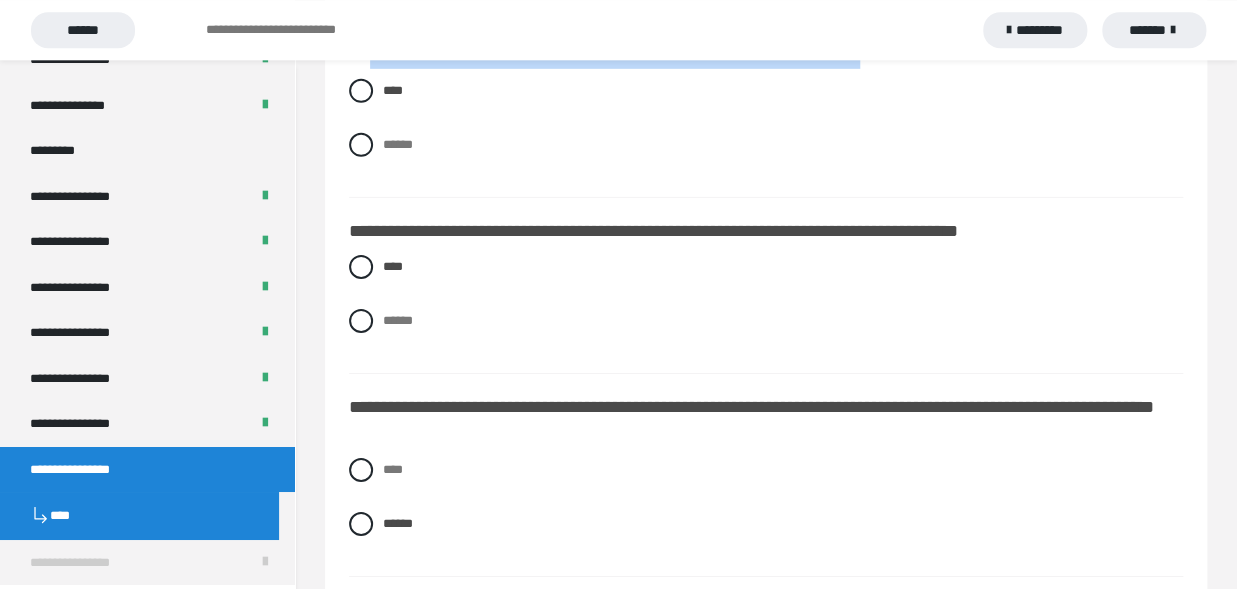 scroll, scrollTop: 2342, scrollLeft: 0, axis: vertical 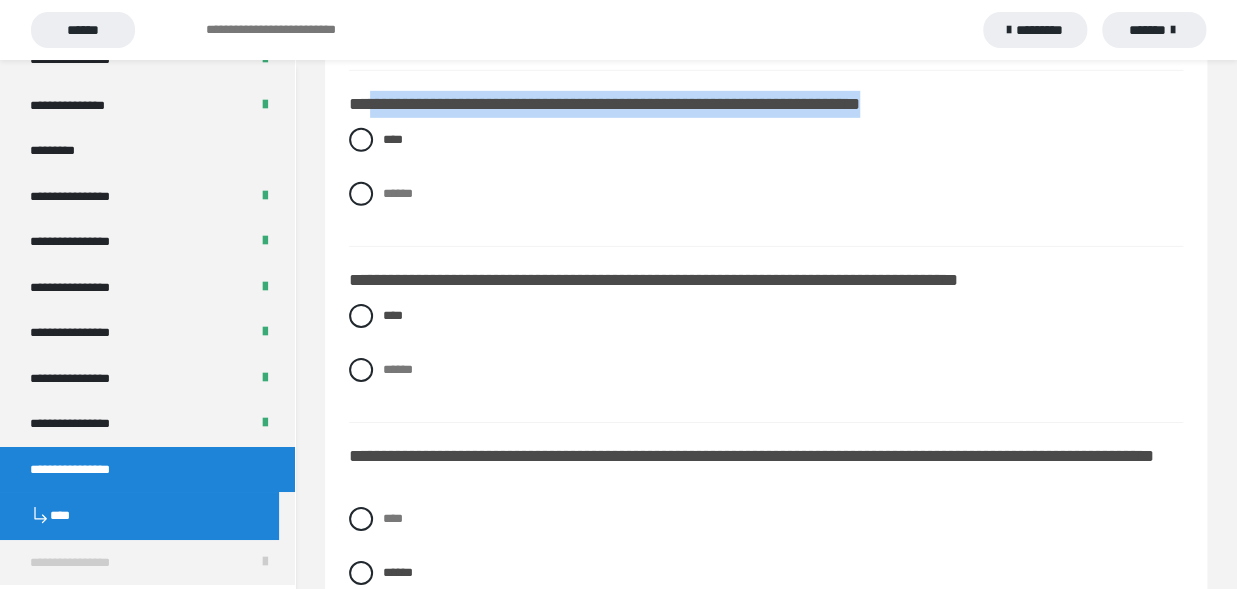 click on "**********" at bounding box center (622, -2168) 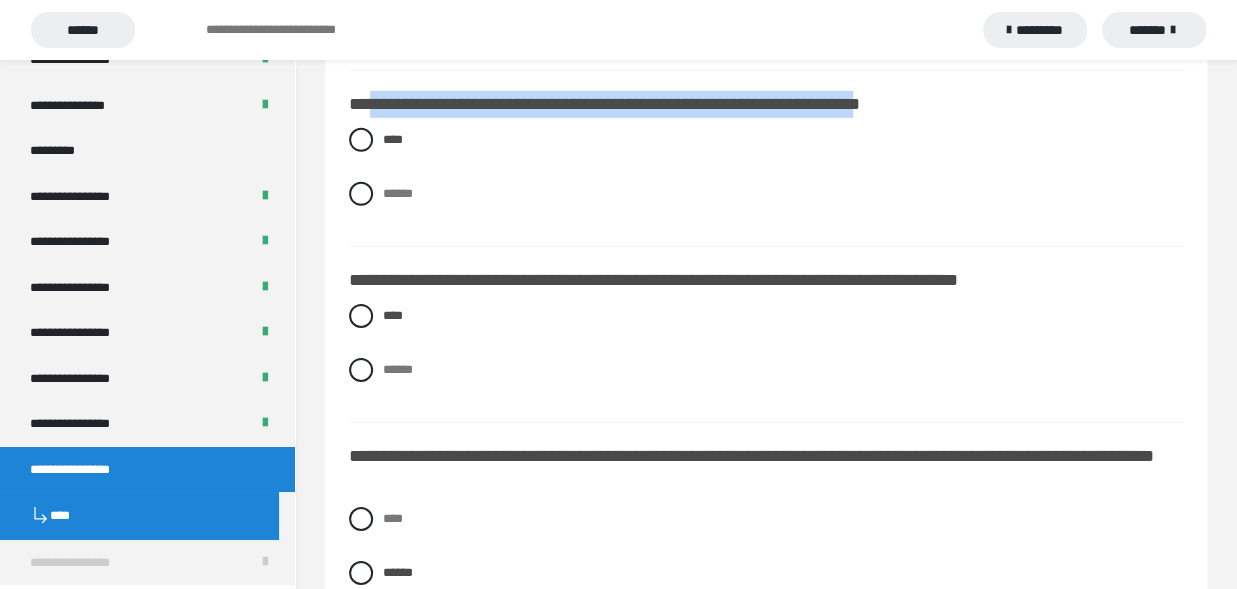 drag, startPoint x: 372, startPoint y: 124, endPoint x: 920, endPoint y: 123, distance: 548.0009 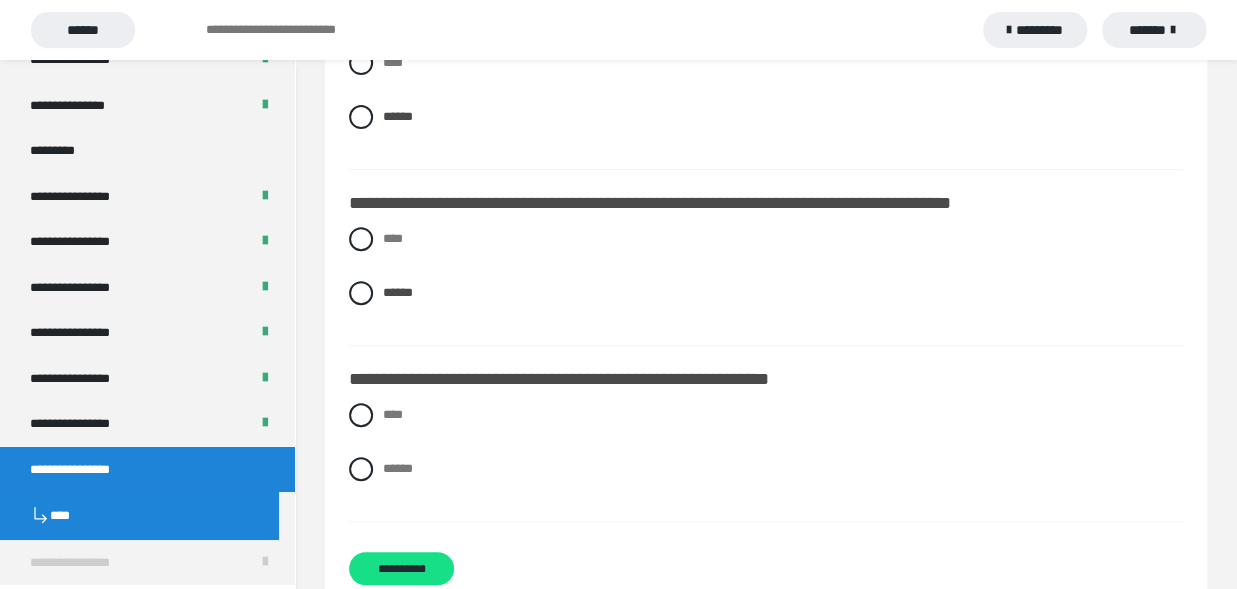 scroll, scrollTop: 3222, scrollLeft: 0, axis: vertical 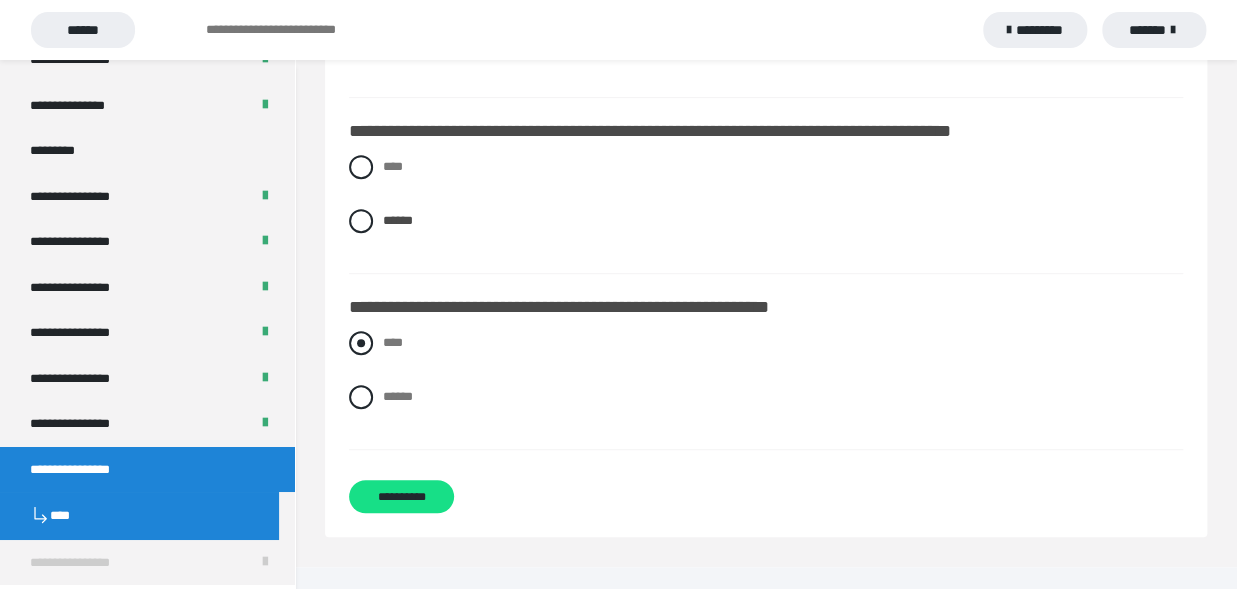 click at bounding box center [361, 343] 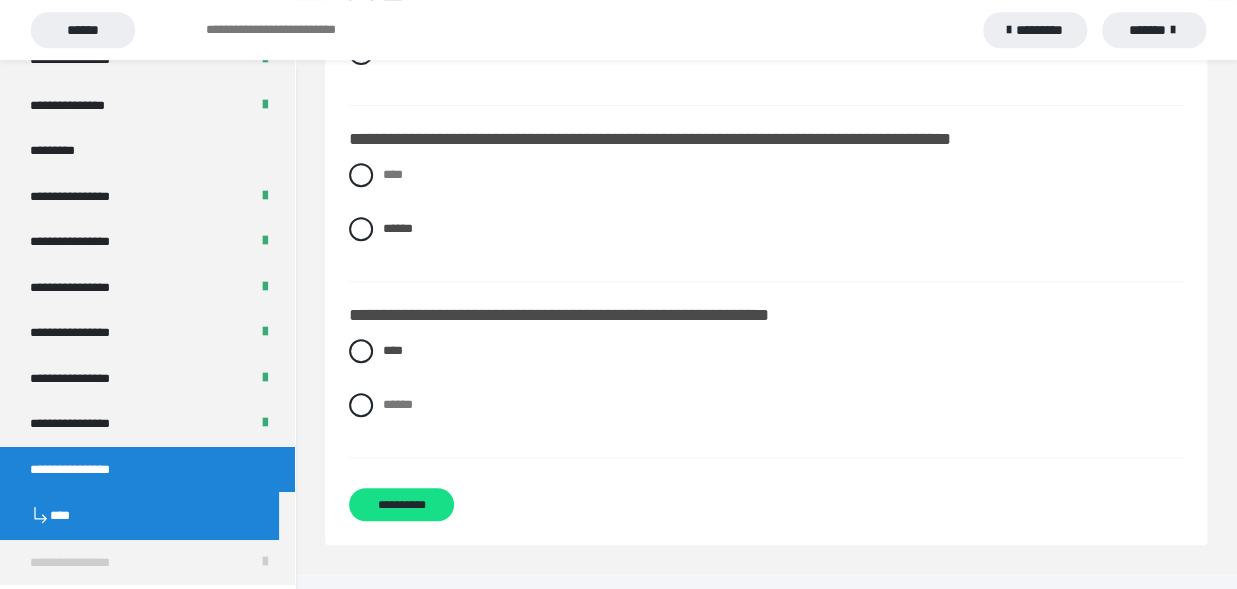 scroll, scrollTop: 3222, scrollLeft: 0, axis: vertical 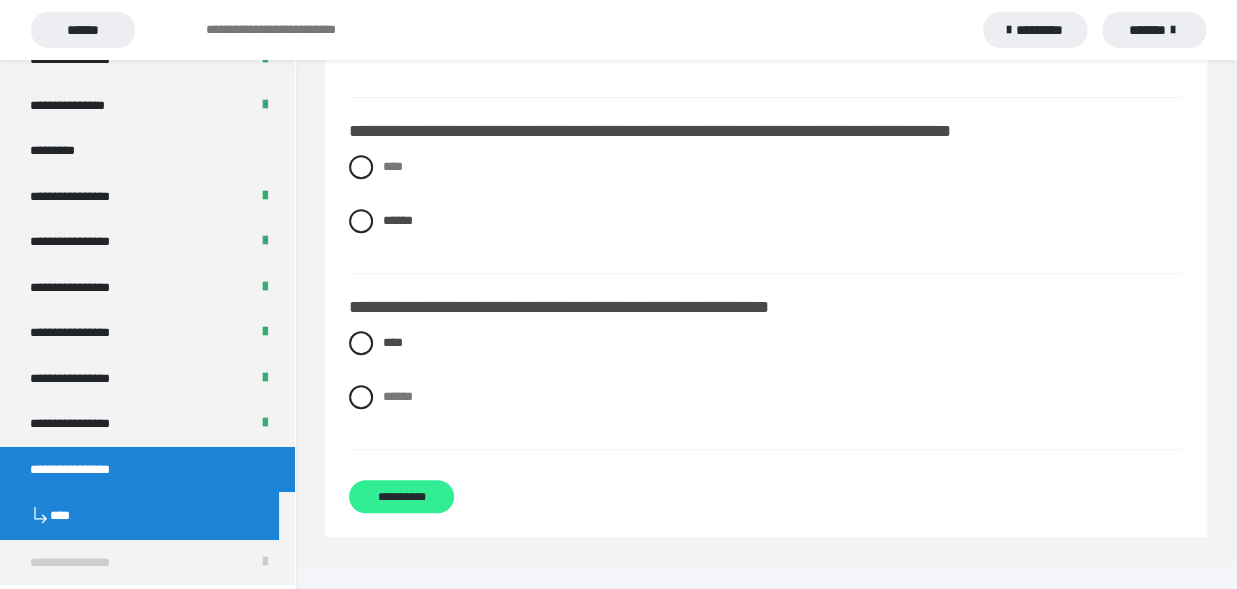 click on "**********" at bounding box center [401, 496] 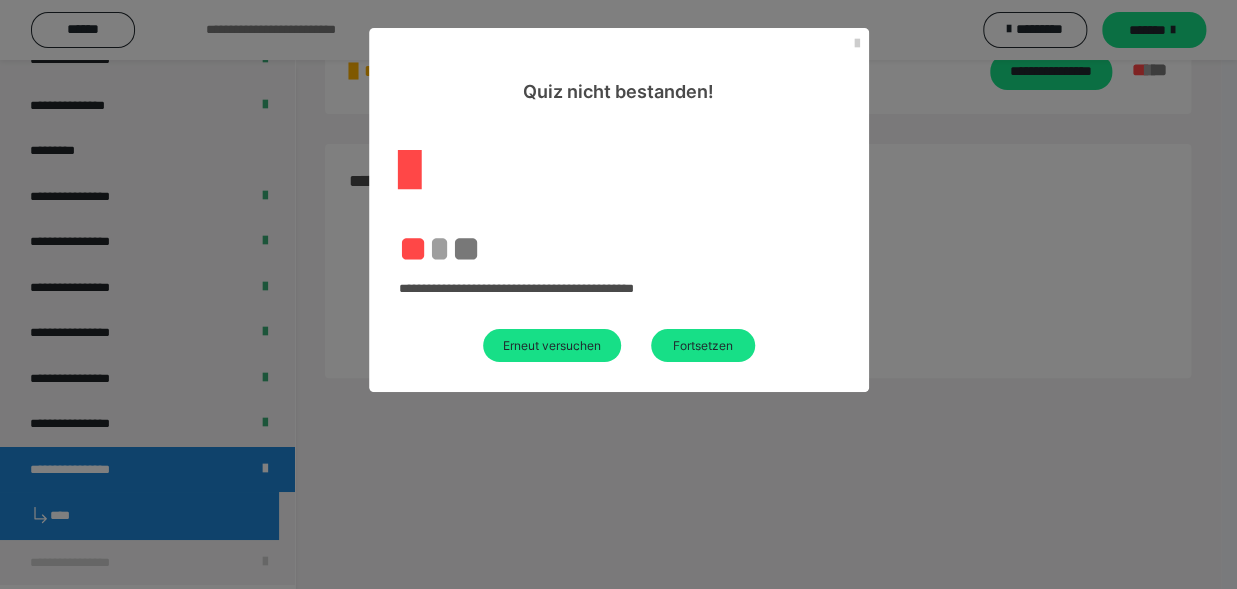 scroll, scrollTop: 59, scrollLeft: 0, axis: vertical 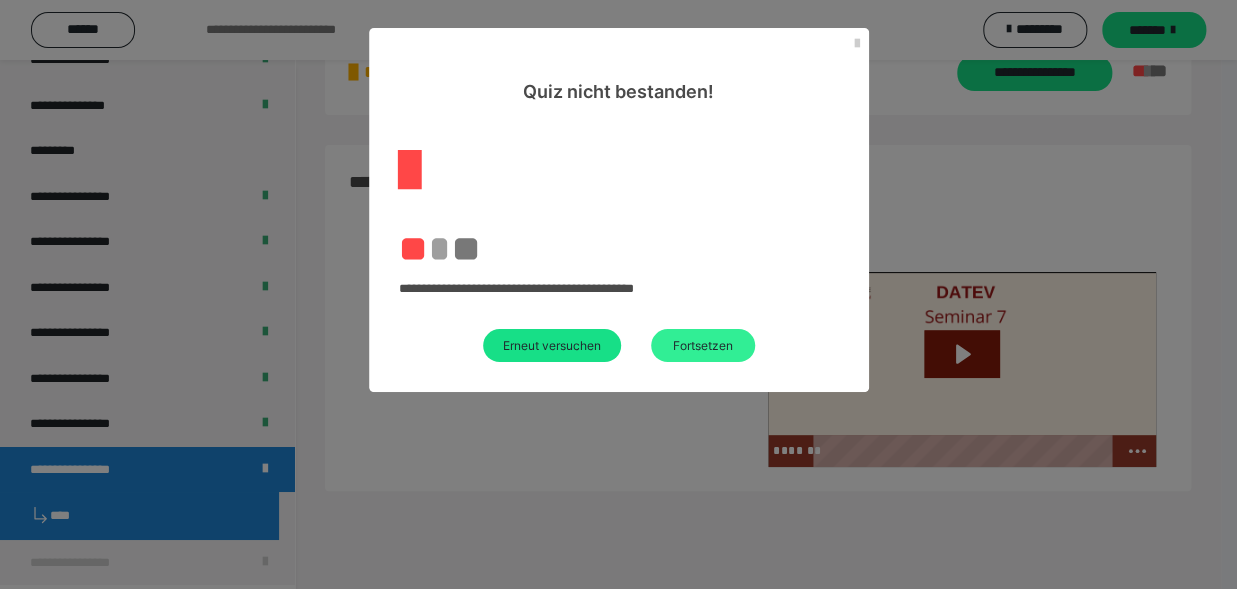 click on "Fortsetzen" at bounding box center (703, 345) 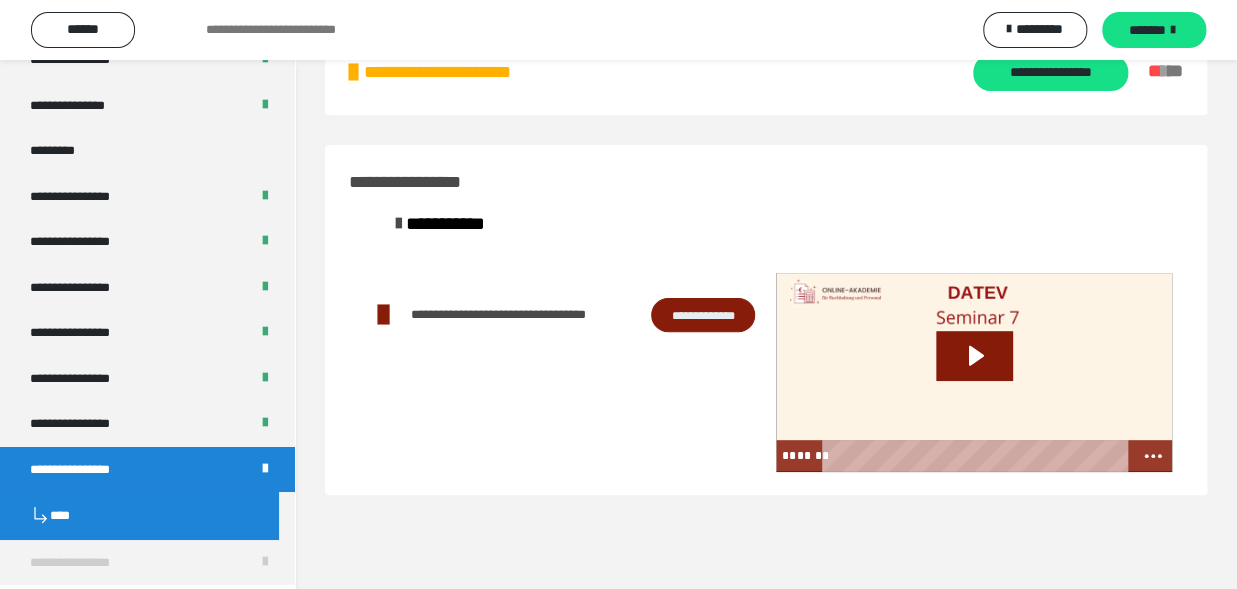 scroll, scrollTop: 0, scrollLeft: 0, axis: both 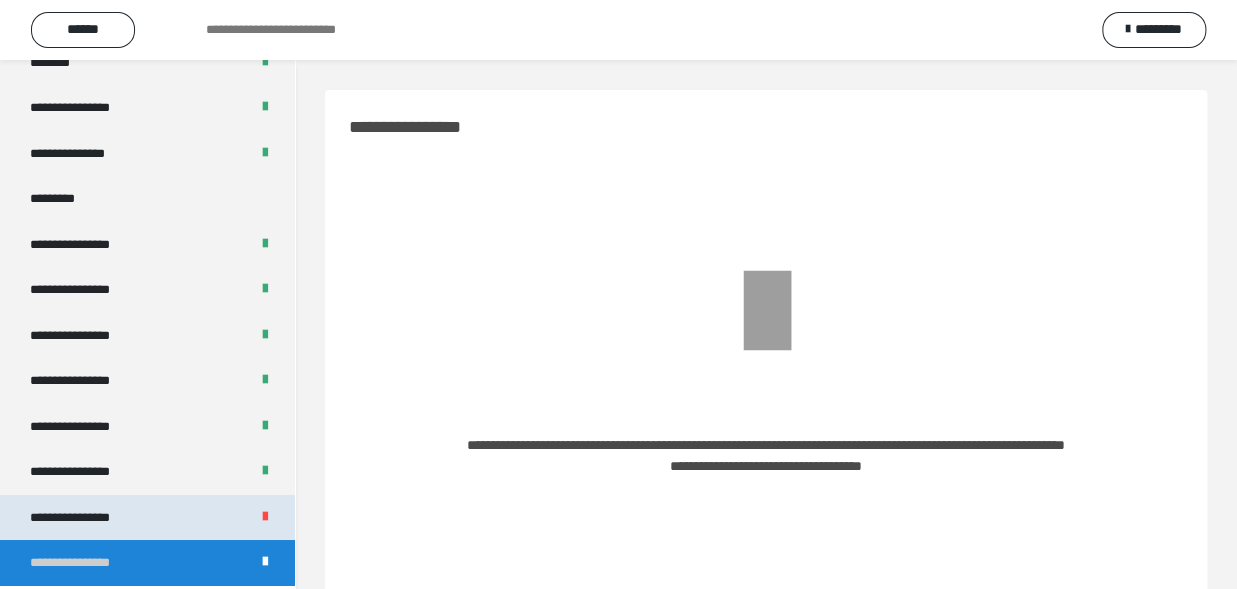 click on "**********" at bounding box center (87, 518) 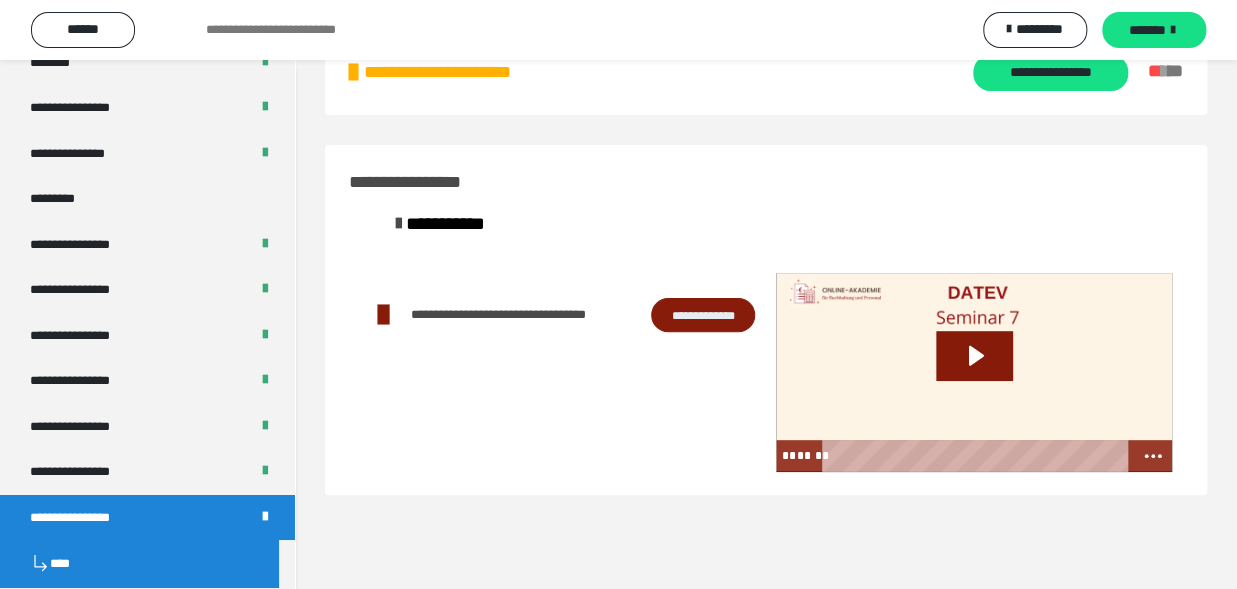 scroll, scrollTop: 0, scrollLeft: 0, axis: both 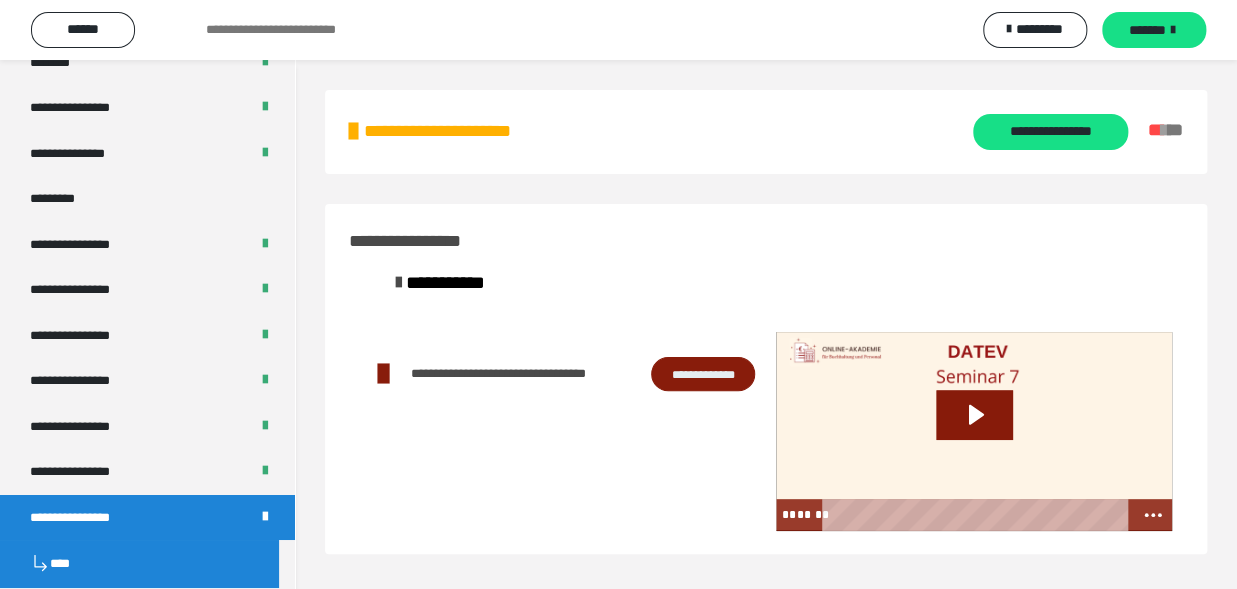 click on "** * **" at bounding box center [1165, 130] 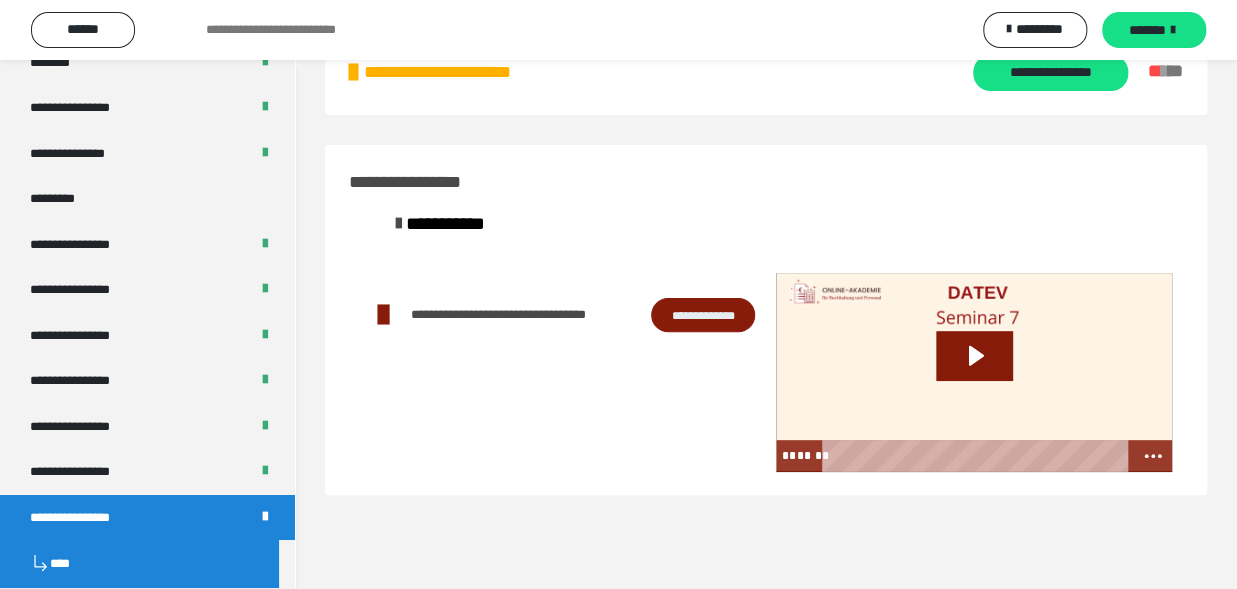scroll, scrollTop: 0, scrollLeft: 0, axis: both 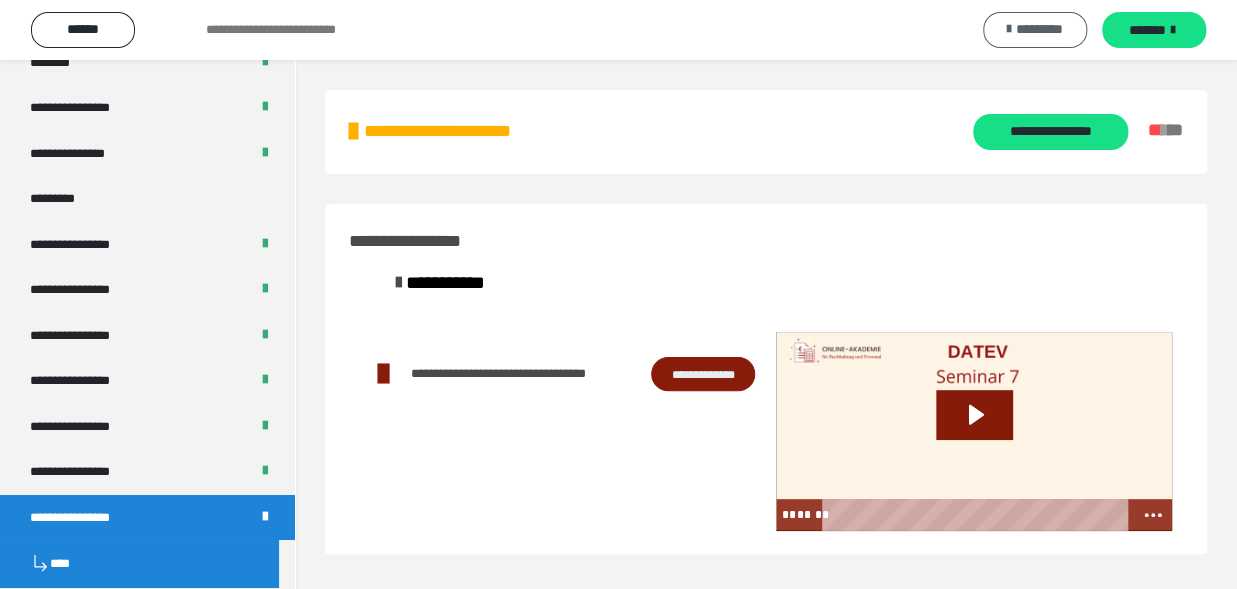 click on "*********" at bounding box center [1039, 29] 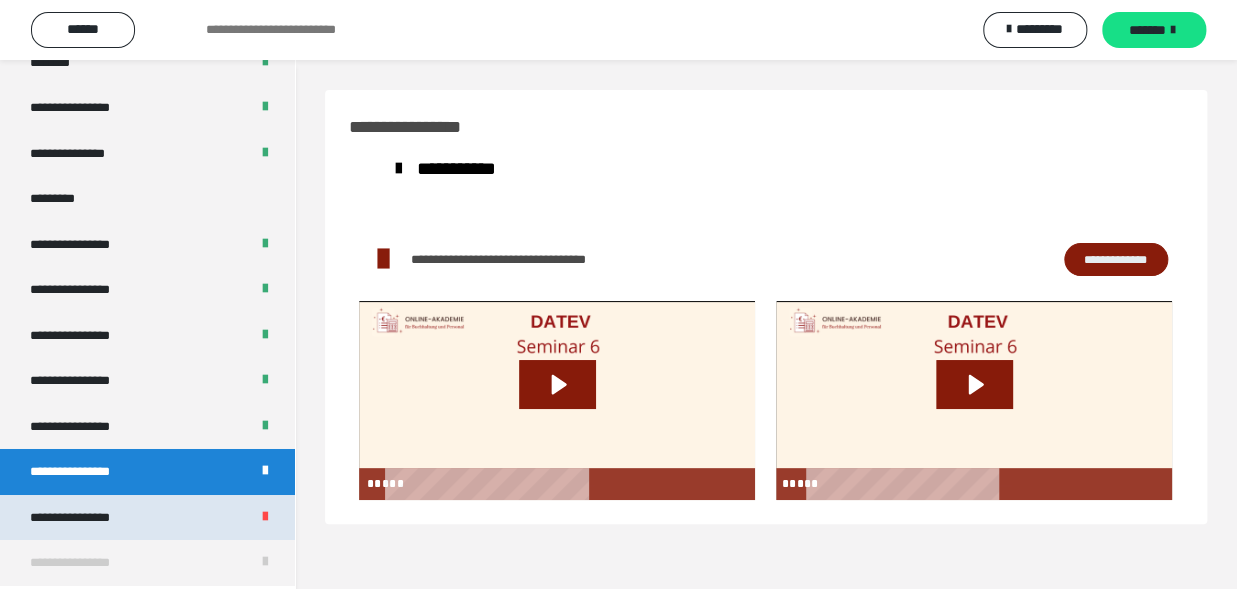 click on "**********" at bounding box center [87, 518] 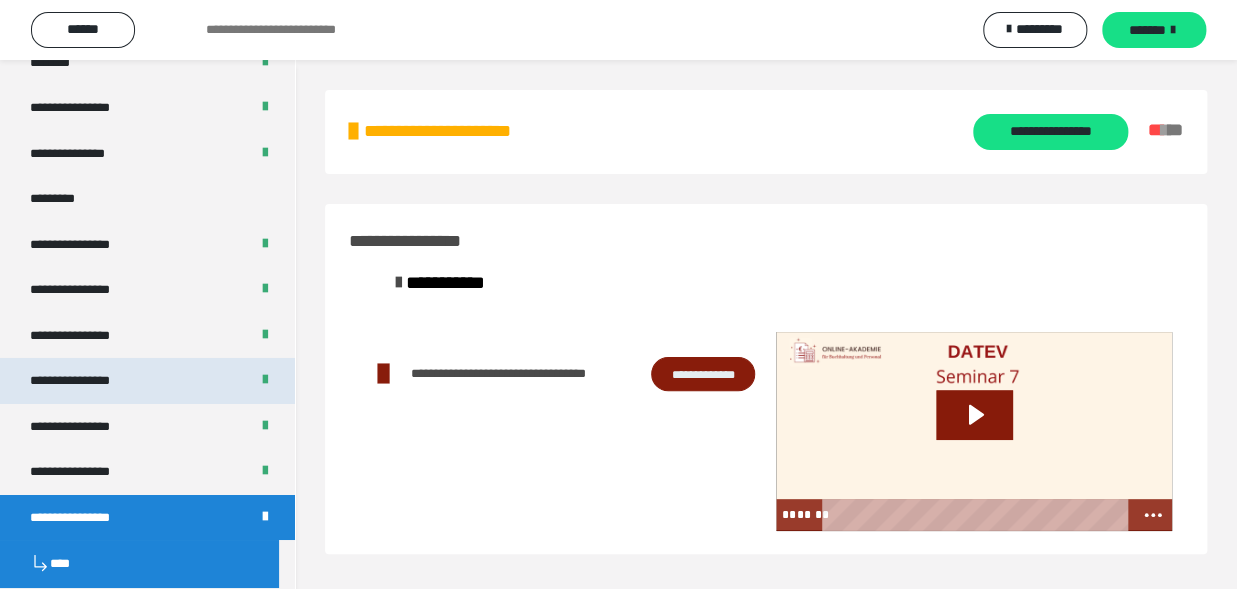 scroll, scrollTop: 2608, scrollLeft: 0, axis: vertical 